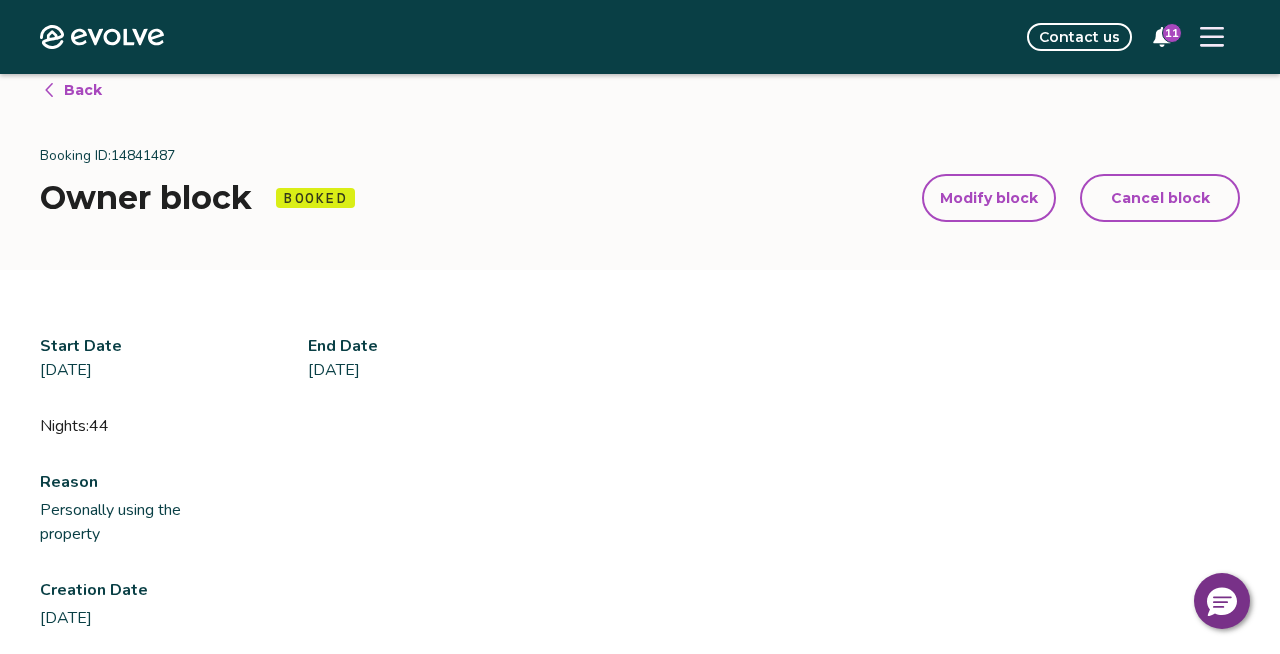 scroll, scrollTop: 0, scrollLeft: 0, axis: both 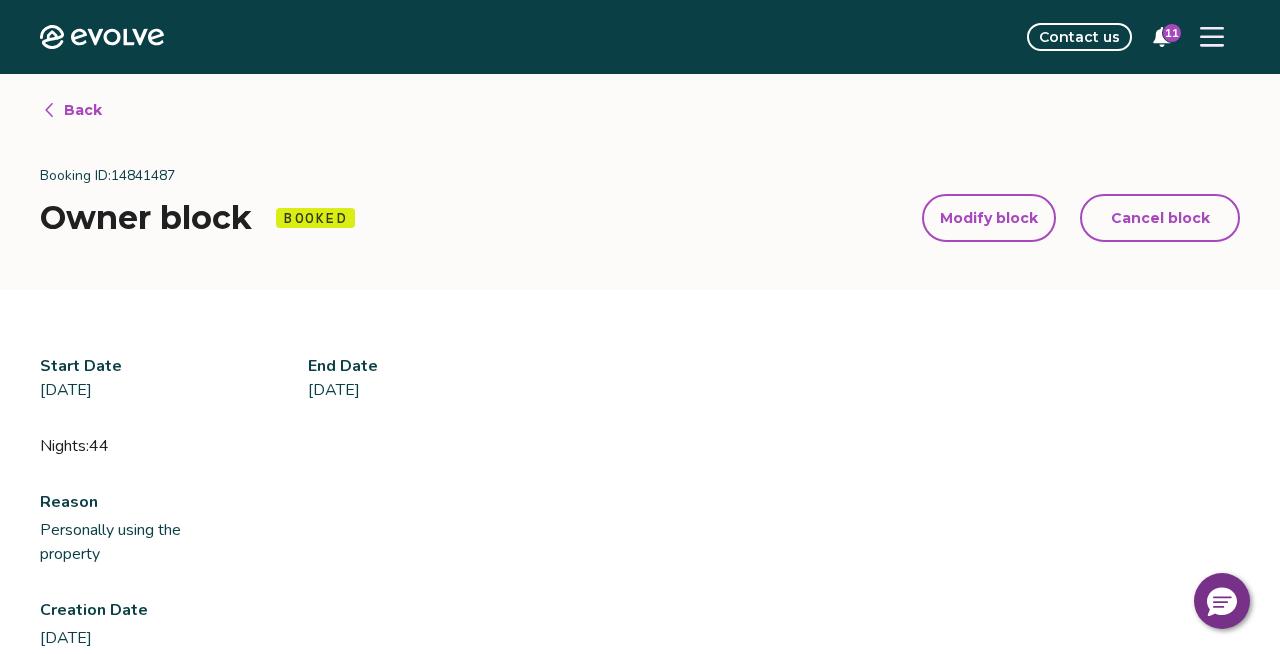 click 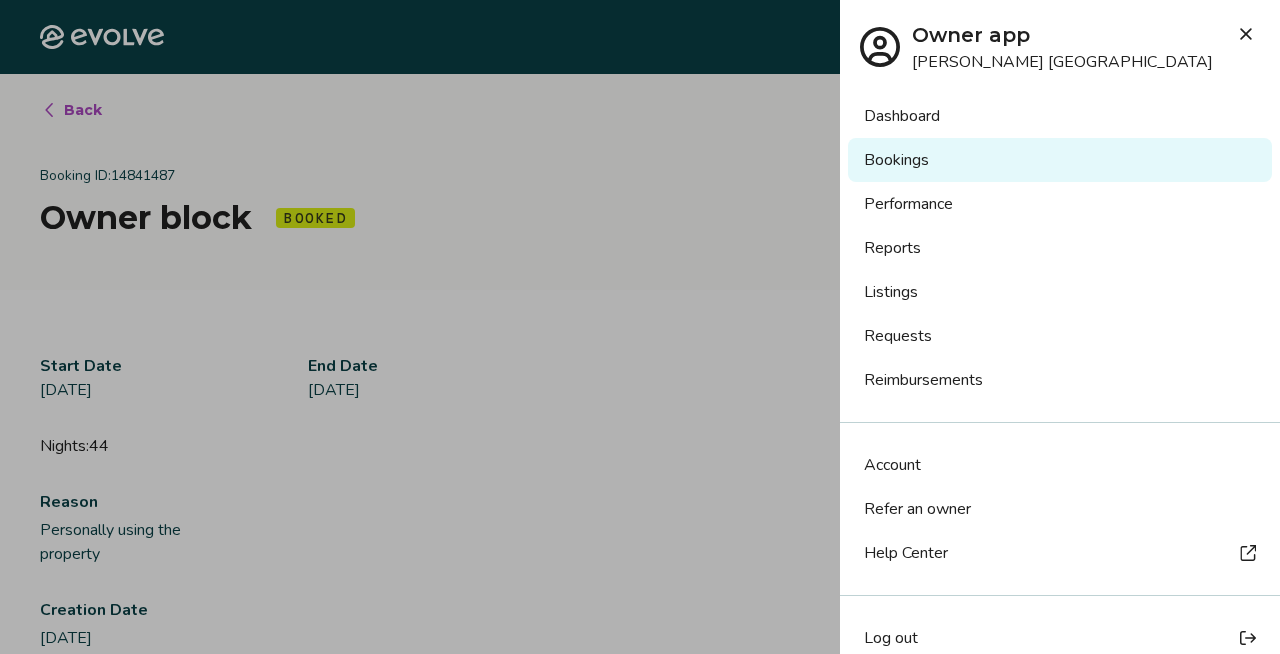 click on "Listings" at bounding box center (1060, 292) 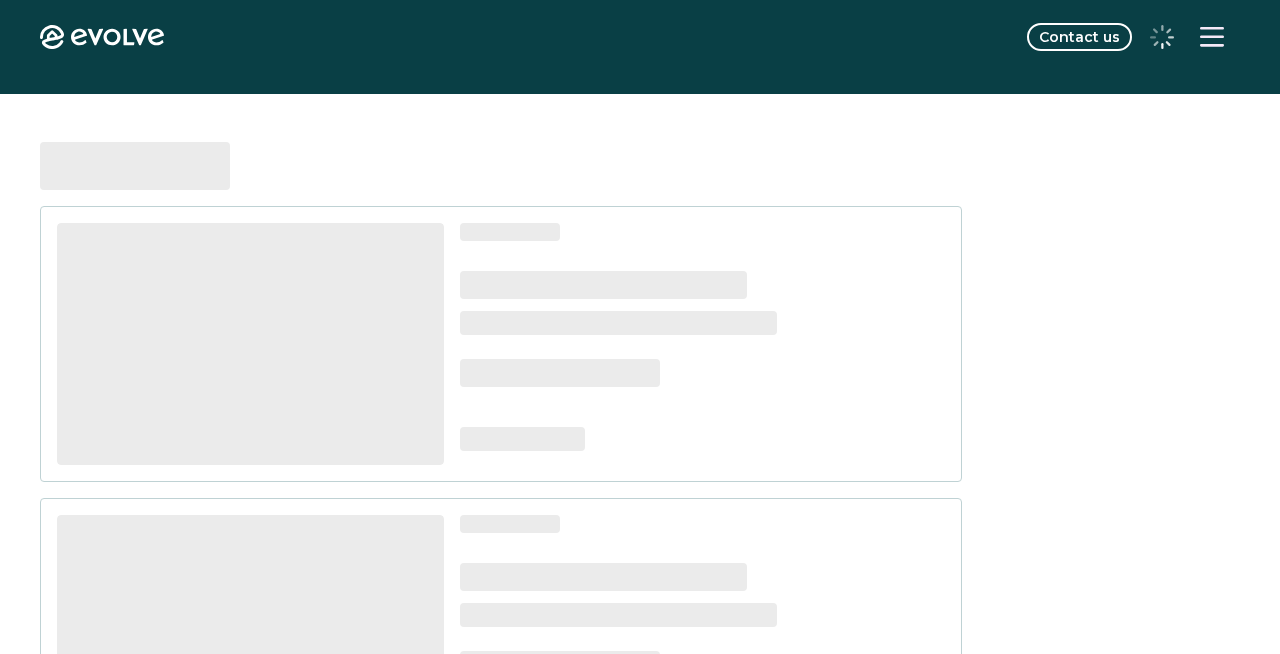 scroll, scrollTop: 0, scrollLeft: 0, axis: both 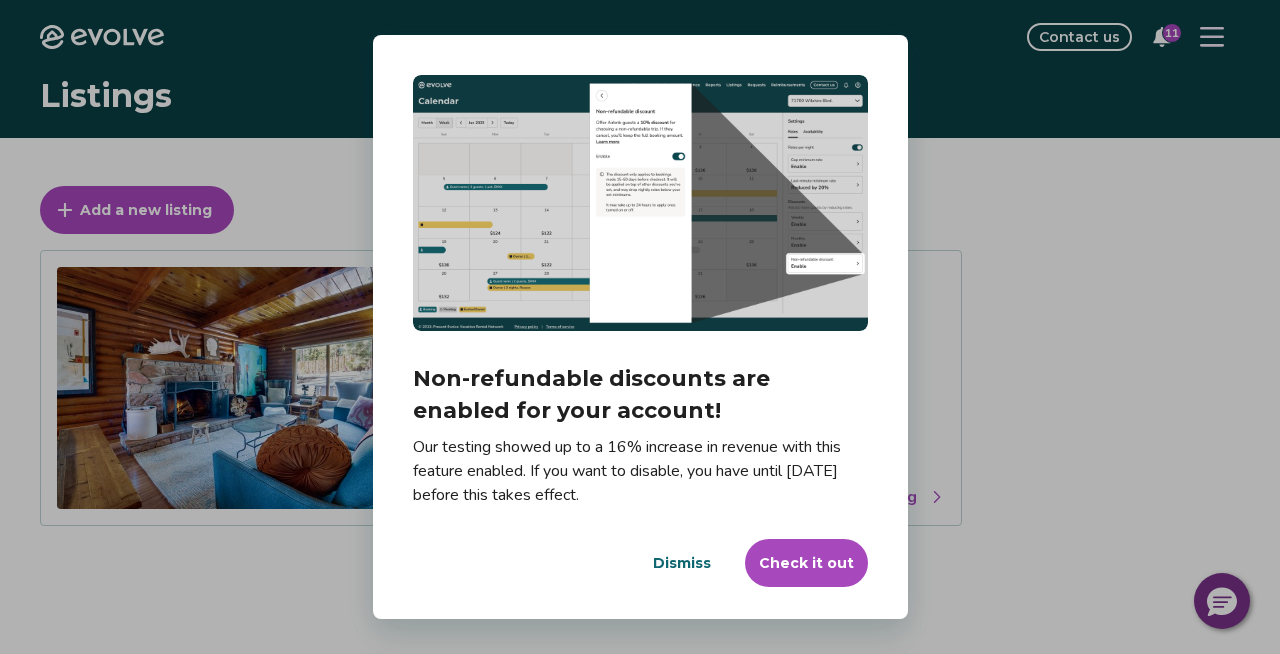 click on "Check it out" at bounding box center [806, 563] 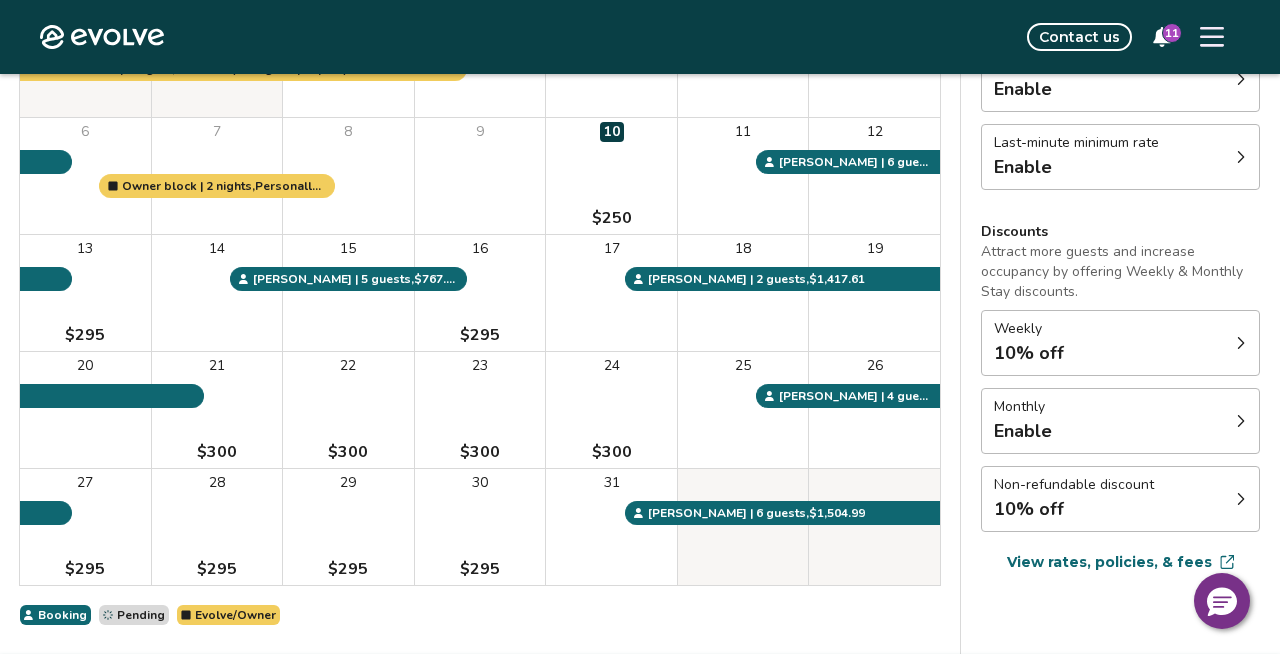 scroll, scrollTop: 301, scrollLeft: 0, axis: vertical 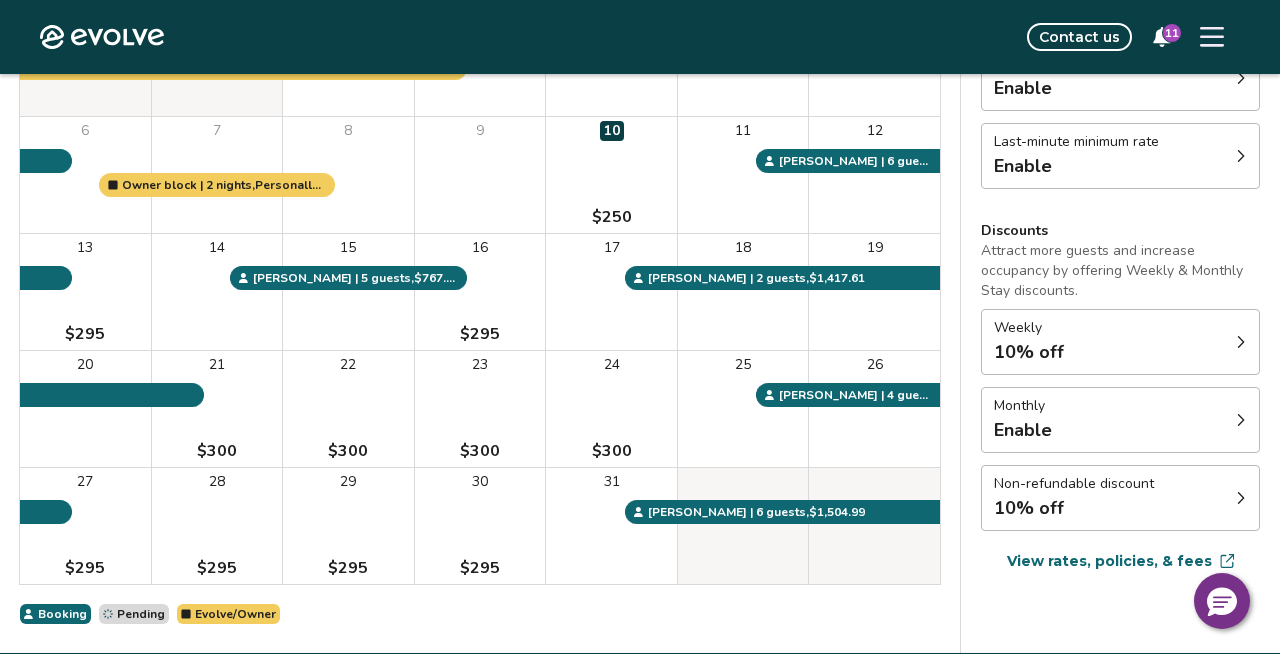 click 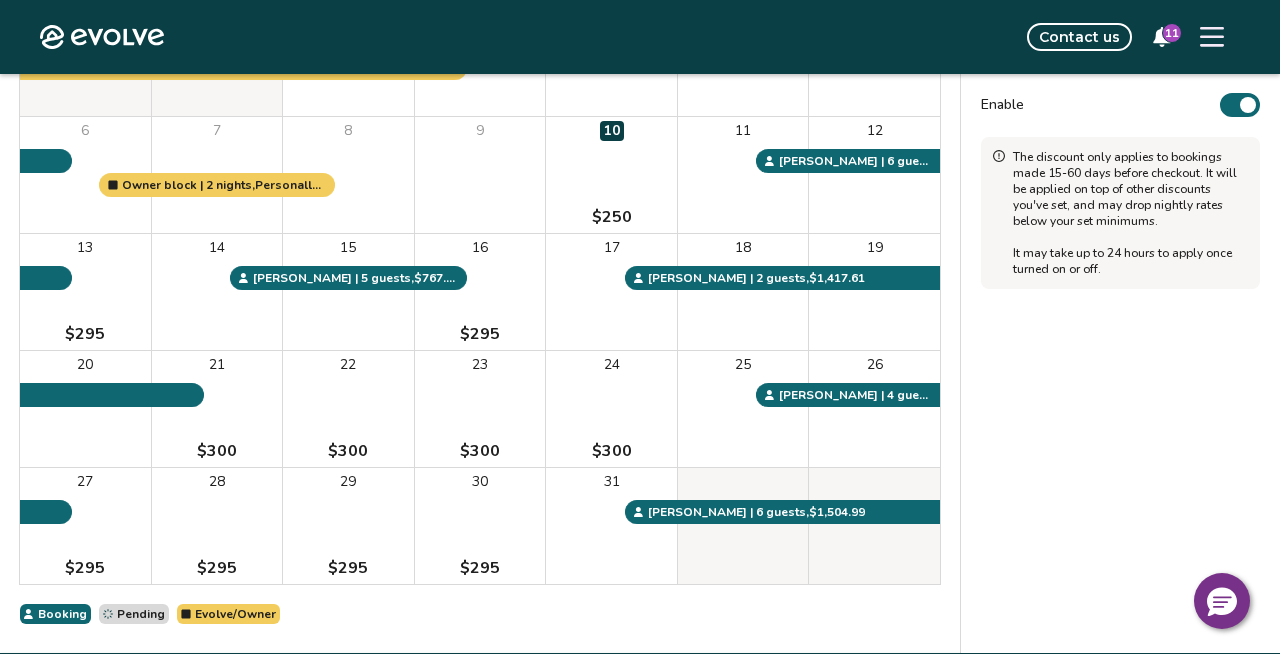 click at bounding box center (1248, 105) 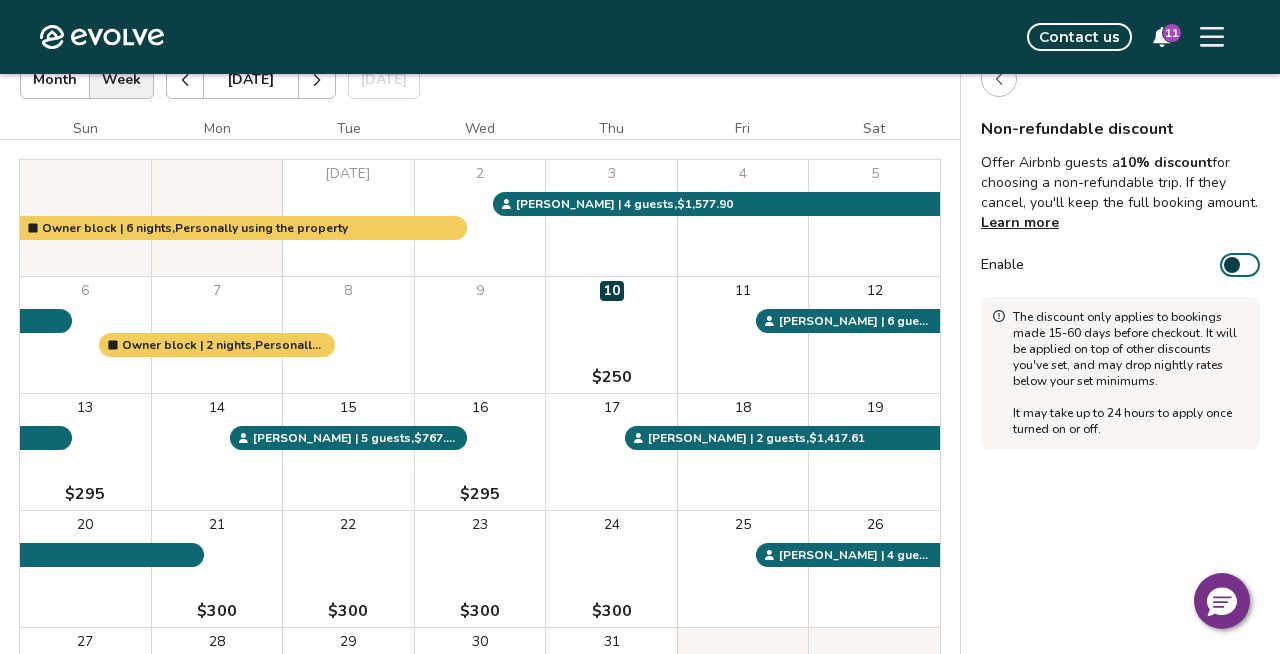 scroll, scrollTop: 0, scrollLeft: 0, axis: both 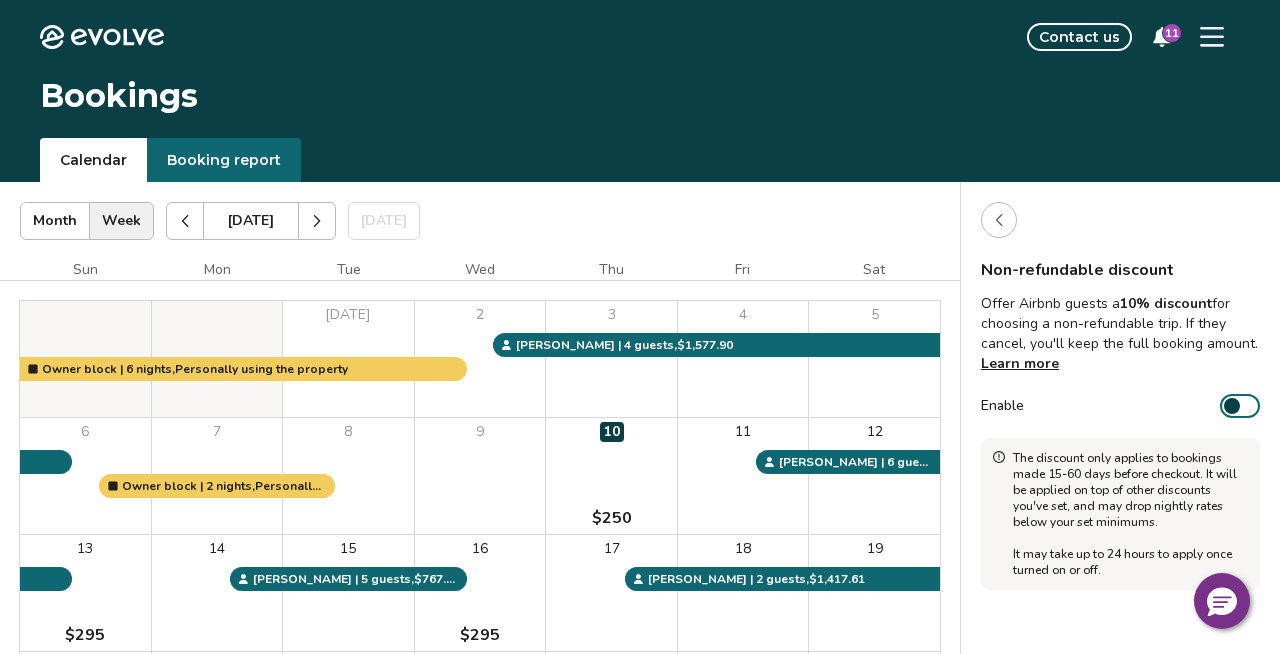 click 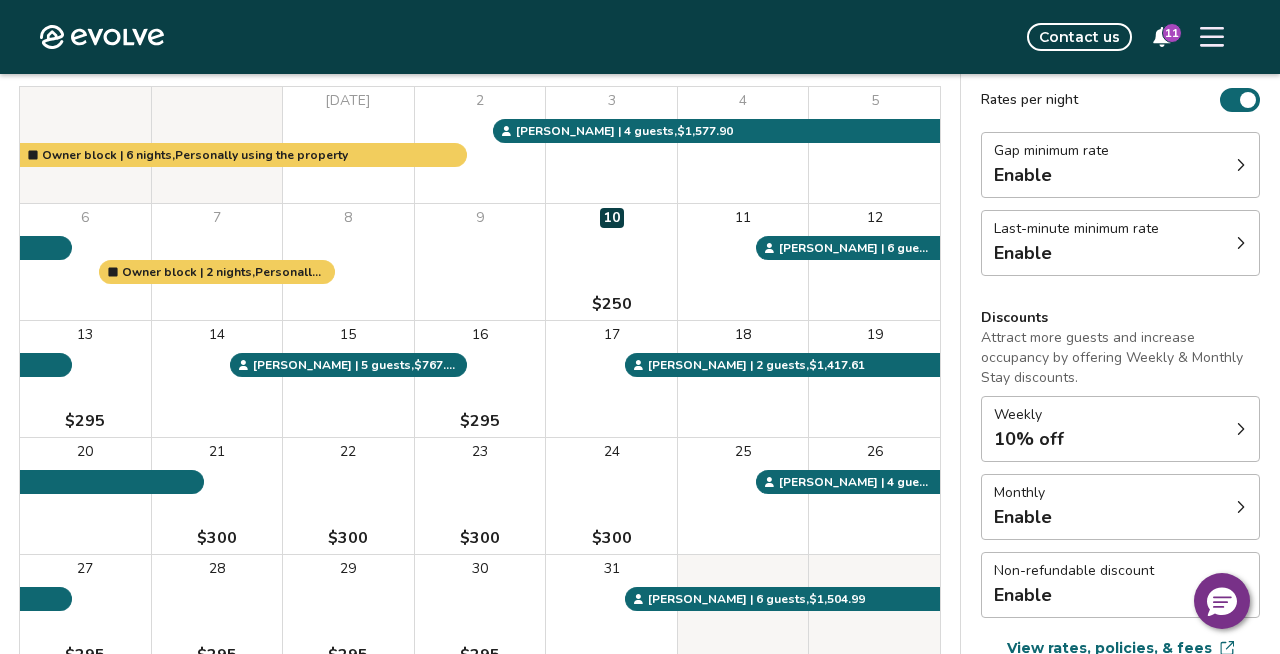 scroll, scrollTop: 206, scrollLeft: 0, axis: vertical 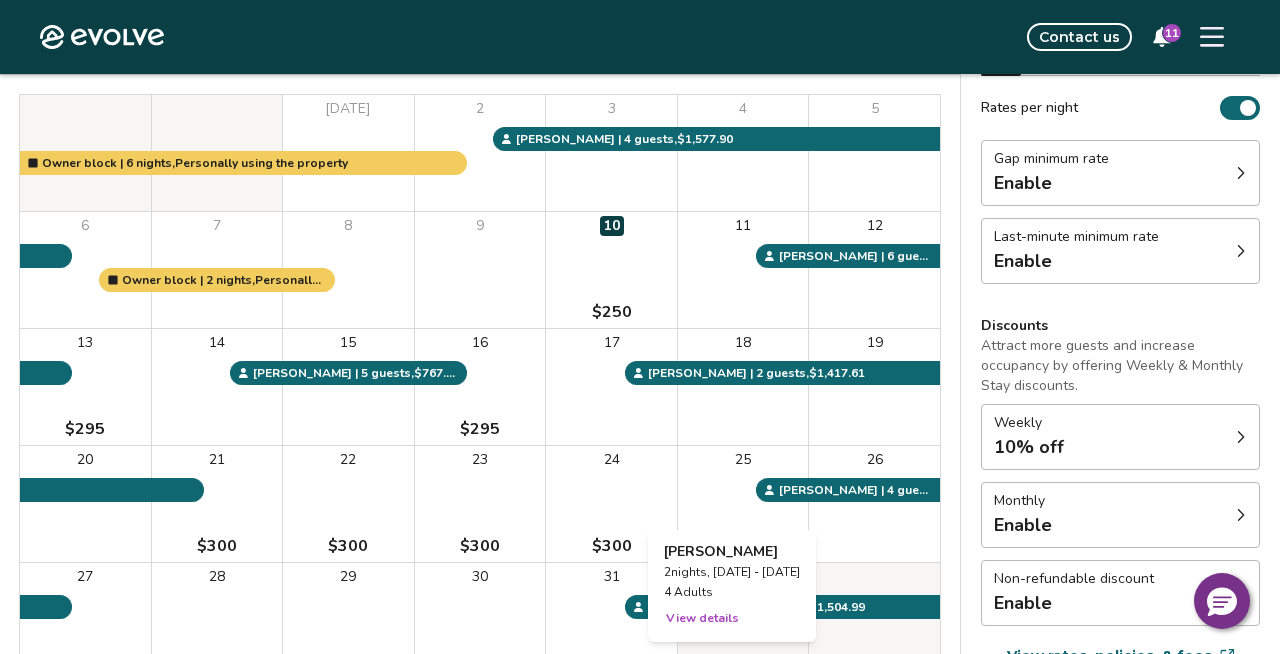 click on "View details" at bounding box center [702, 618] 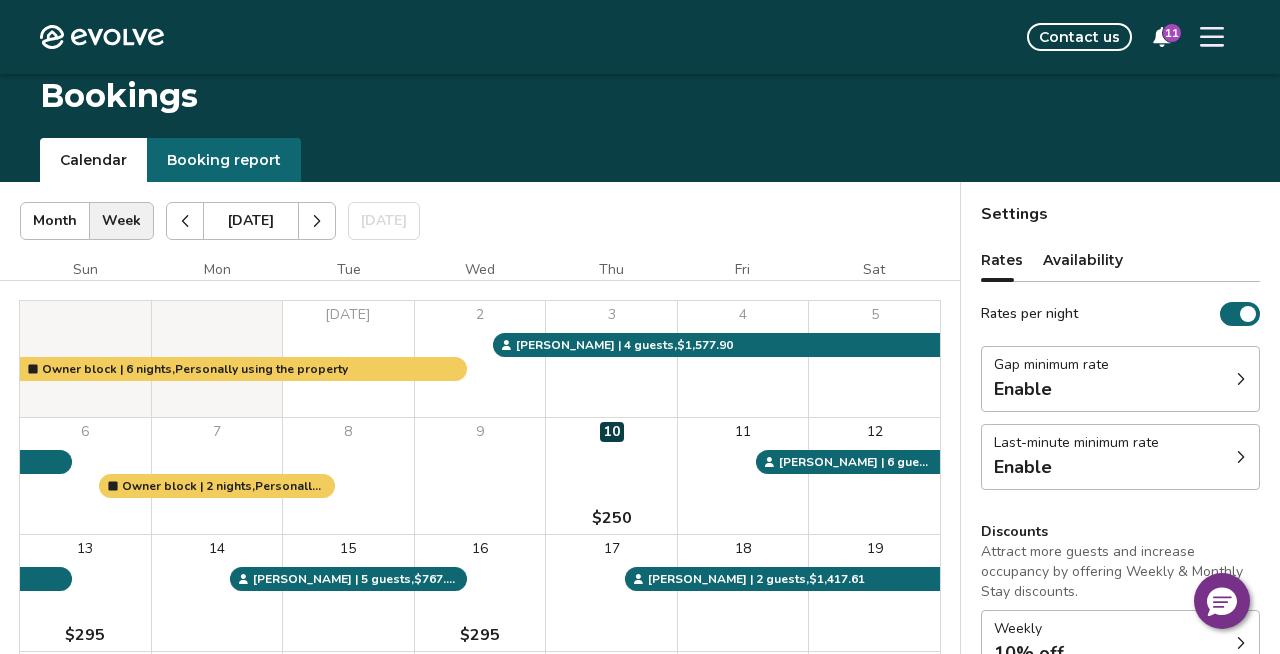 scroll, scrollTop: 206, scrollLeft: 0, axis: vertical 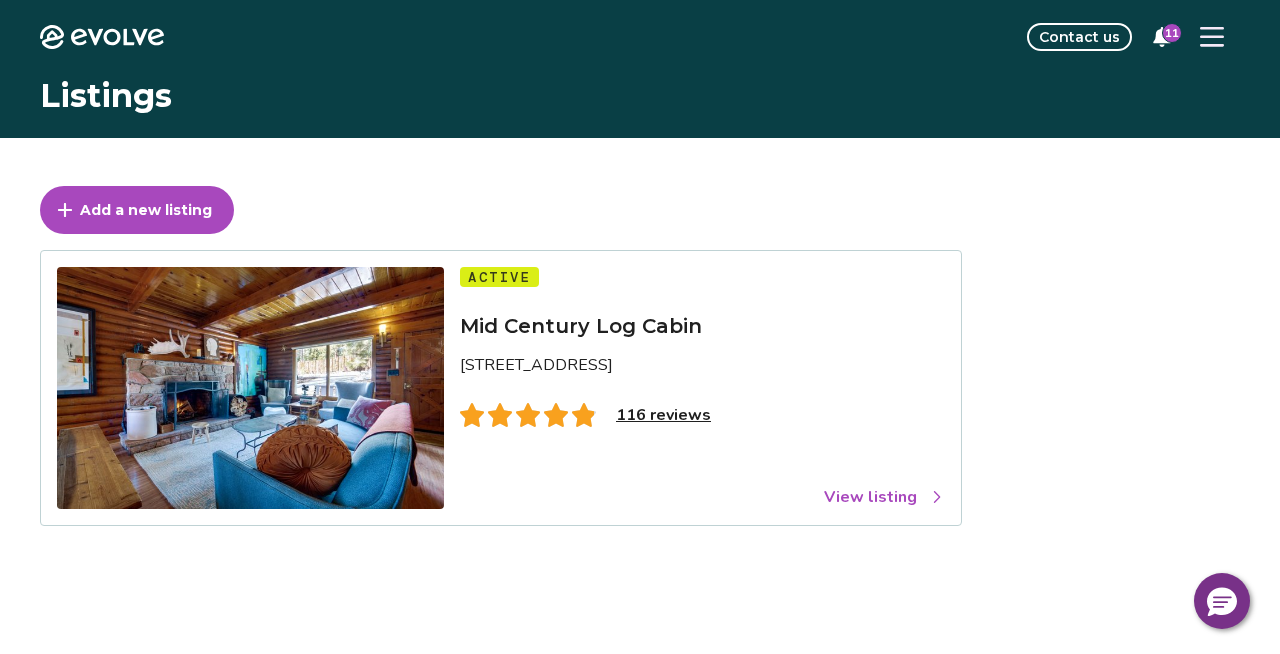 click 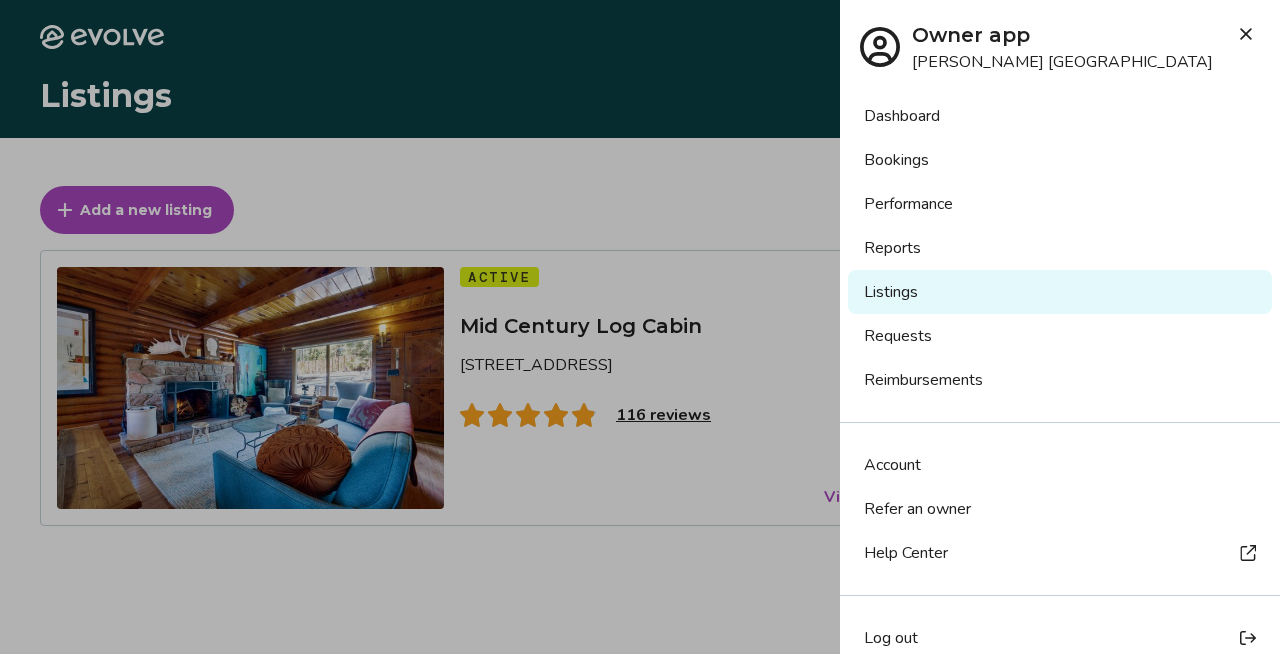 click on "Bookings" at bounding box center (1060, 160) 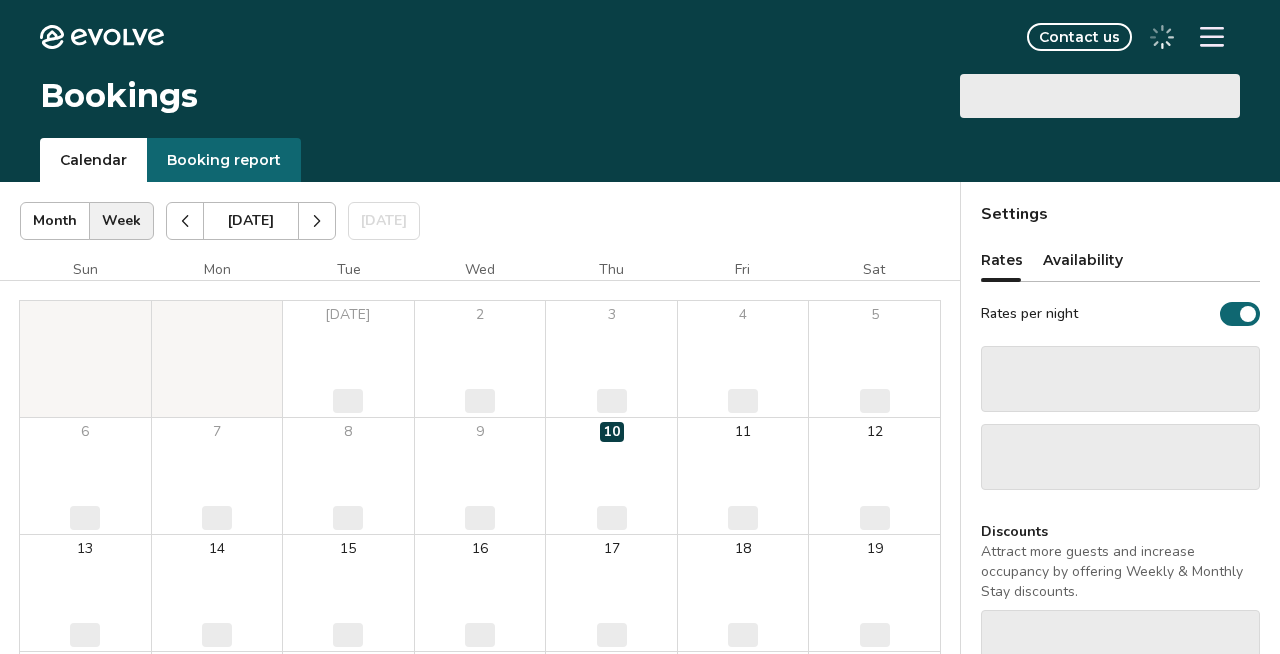 scroll, scrollTop: 0, scrollLeft: 0, axis: both 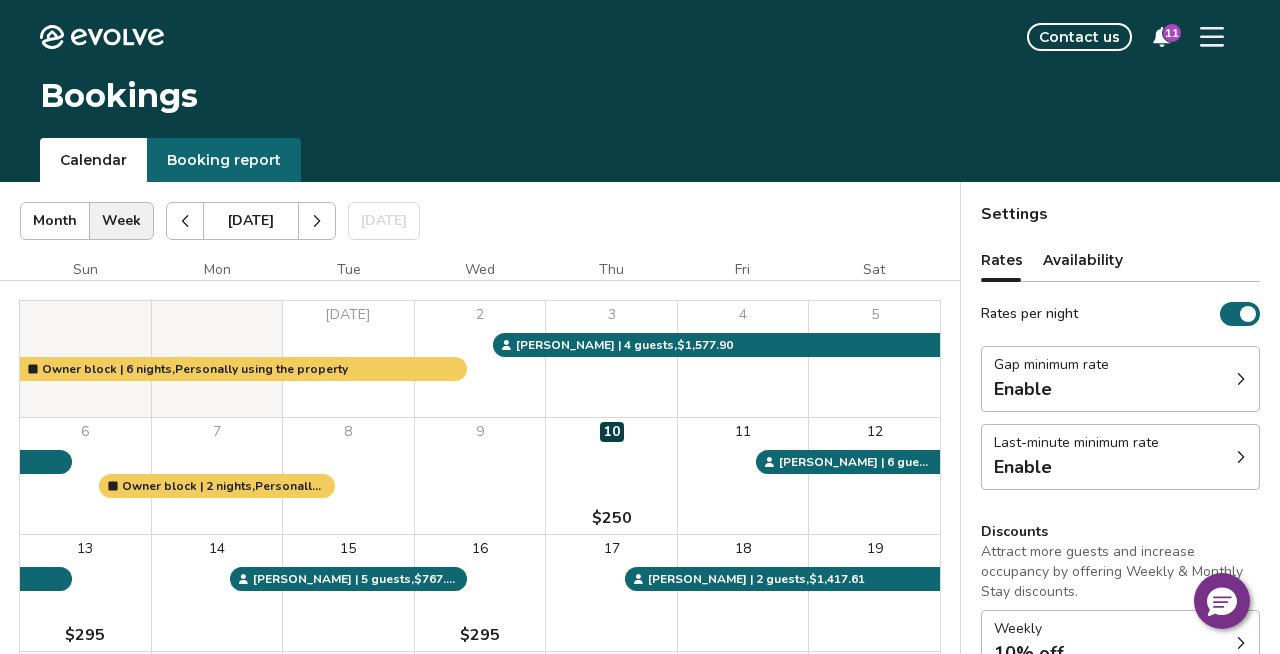 click at bounding box center (317, 221) 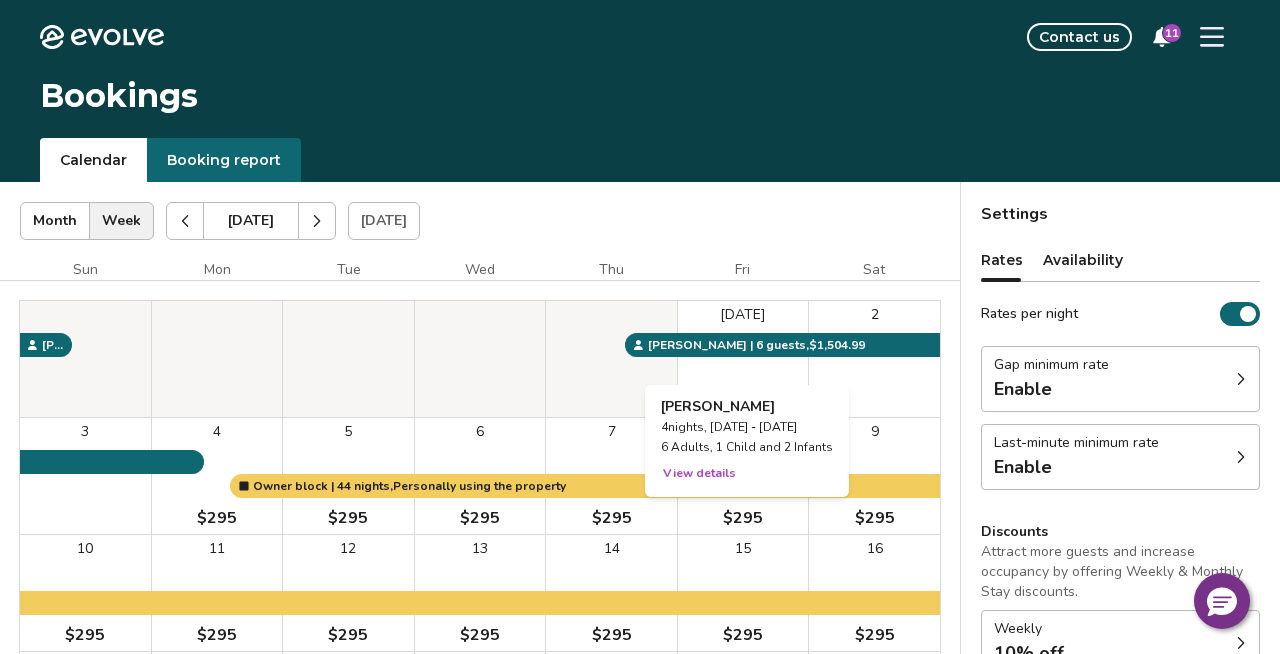 click on "Aug 1" at bounding box center [743, 359] 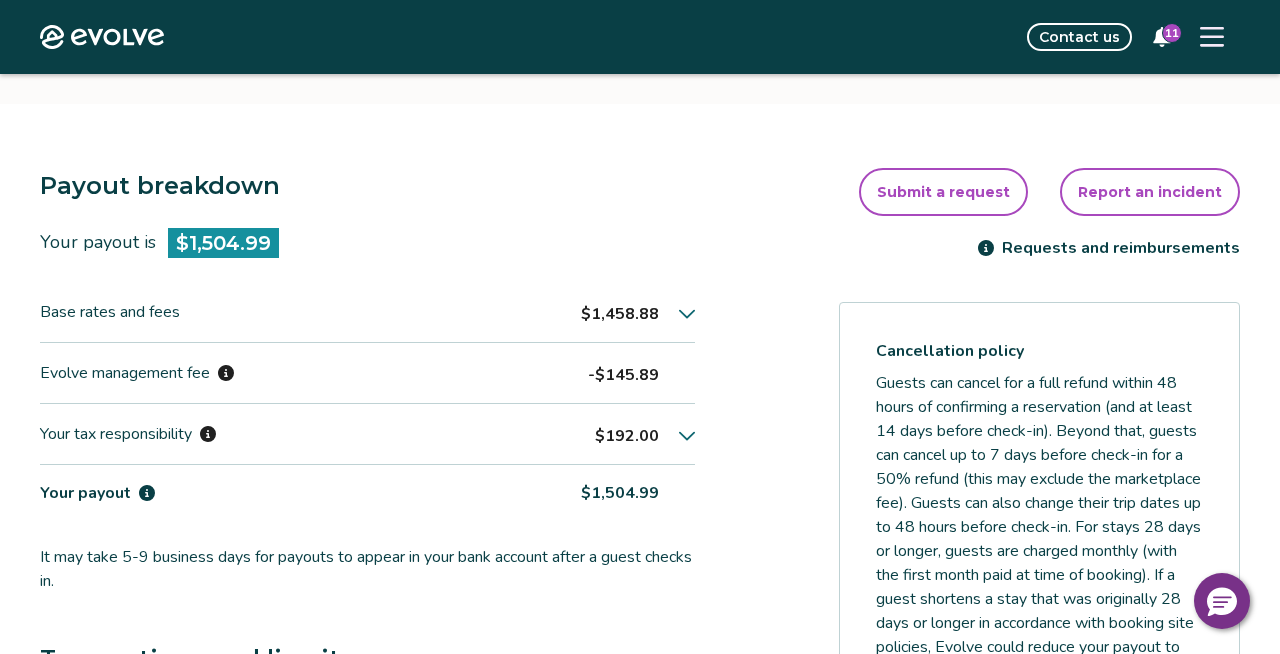 scroll, scrollTop: 493, scrollLeft: 0, axis: vertical 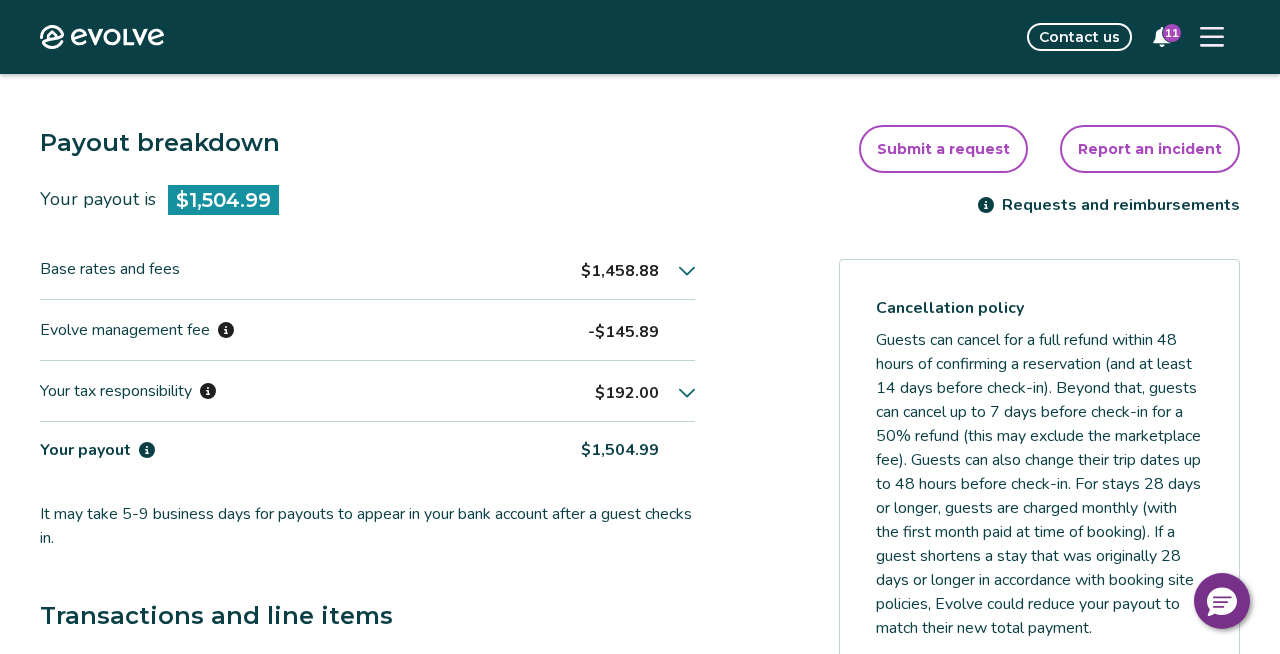 click 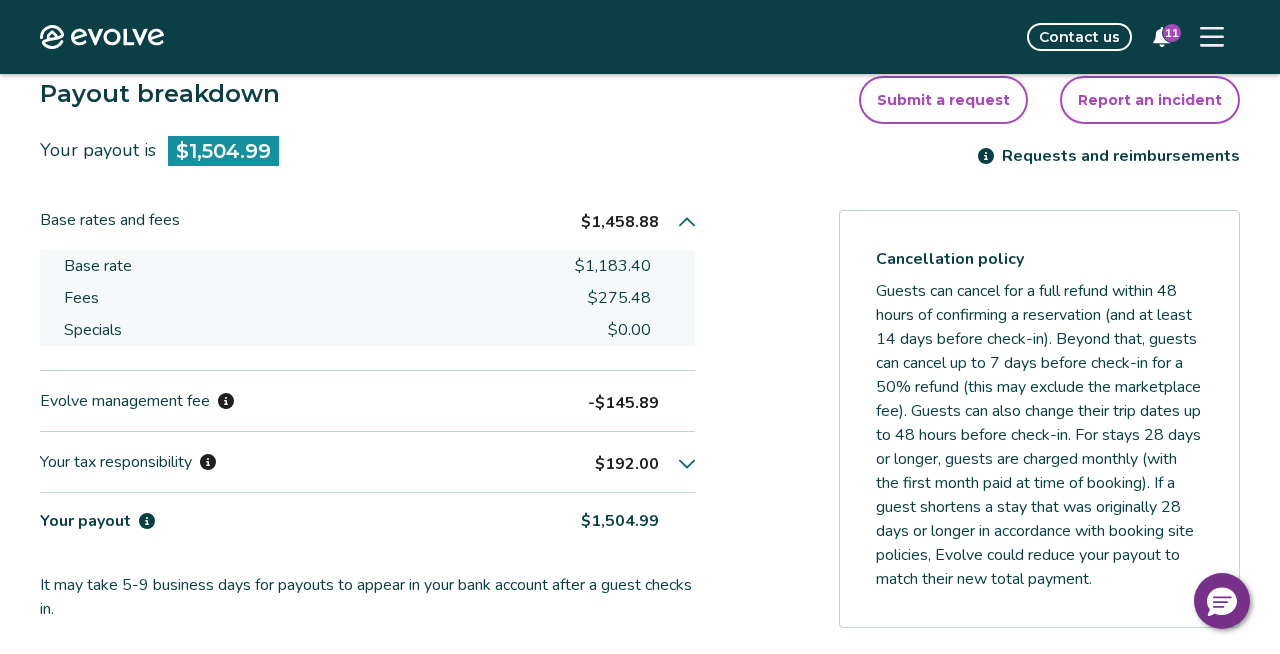 scroll, scrollTop: 564, scrollLeft: 0, axis: vertical 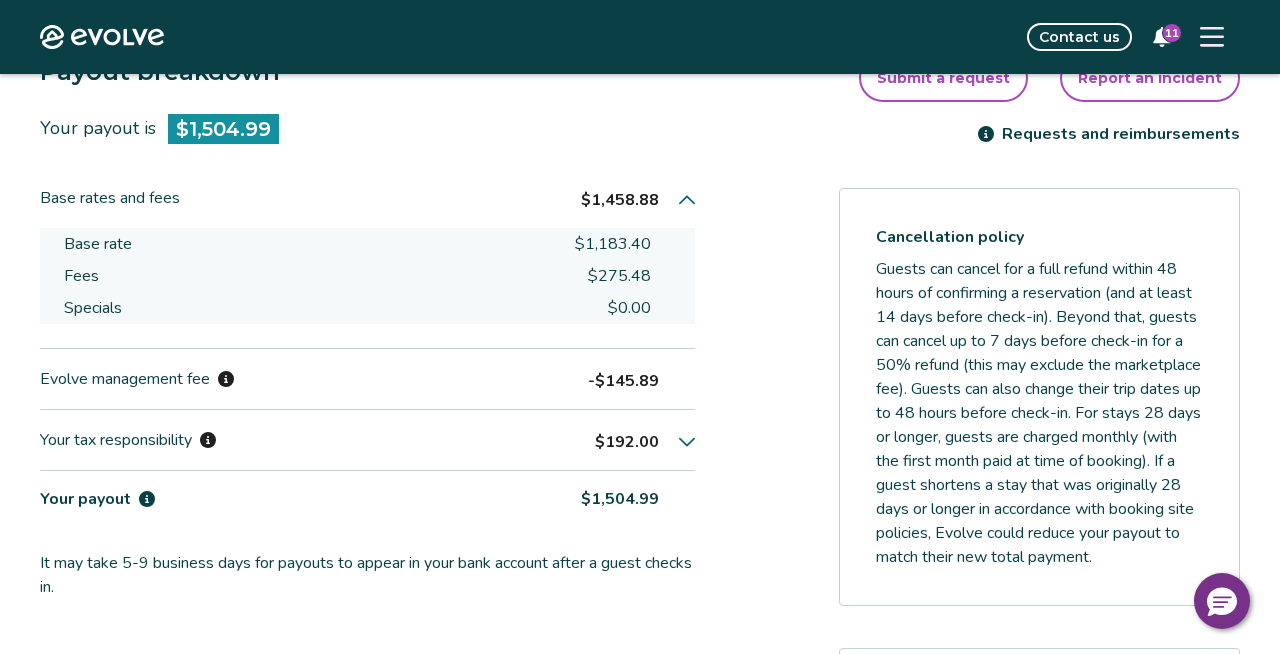 click 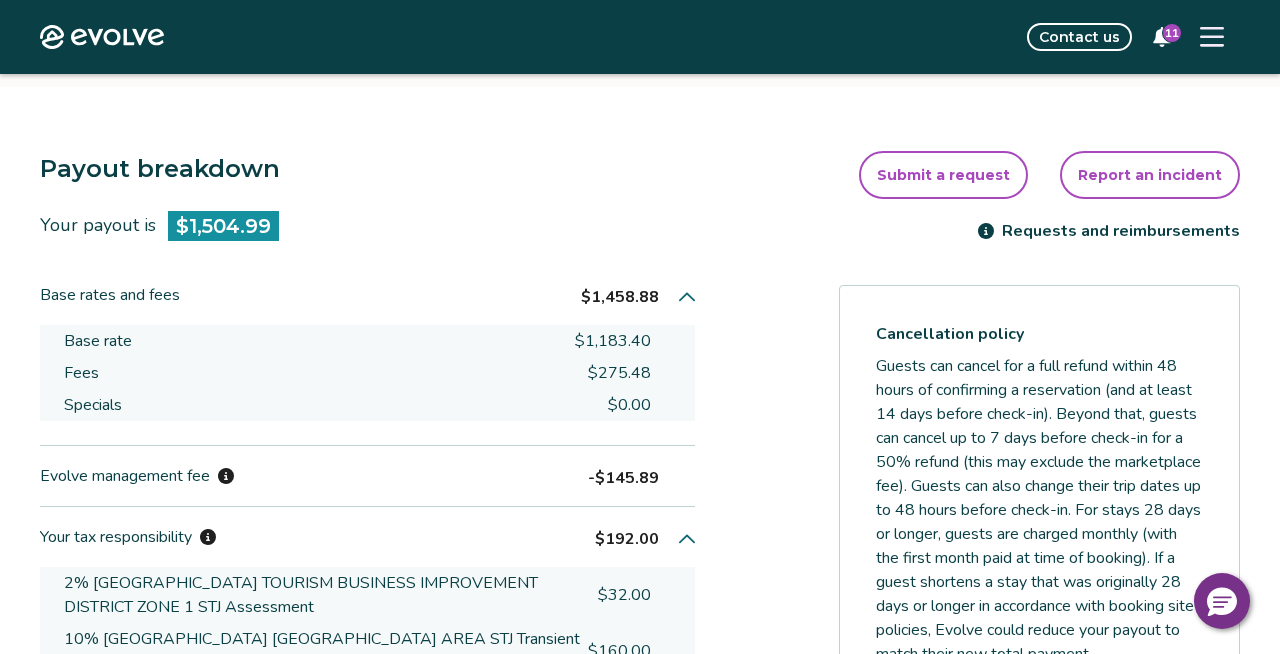 scroll, scrollTop: 469, scrollLeft: 0, axis: vertical 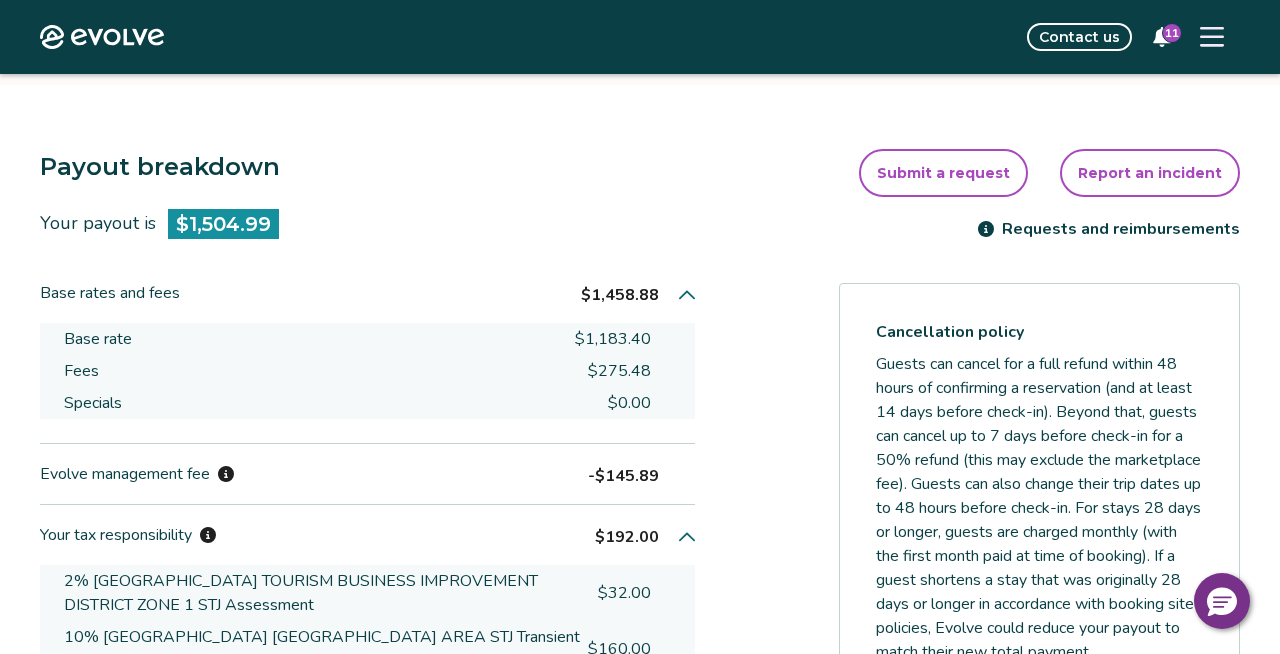 click 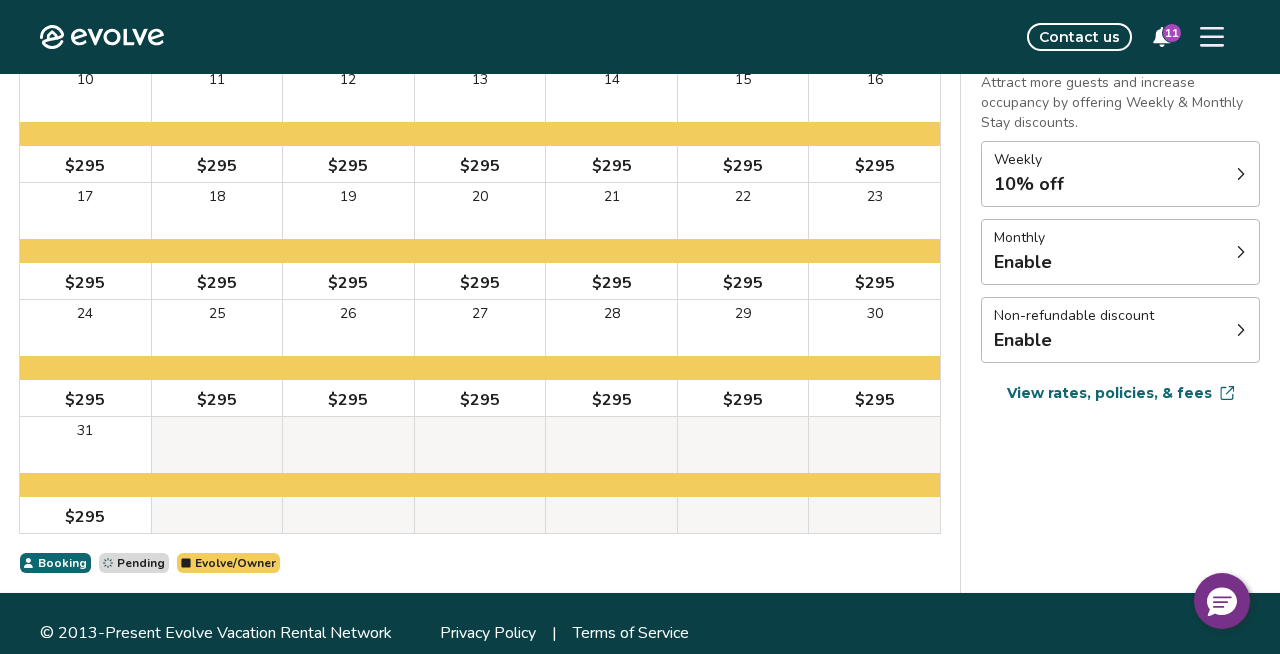 scroll, scrollTop: 0, scrollLeft: 0, axis: both 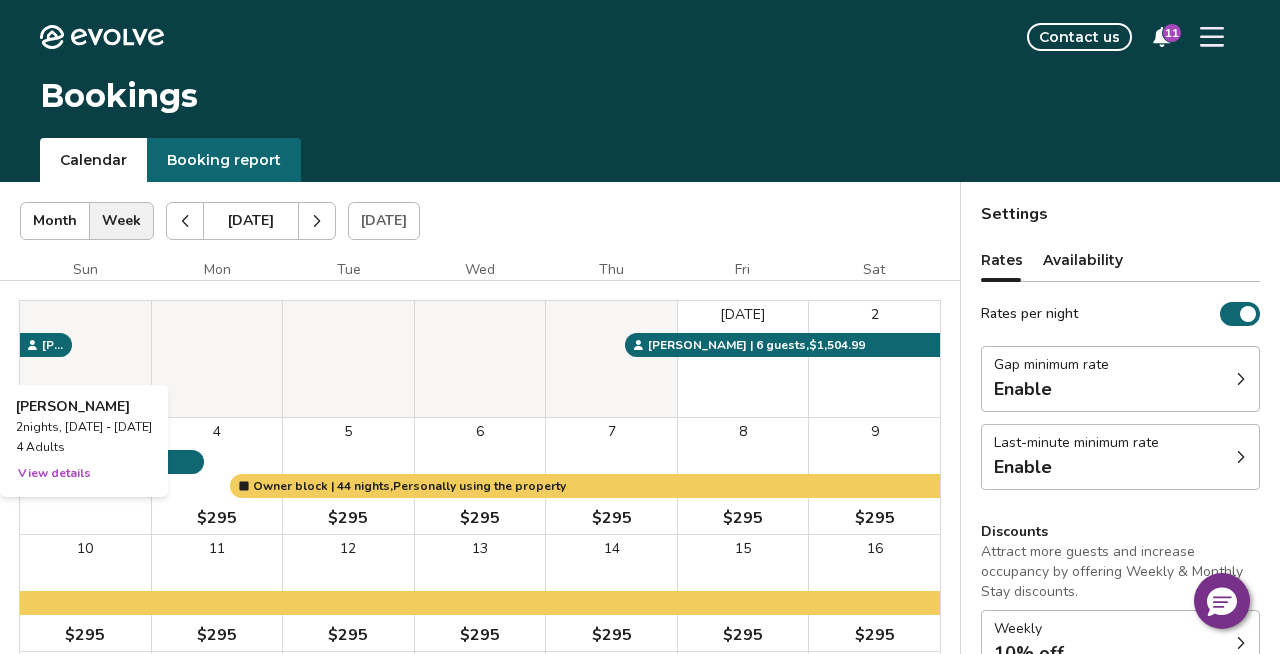 click at bounding box center (85, 359) 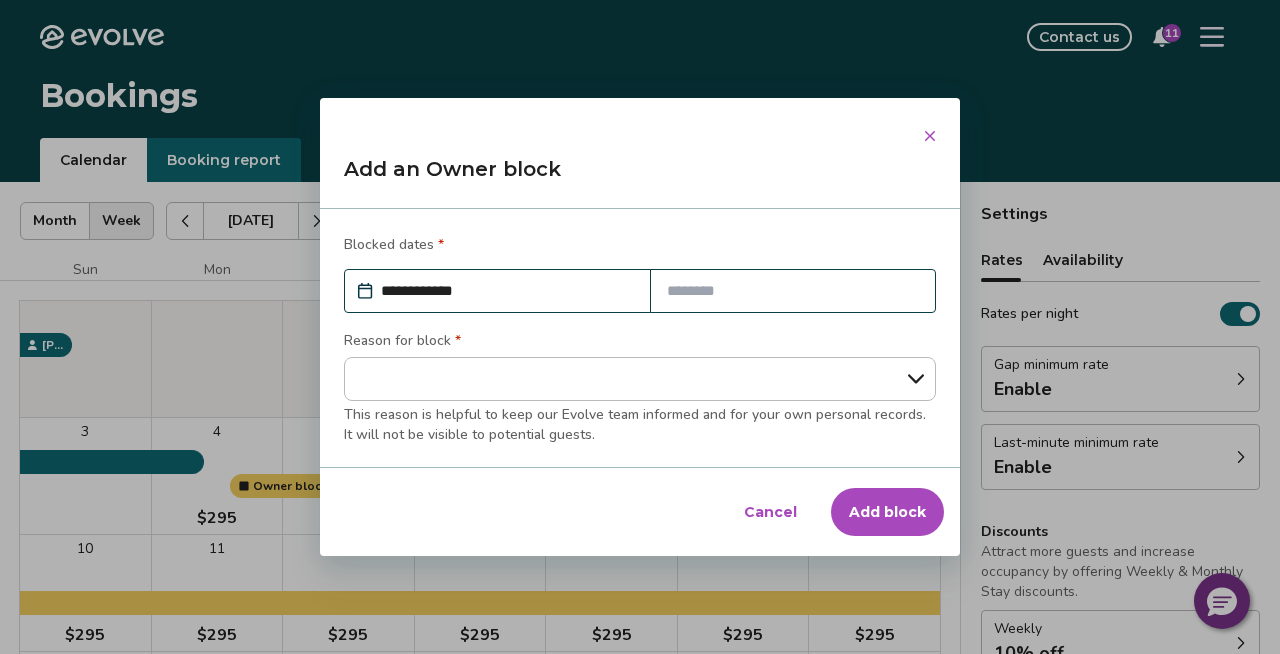 click 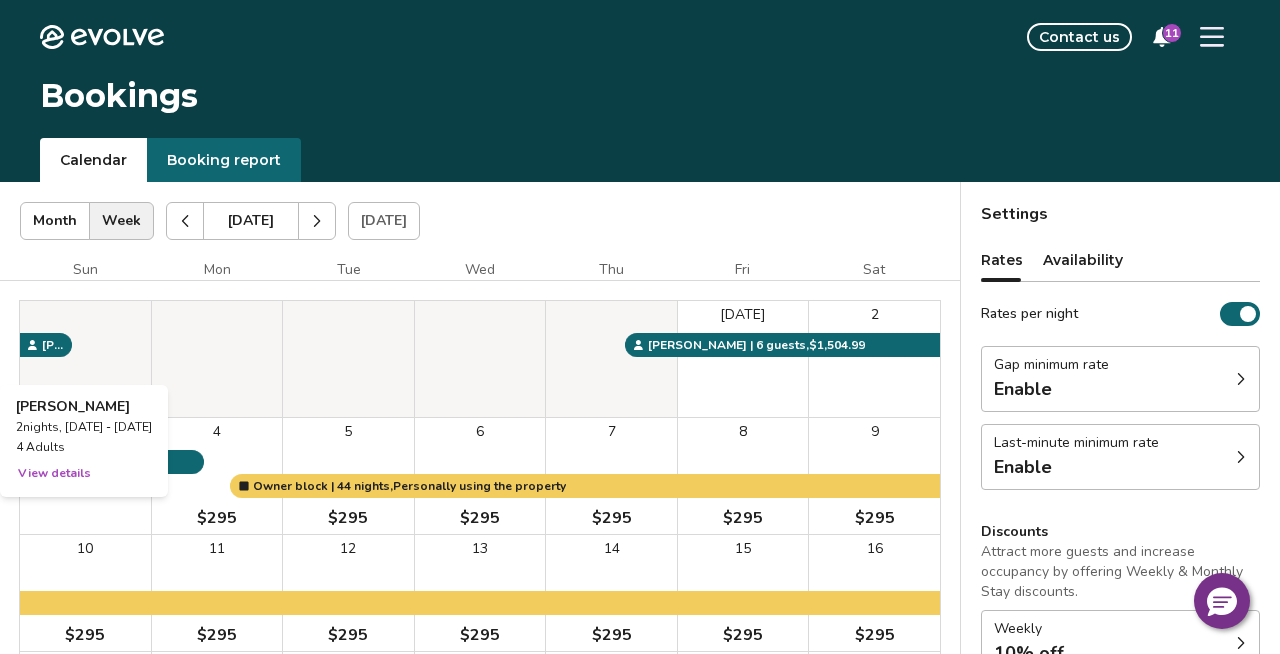 click on "View details" at bounding box center (54, 473) 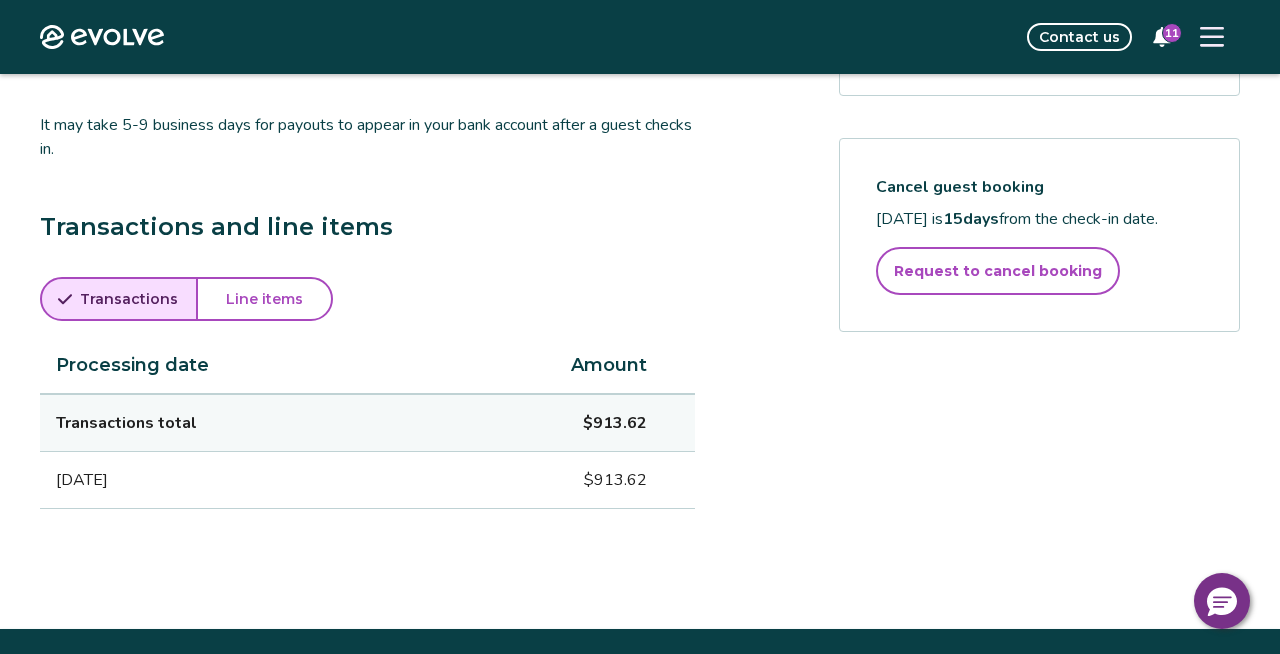 scroll, scrollTop: 937, scrollLeft: 0, axis: vertical 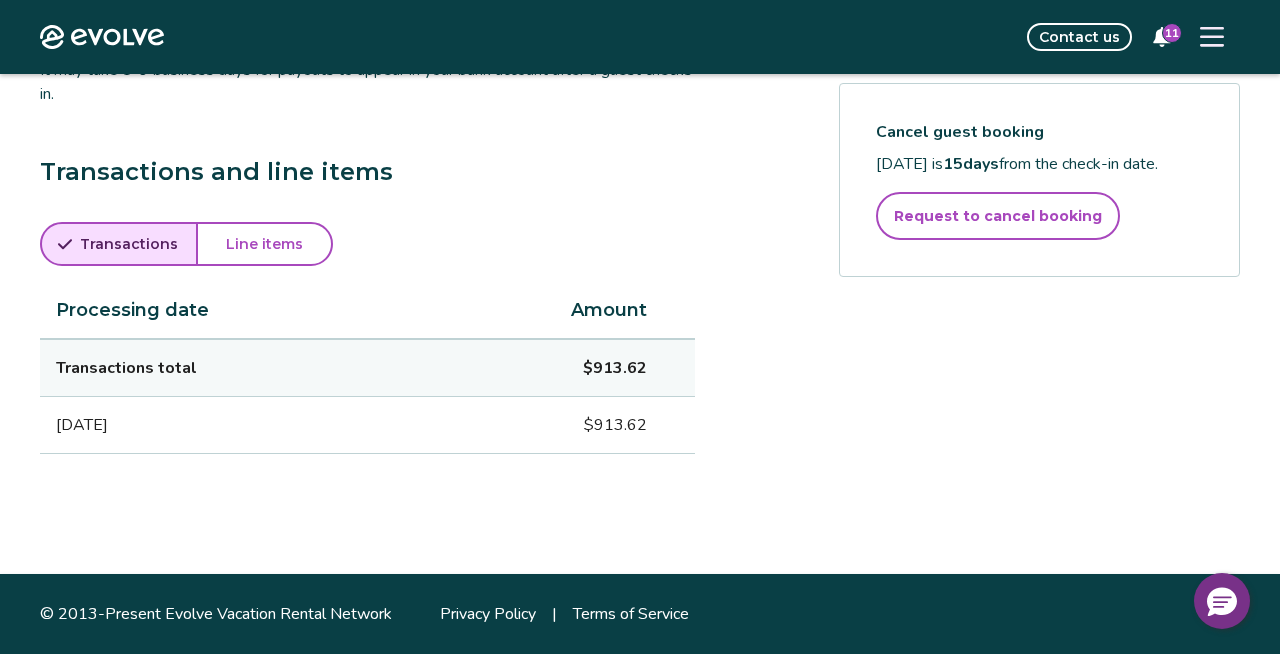 click on "Line items" at bounding box center (264, 244) 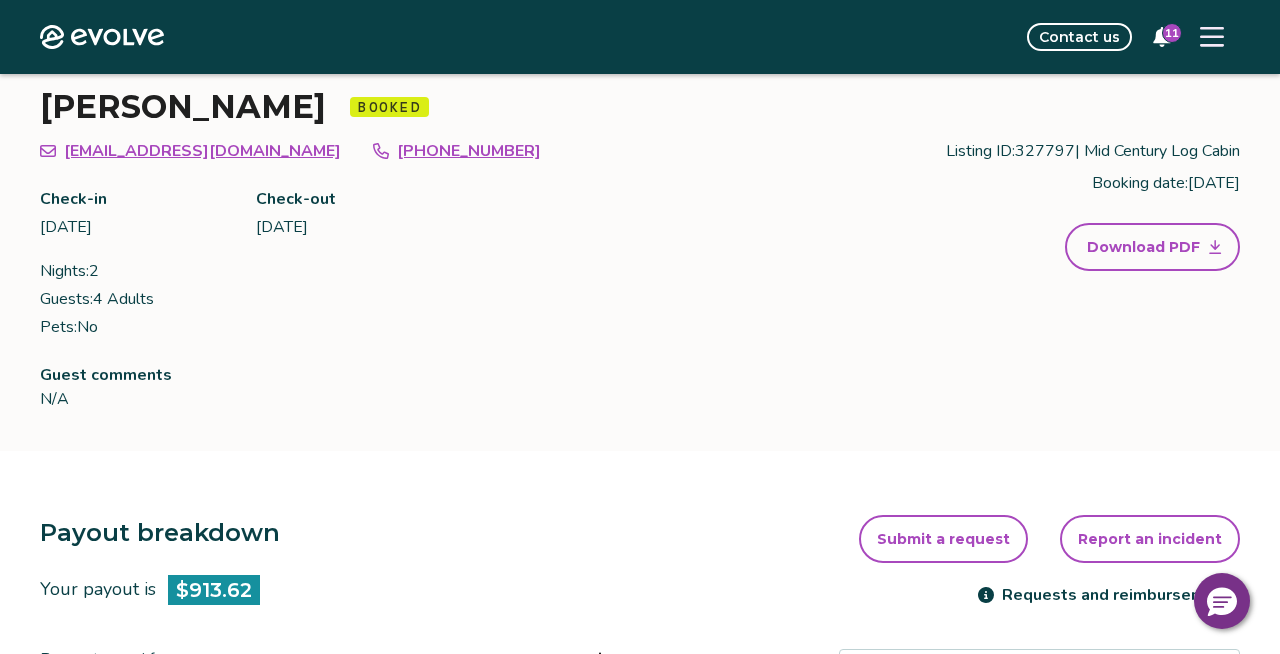 scroll, scrollTop: 0, scrollLeft: 0, axis: both 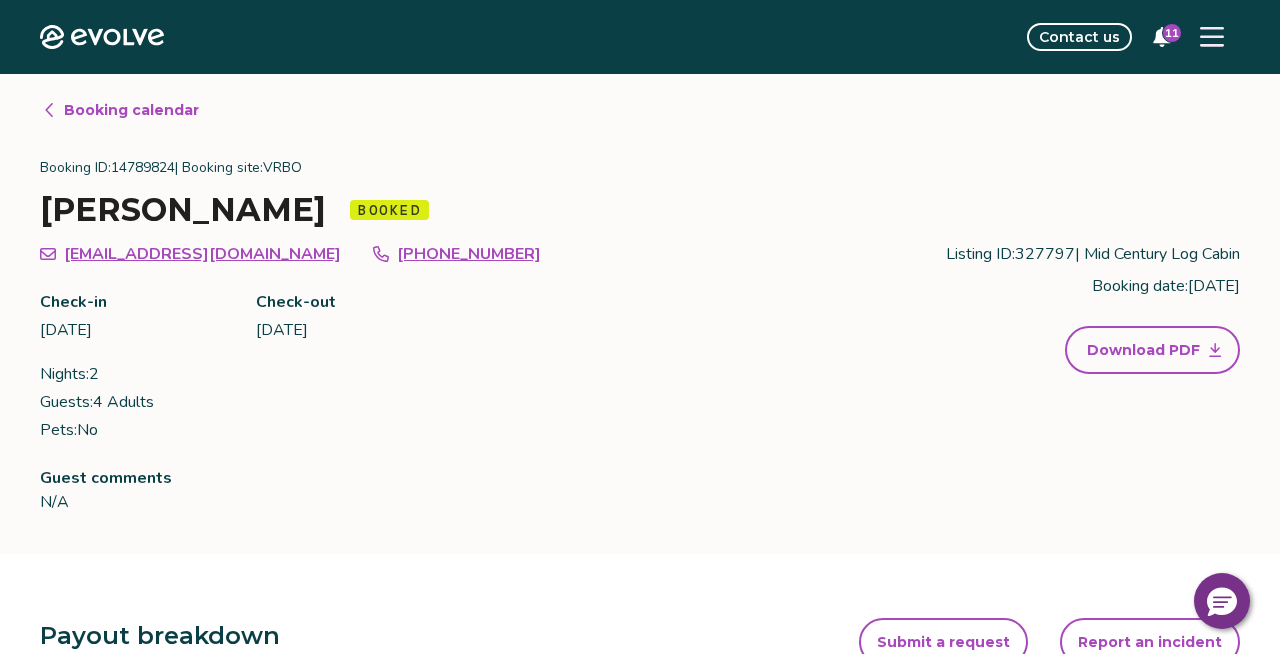 click on "Booking calendar" at bounding box center (131, 110) 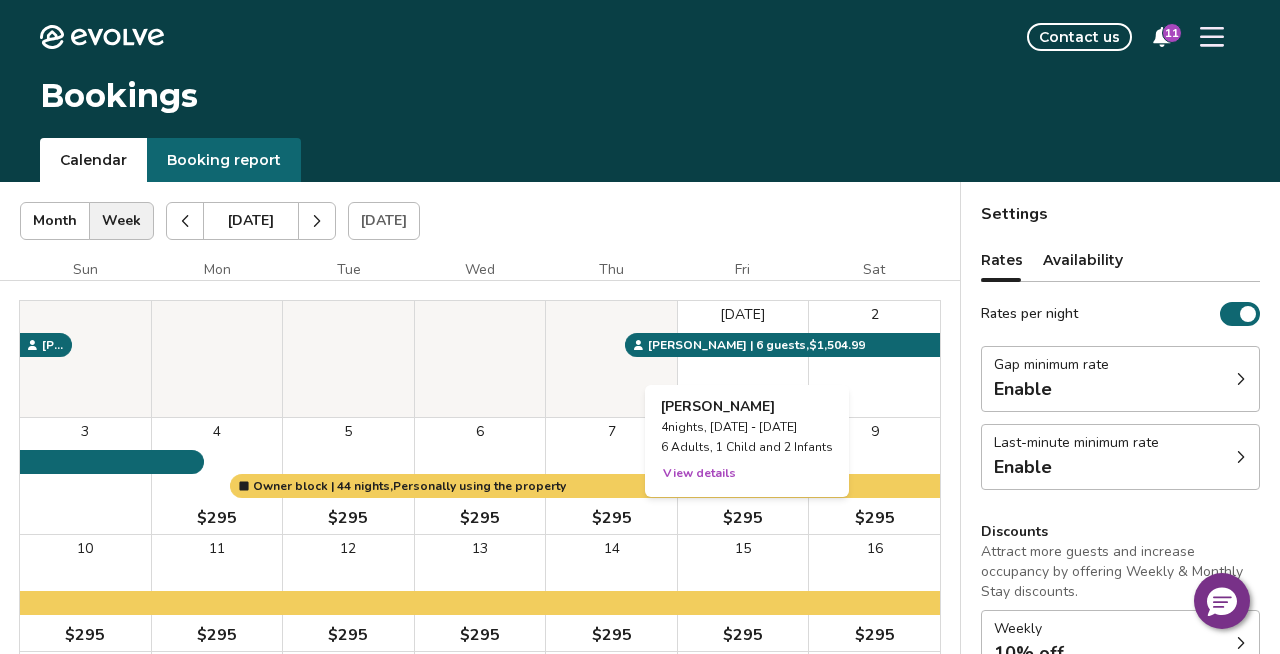 click on "View details" at bounding box center (699, 473) 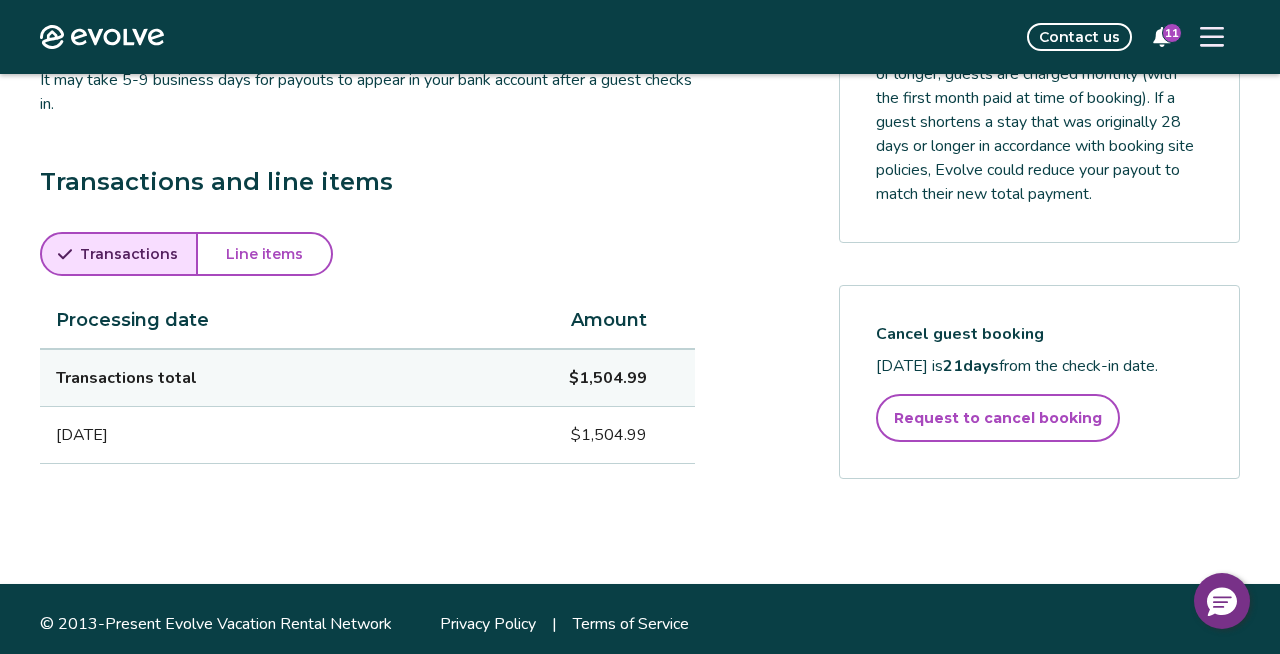 scroll, scrollTop: 926, scrollLeft: 0, axis: vertical 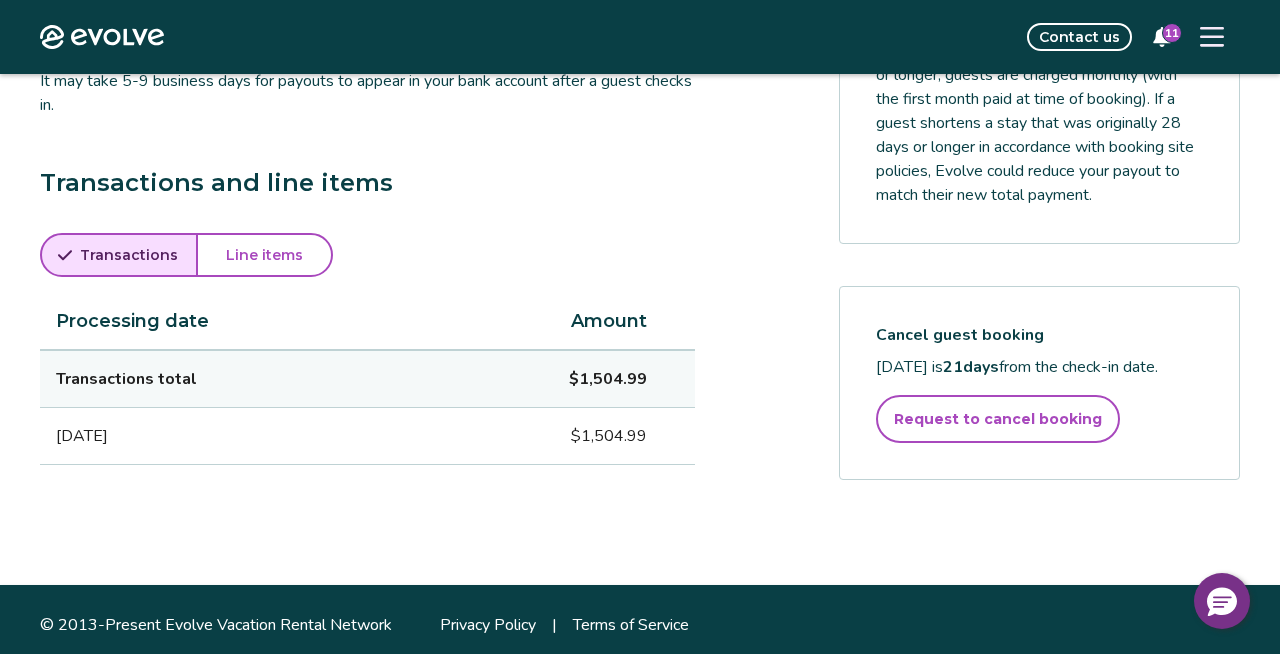 click on "Line items" at bounding box center (264, 255) 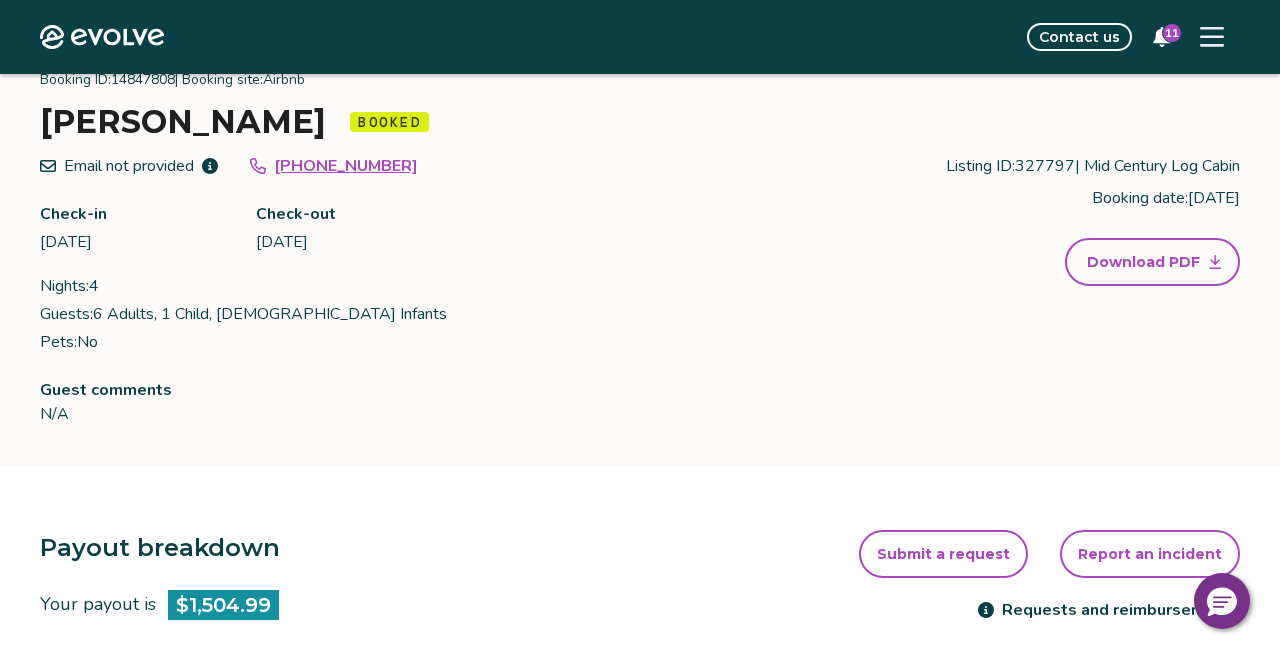 scroll, scrollTop: 0, scrollLeft: 0, axis: both 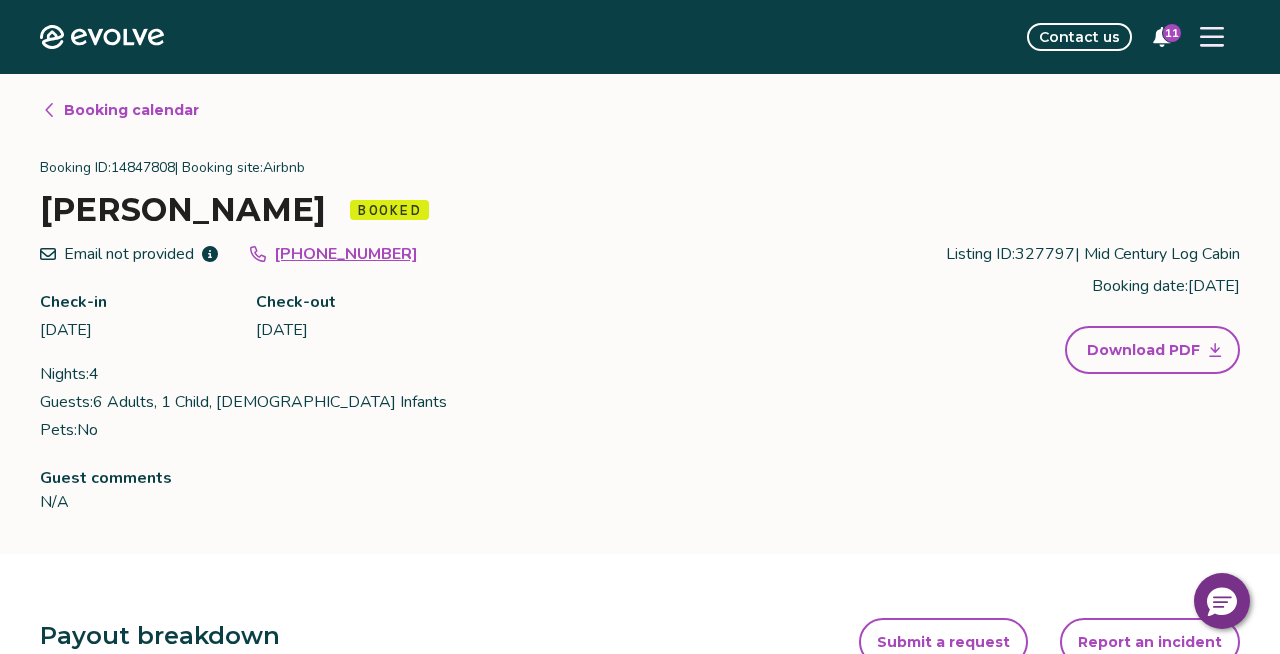 click on "Booking calendar" at bounding box center [131, 110] 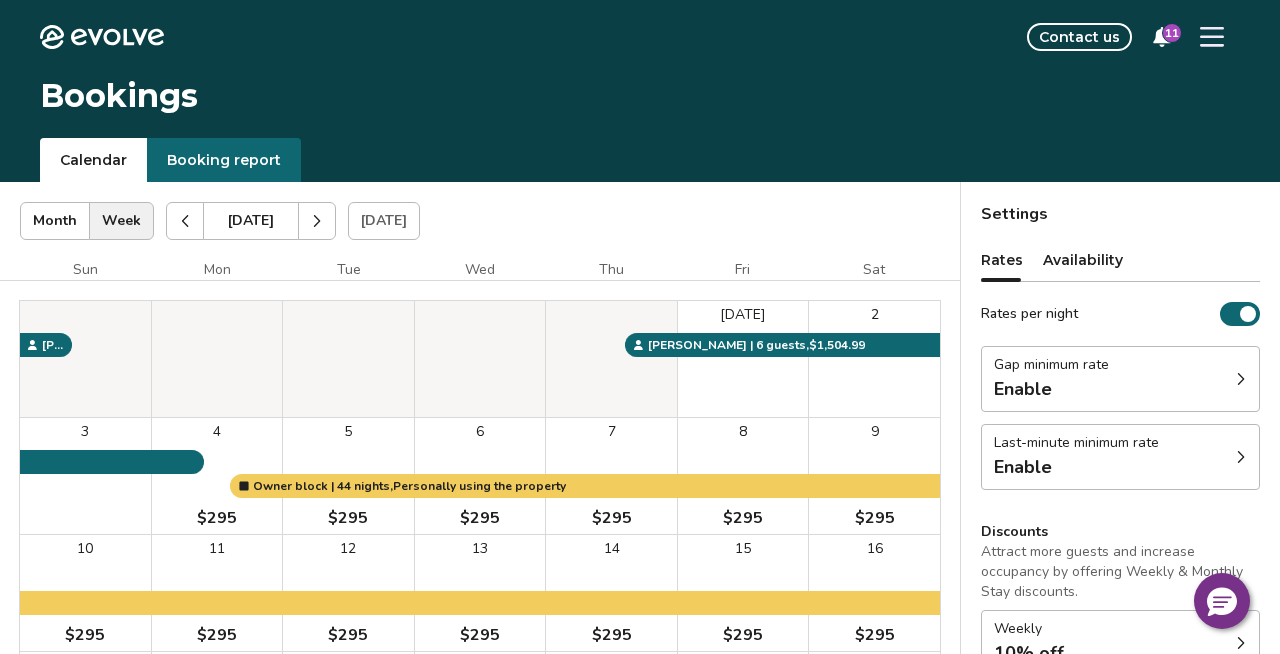 click 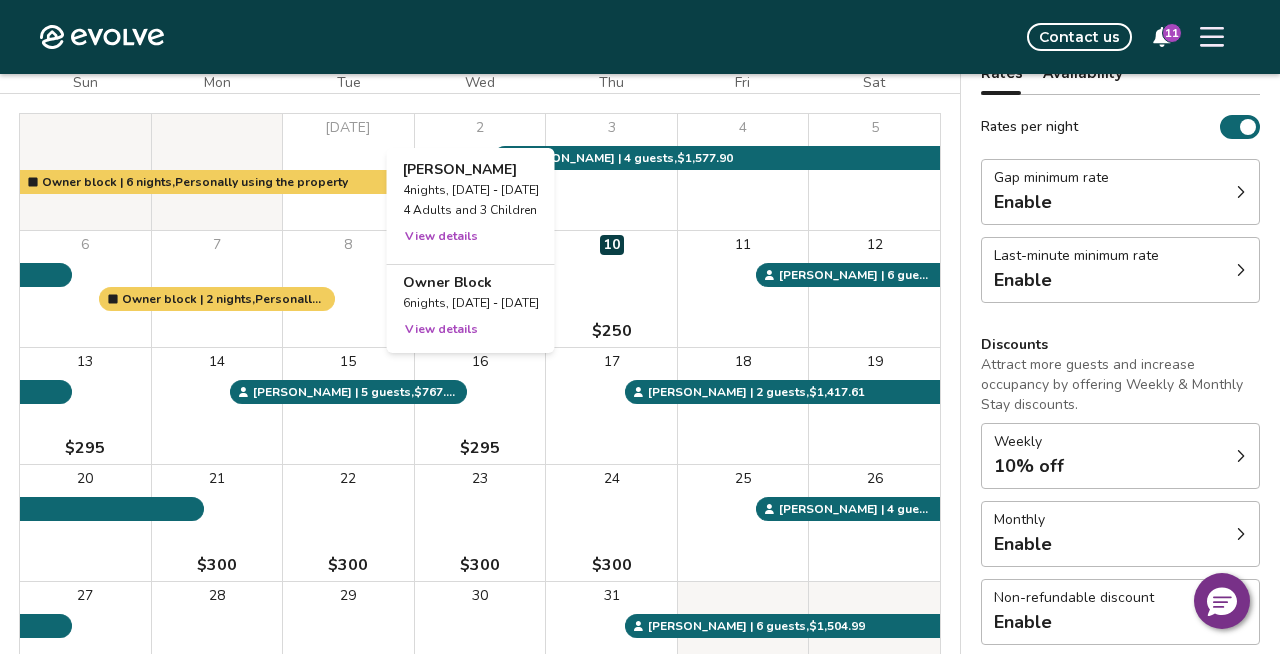 scroll, scrollTop: 245, scrollLeft: 0, axis: vertical 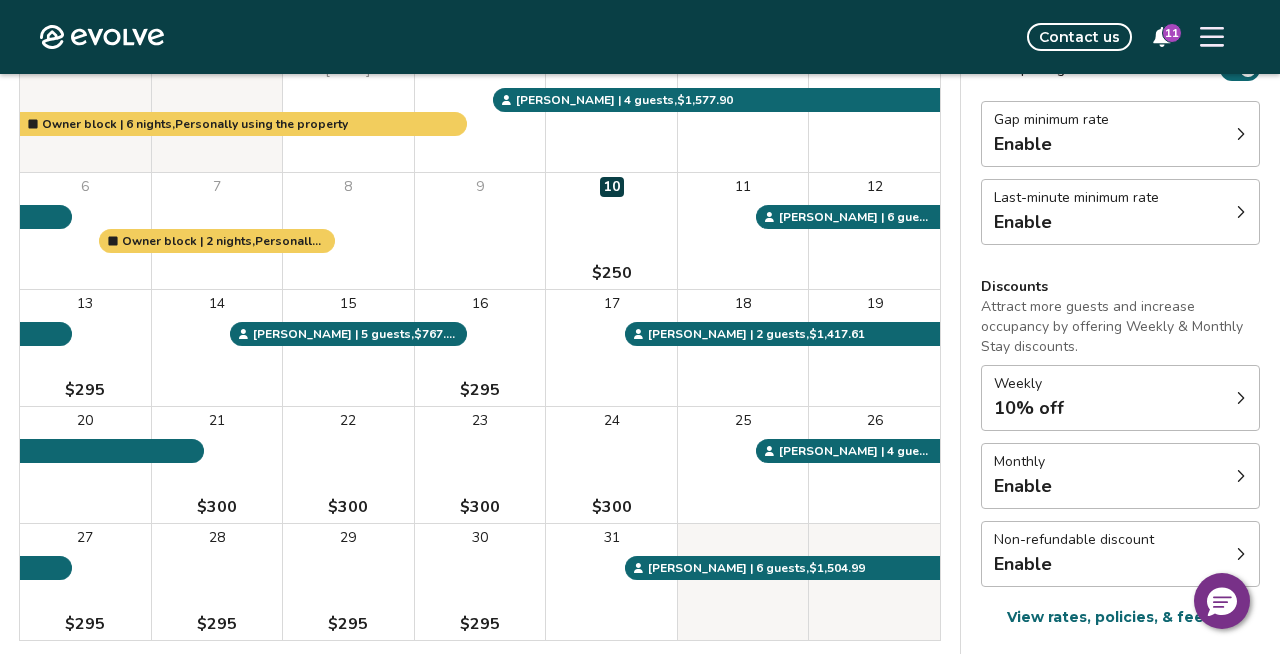 click 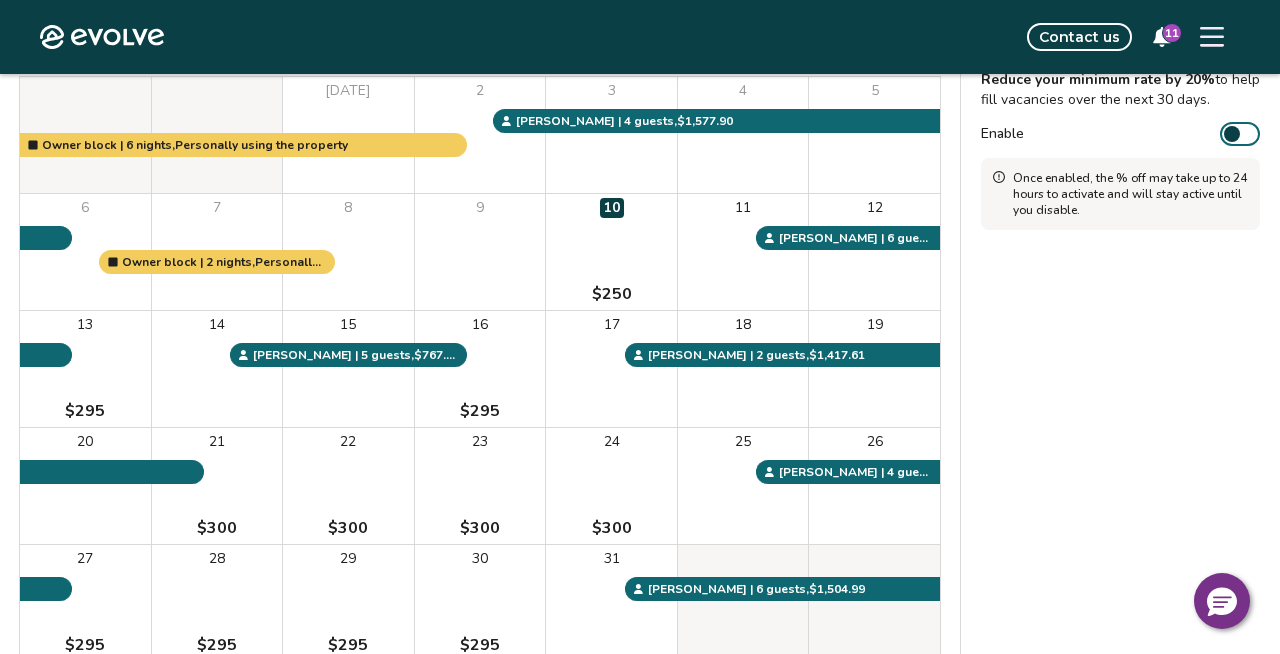 scroll, scrollTop: 84, scrollLeft: 0, axis: vertical 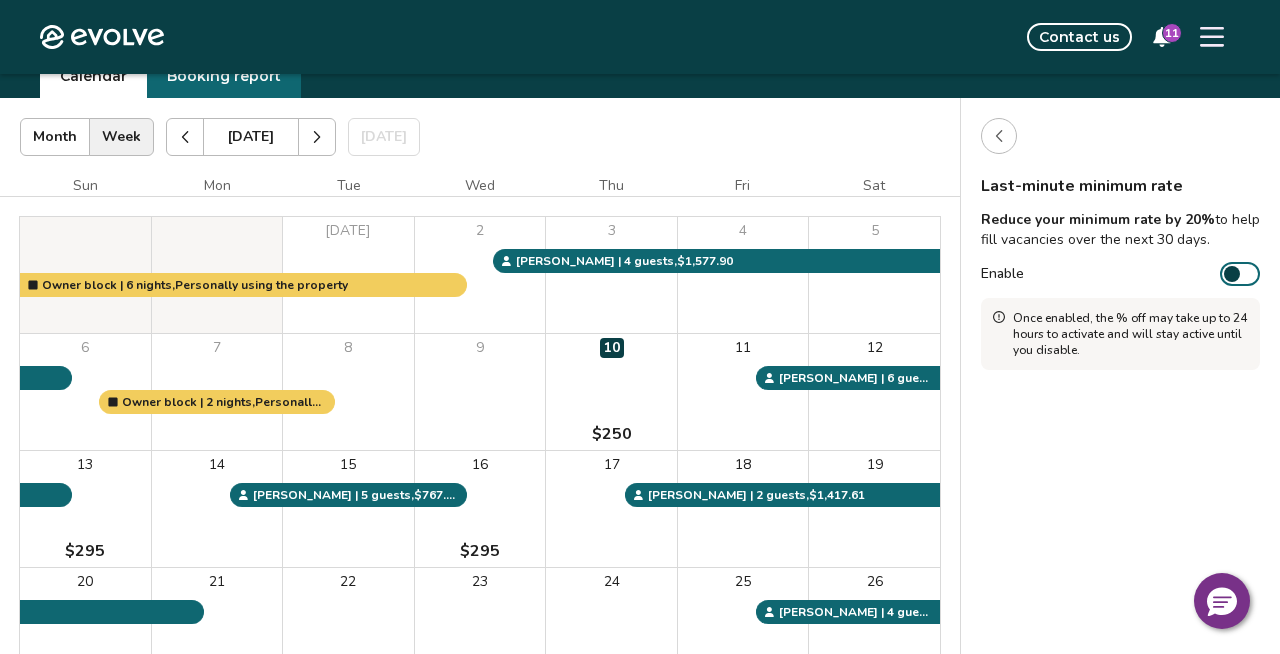 click 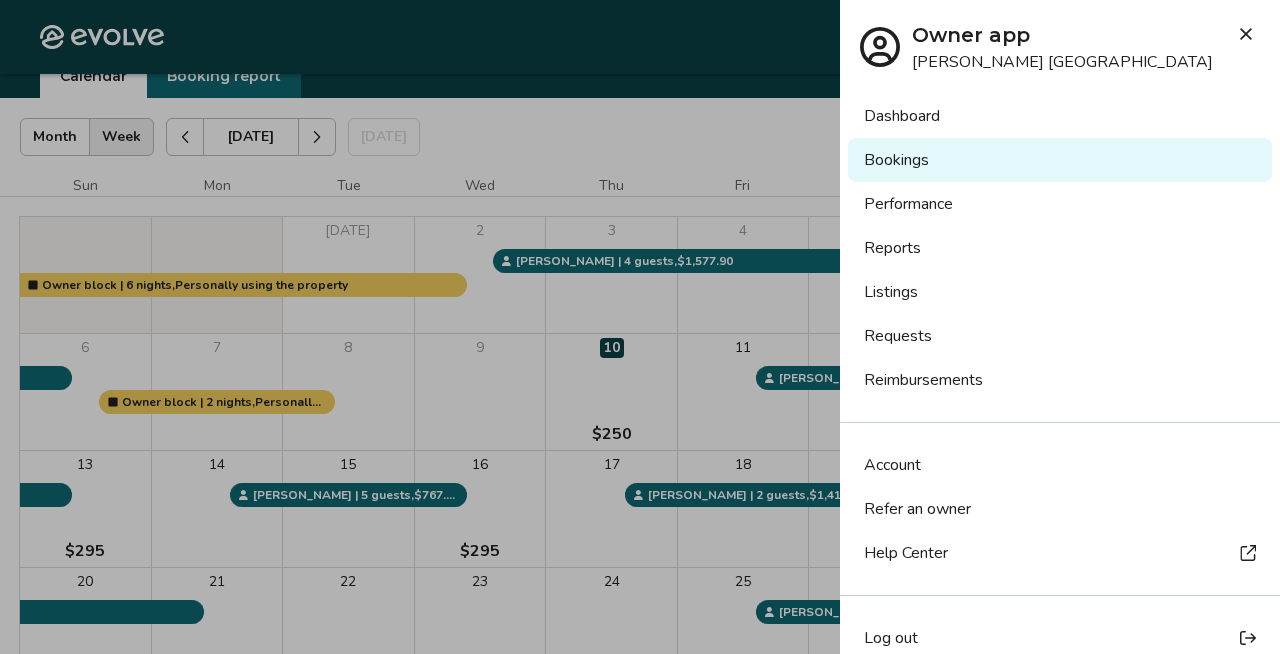click on "Listings" at bounding box center (1060, 292) 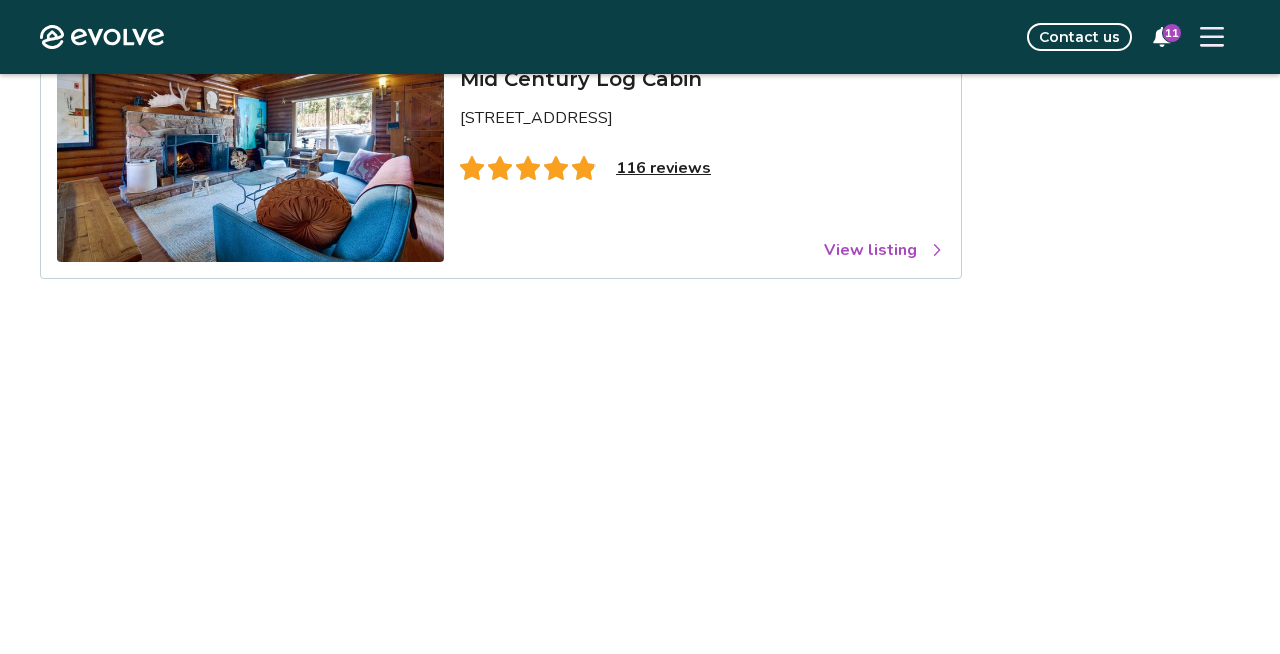 scroll, scrollTop: 257, scrollLeft: 0, axis: vertical 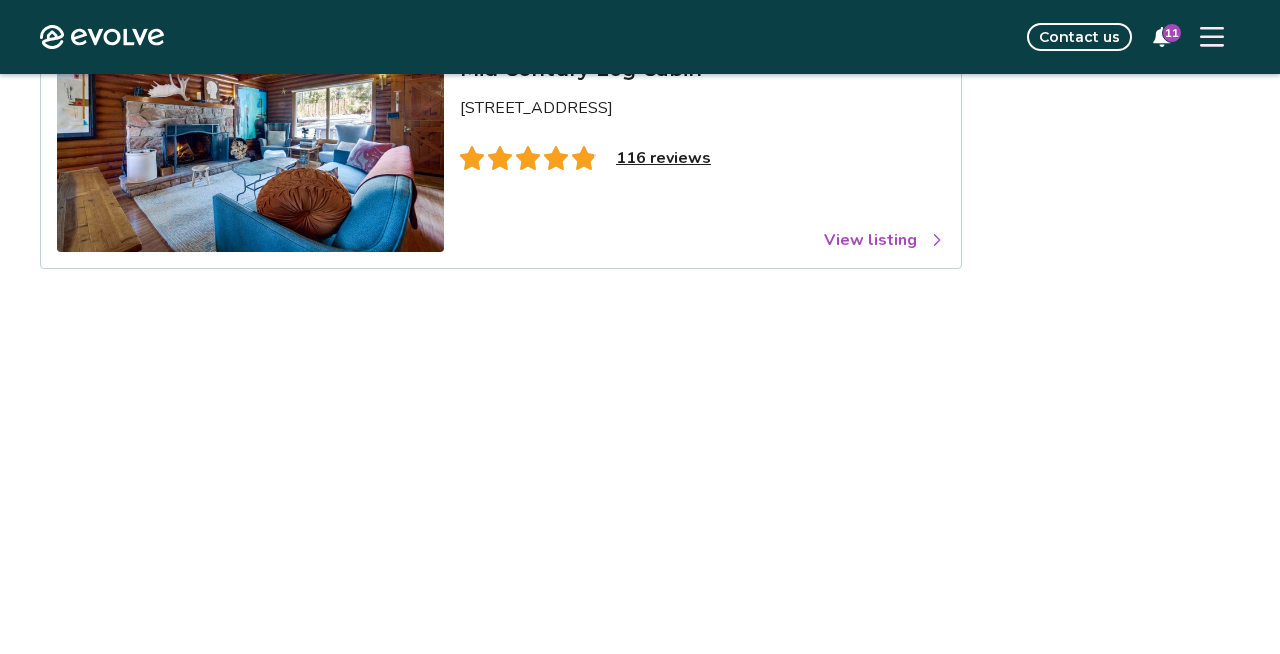 click on "View listing" at bounding box center [884, 240] 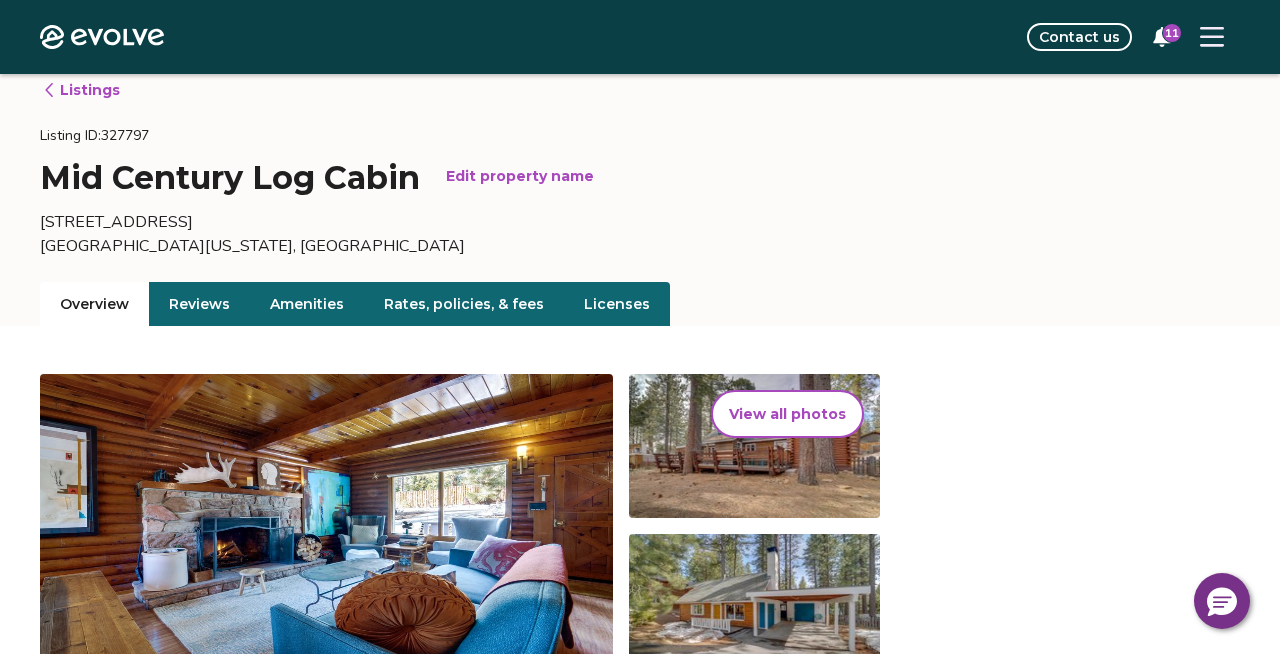 scroll, scrollTop: 0, scrollLeft: 0, axis: both 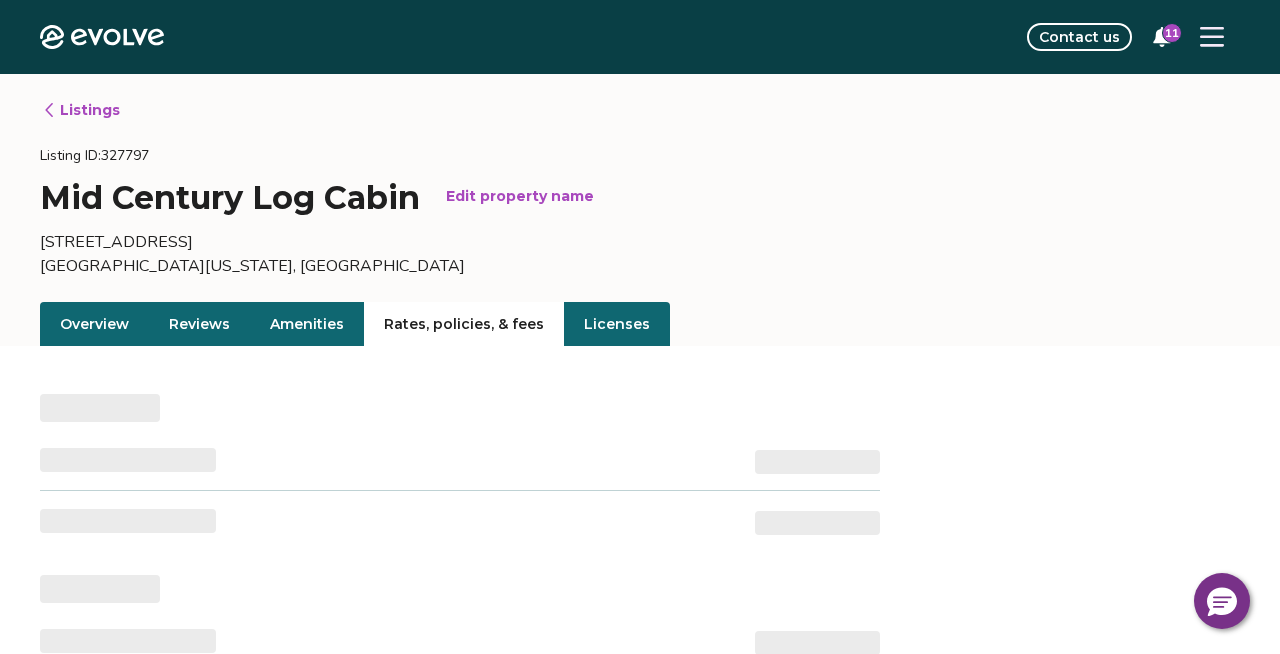 click on "Rates, policies, & fees" at bounding box center [464, 324] 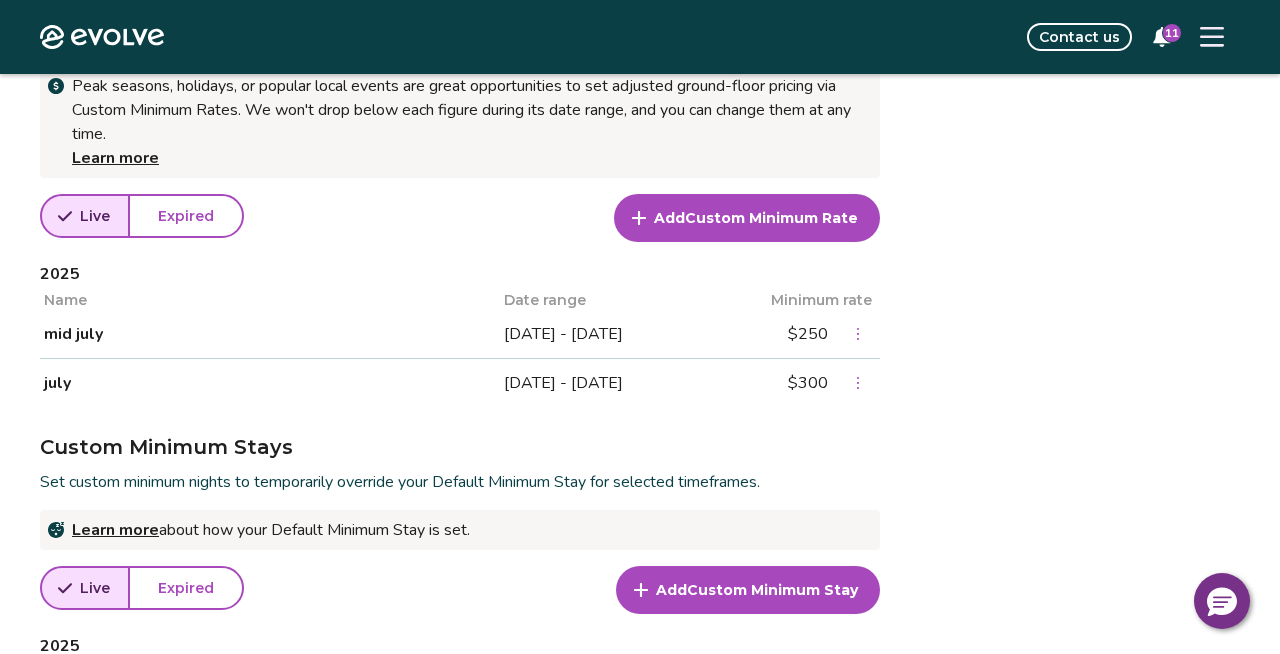 scroll, scrollTop: 758, scrollLeft: 0, axis: vertical 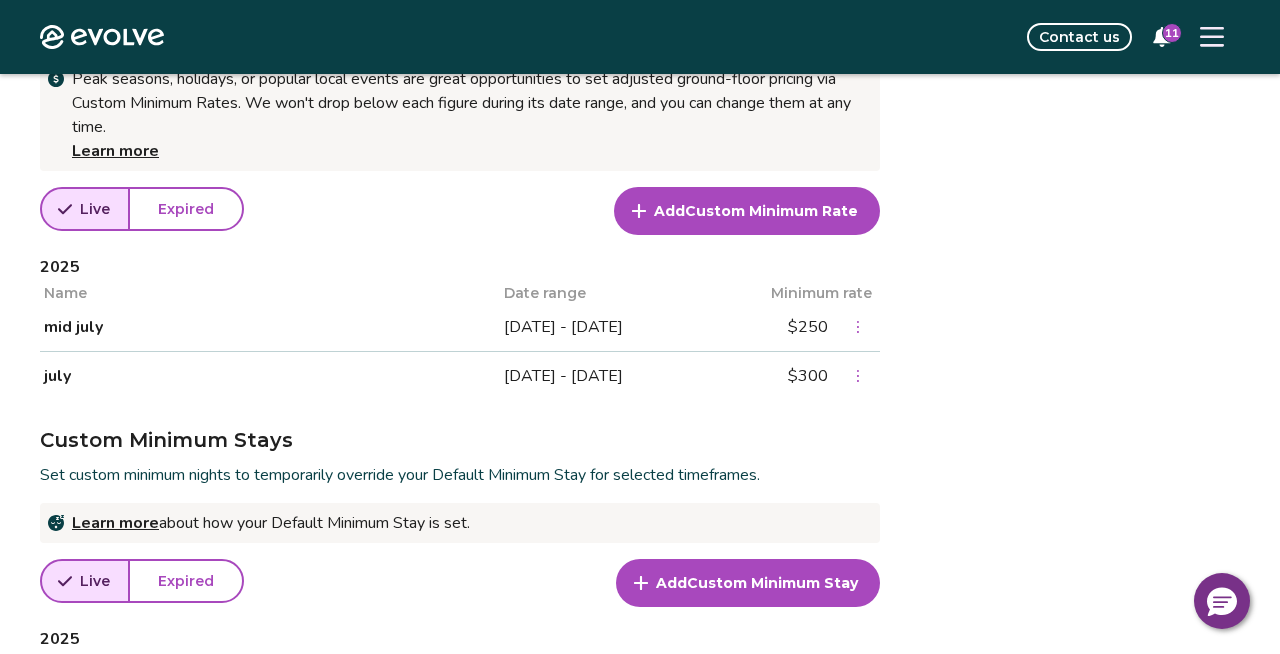 click 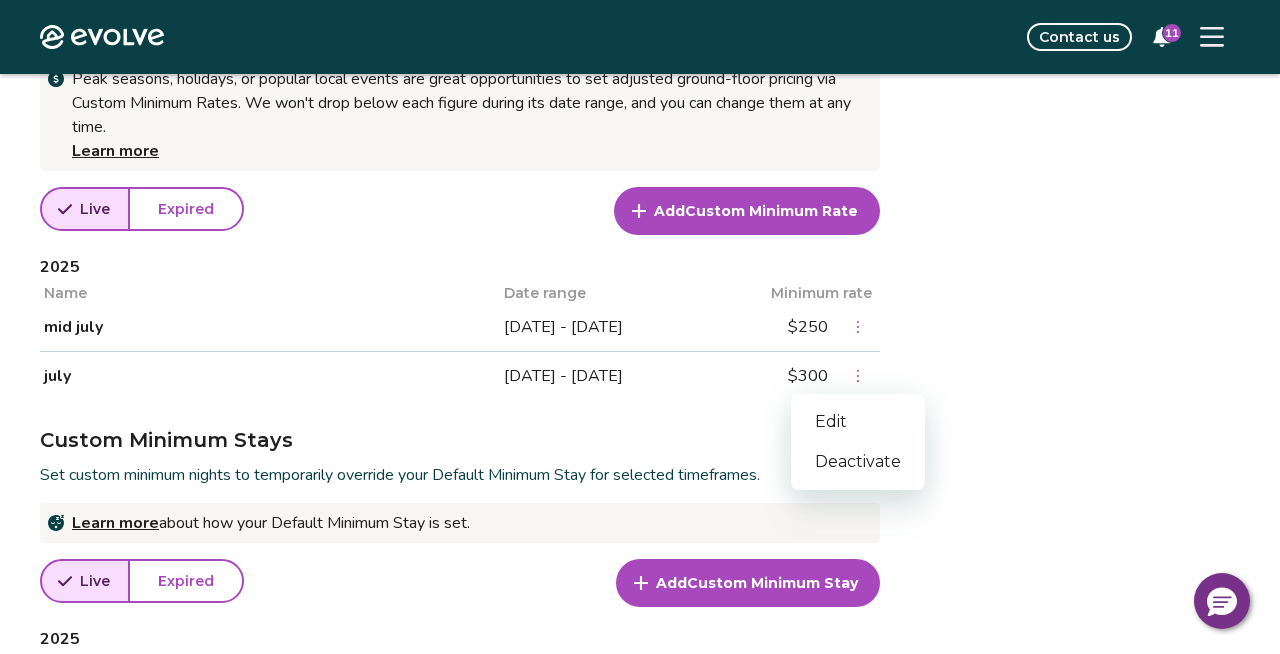click on "Edit" at bounding box center [858, 422] 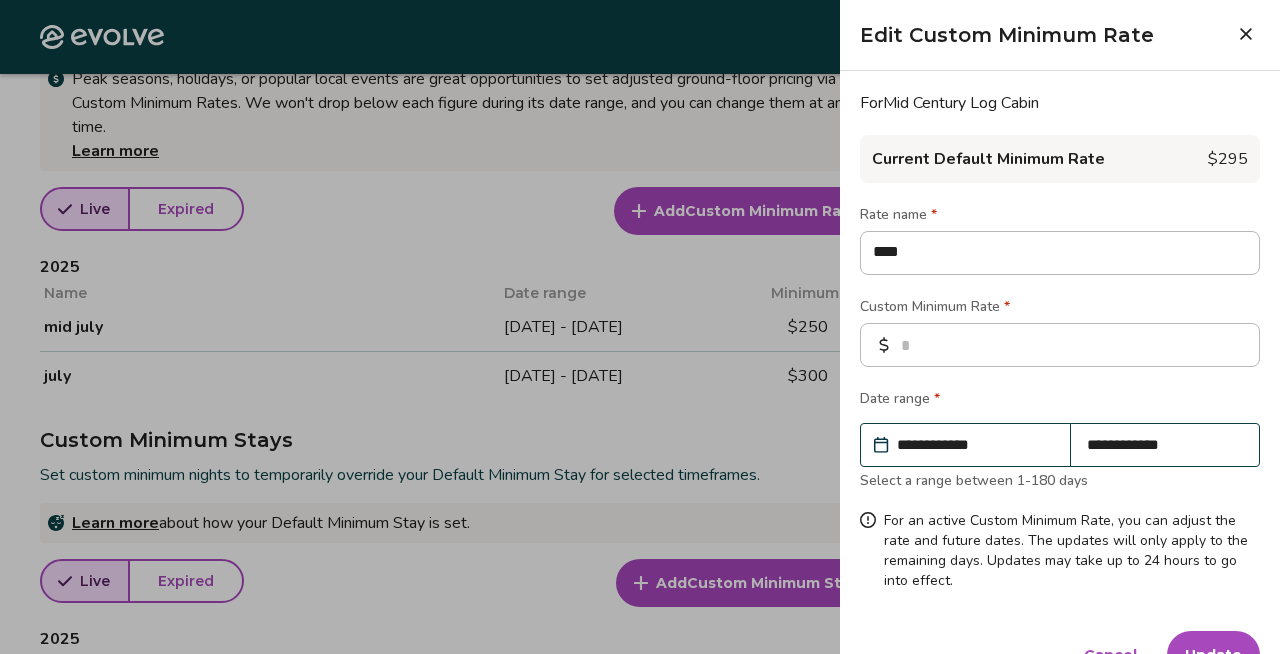 type on "*" 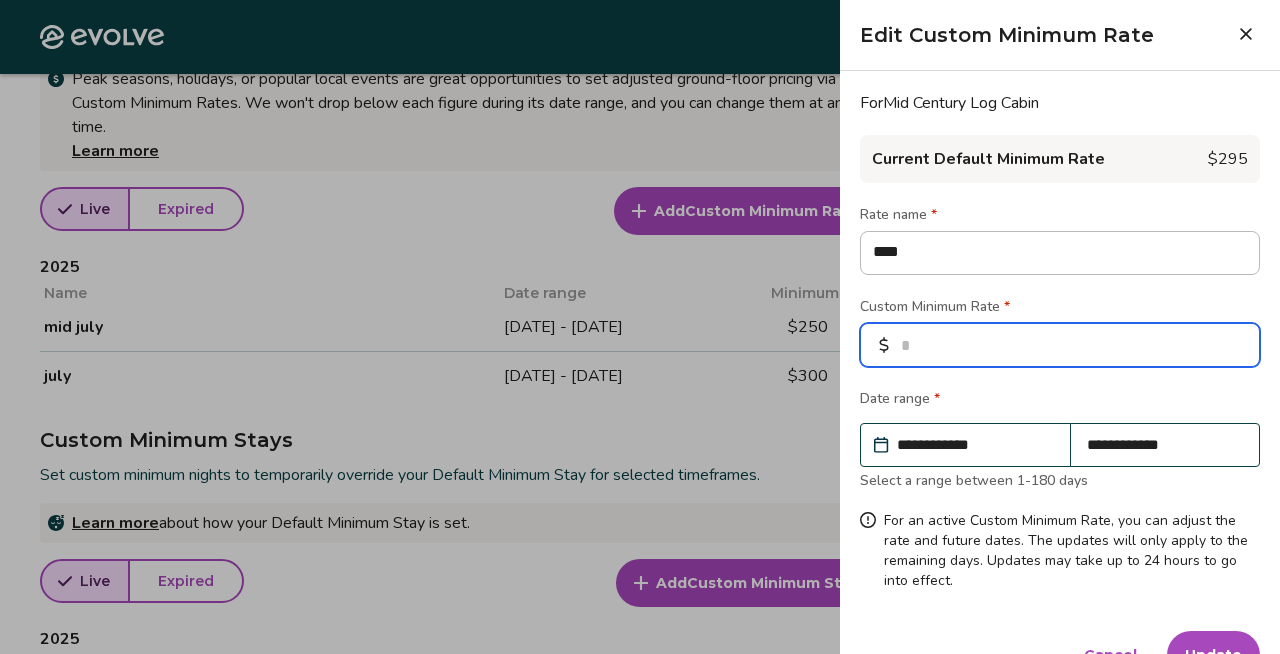 click on "***" at bounding box center (1060, 345) 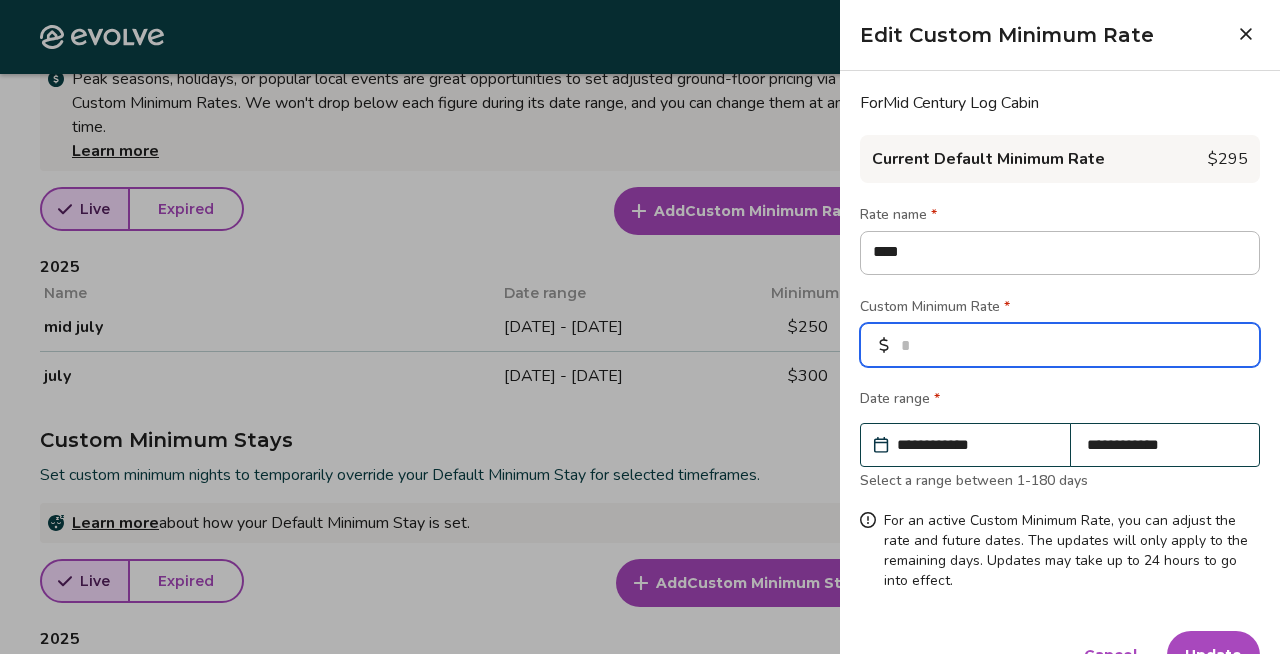 type on "**" 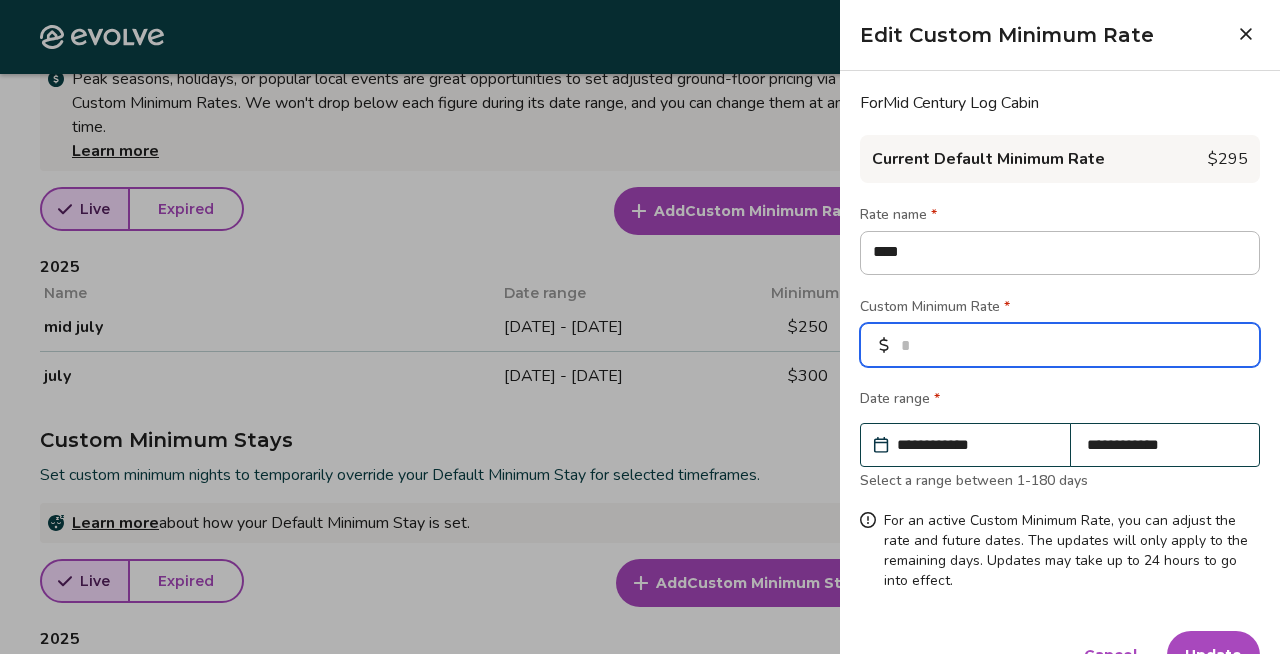 type on "*" 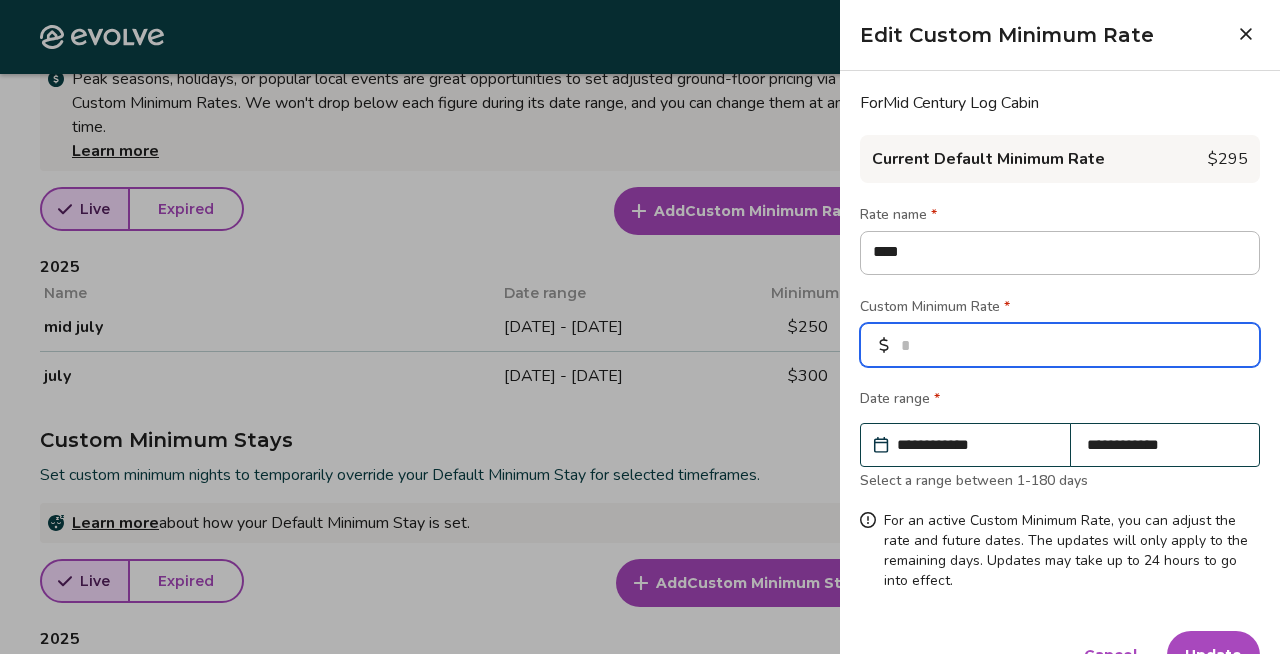 type on "*" 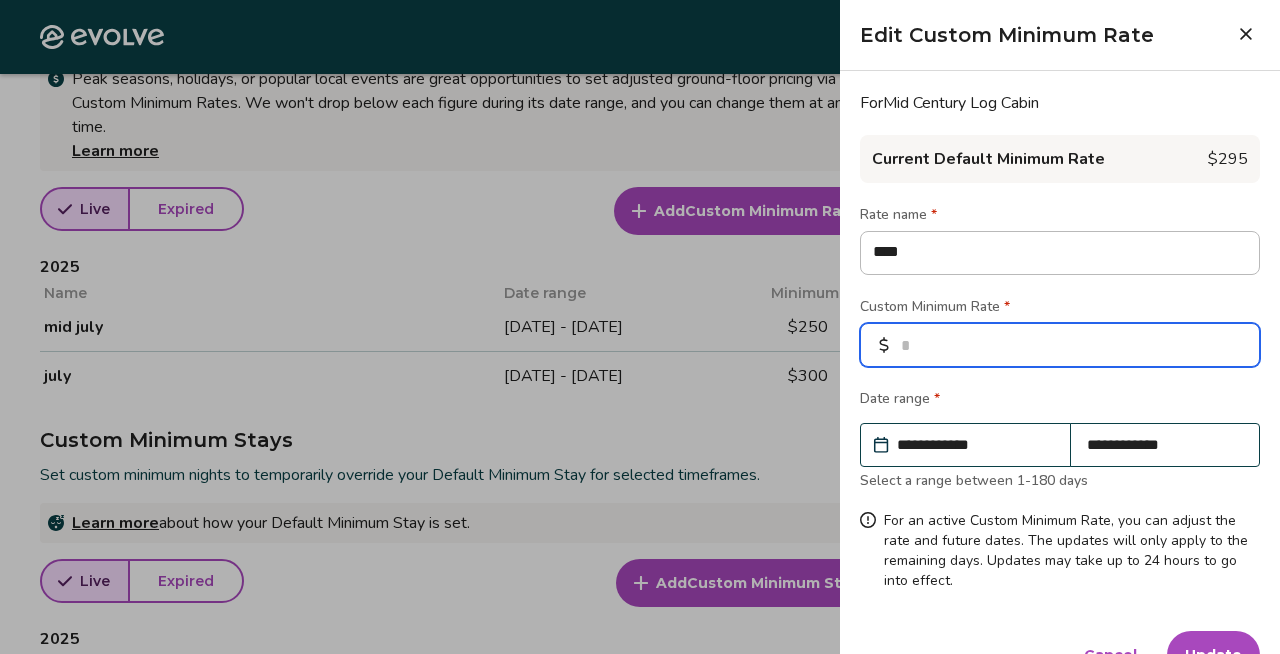 type on "*" 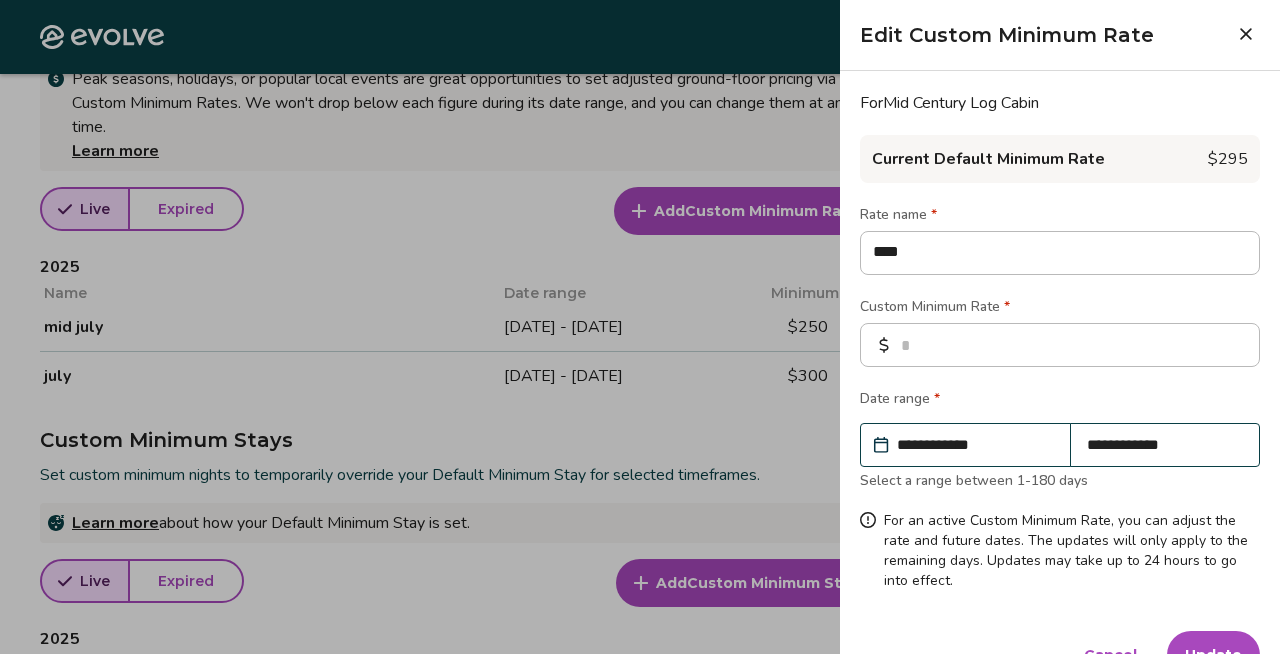 click on "Update" at bounding box center (1213, 655) 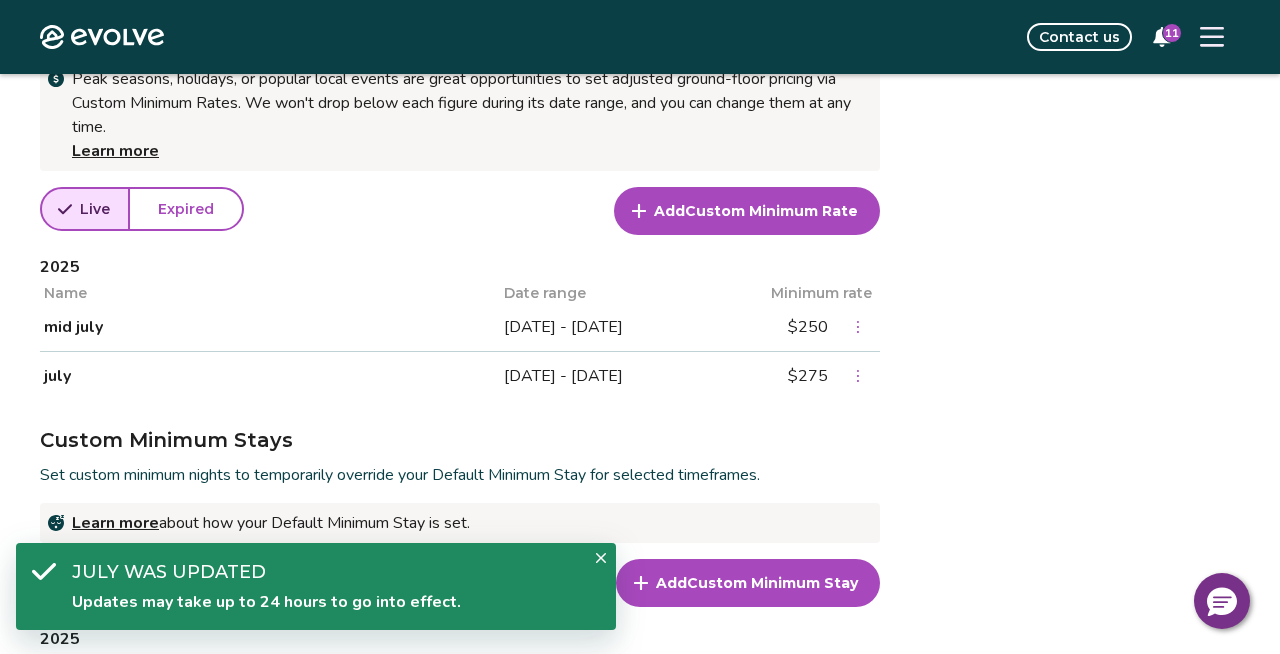 click 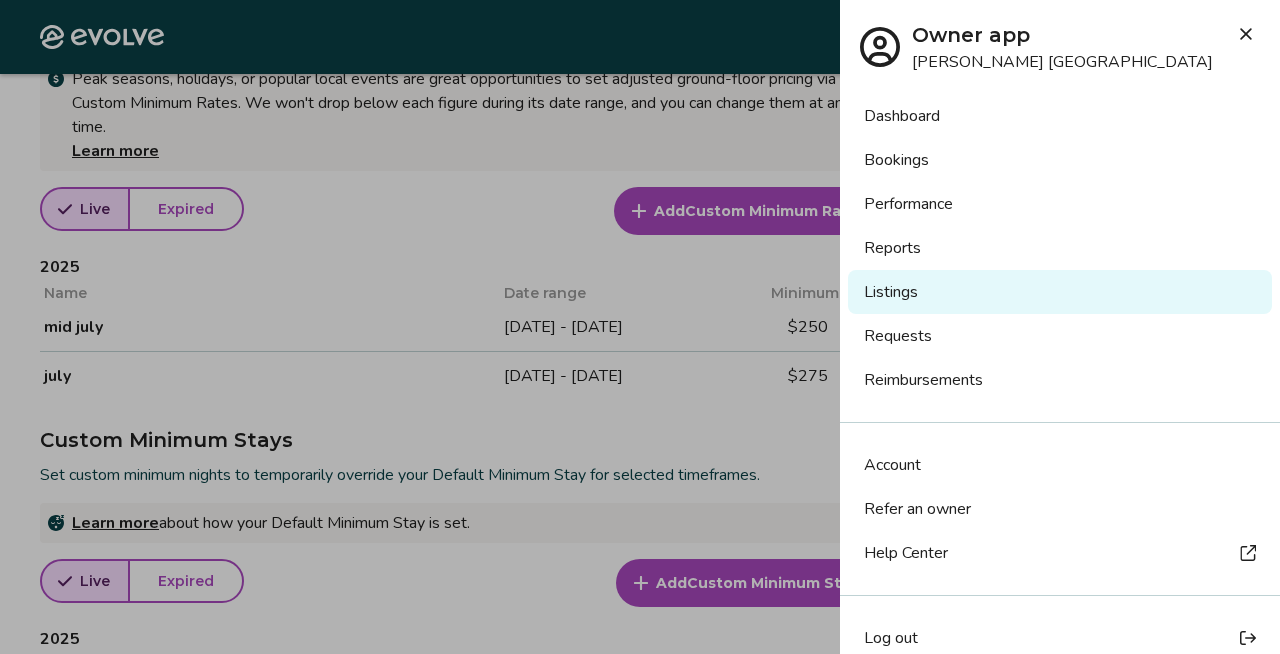 click on "Listings" at bounding box center [1060, 292] 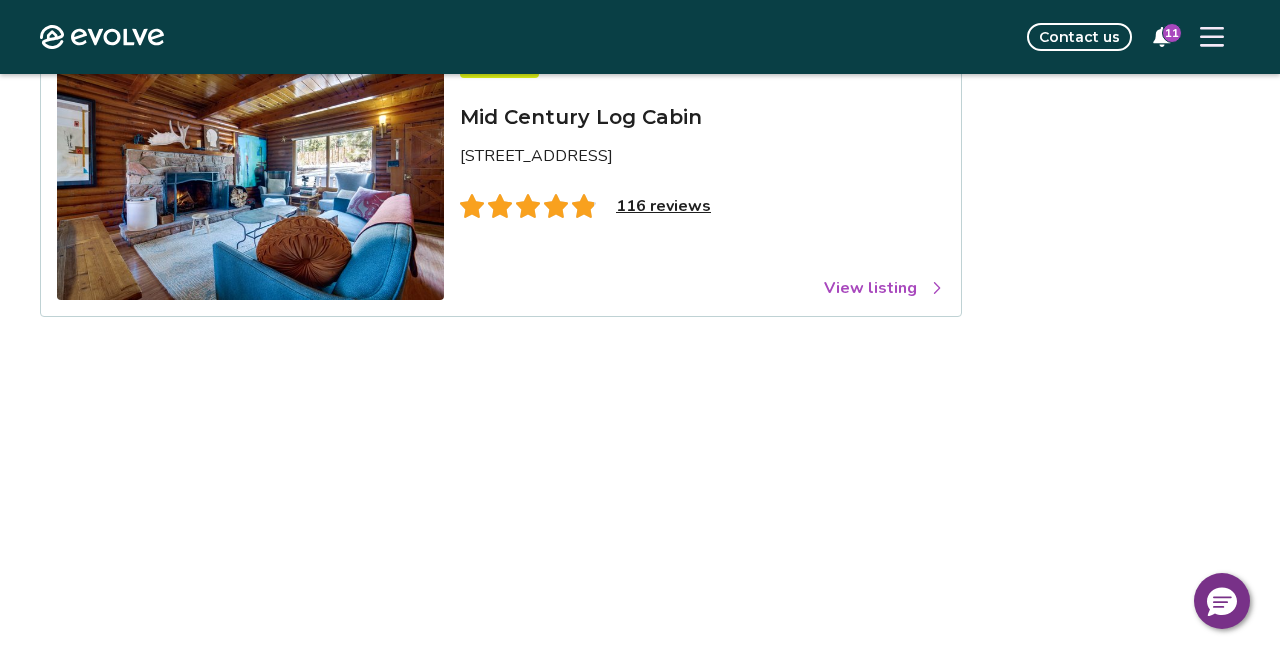 scroll, scrollTop: 227, scrollLeft: 0, axis: vertical 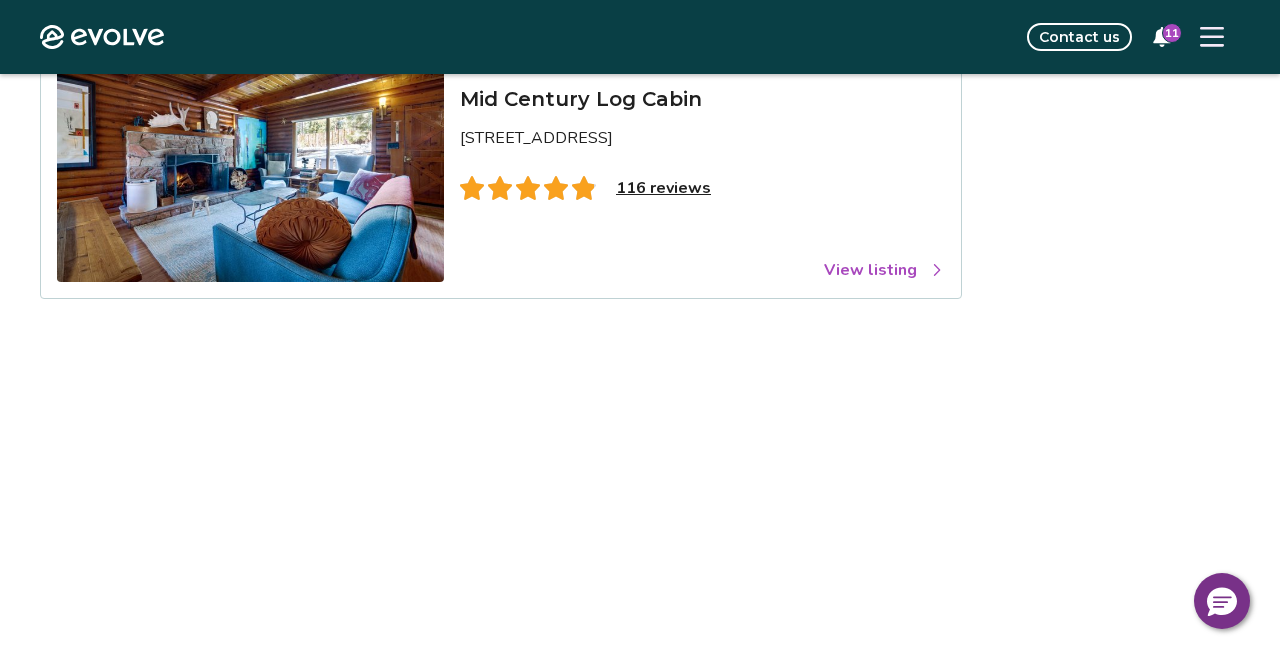 click on "View listing" at bounding box center (884, 270) 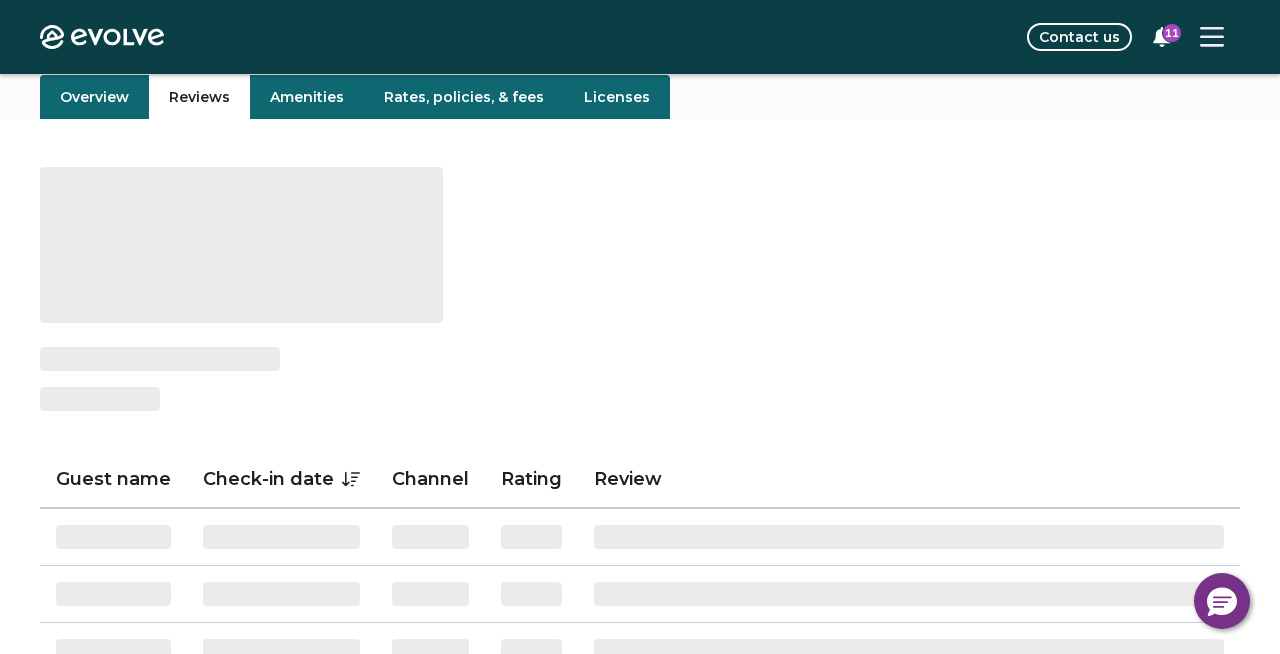 click on "Reviews" at bounding box center (199, 97) 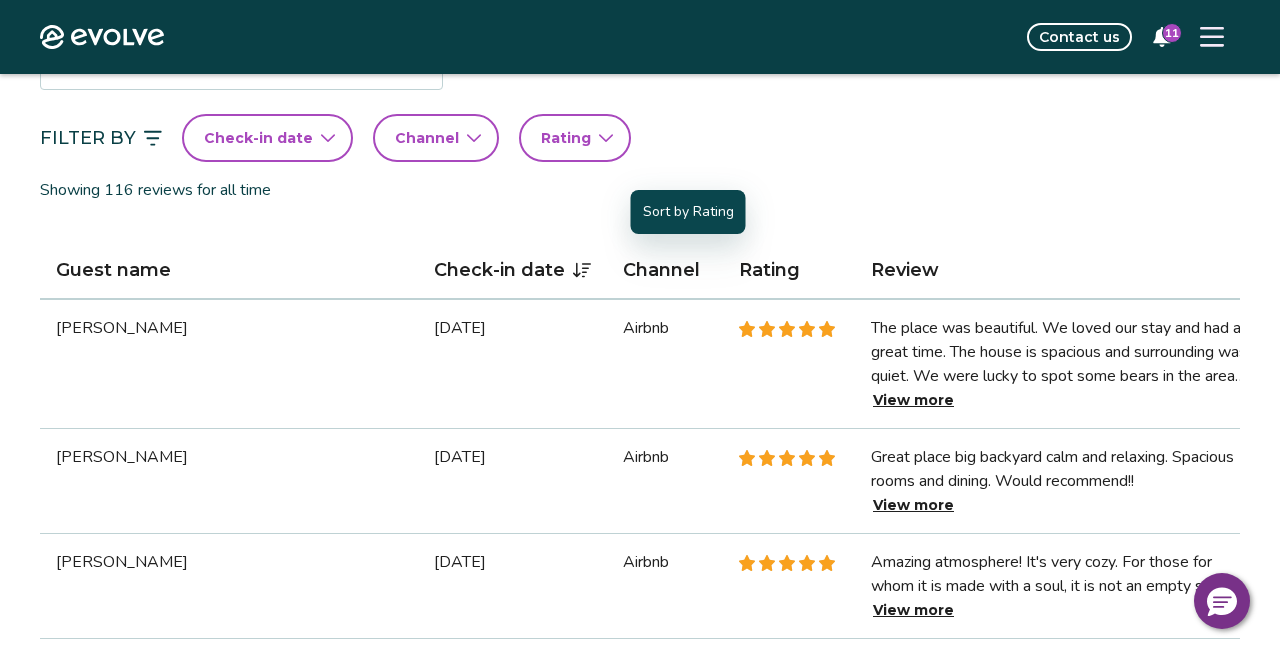 scroll, scrollTop: 465, scrollLeft: 0, axis: vertical 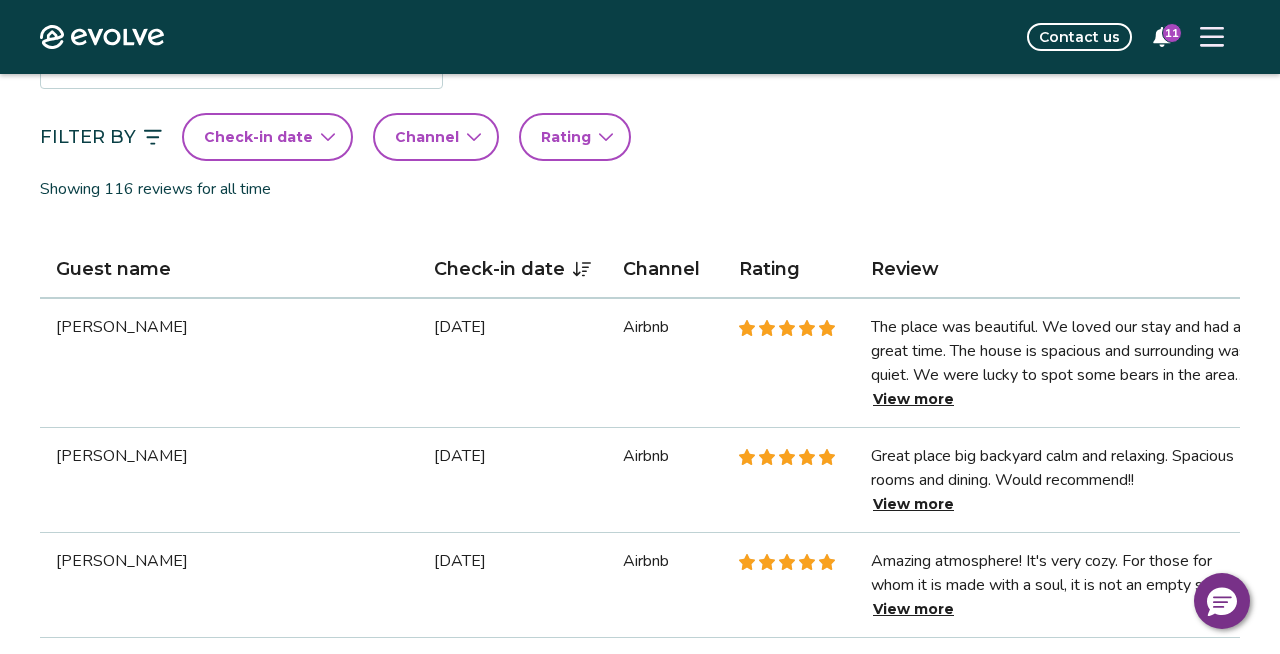 click on "View more" at bounding box center [913, 399] 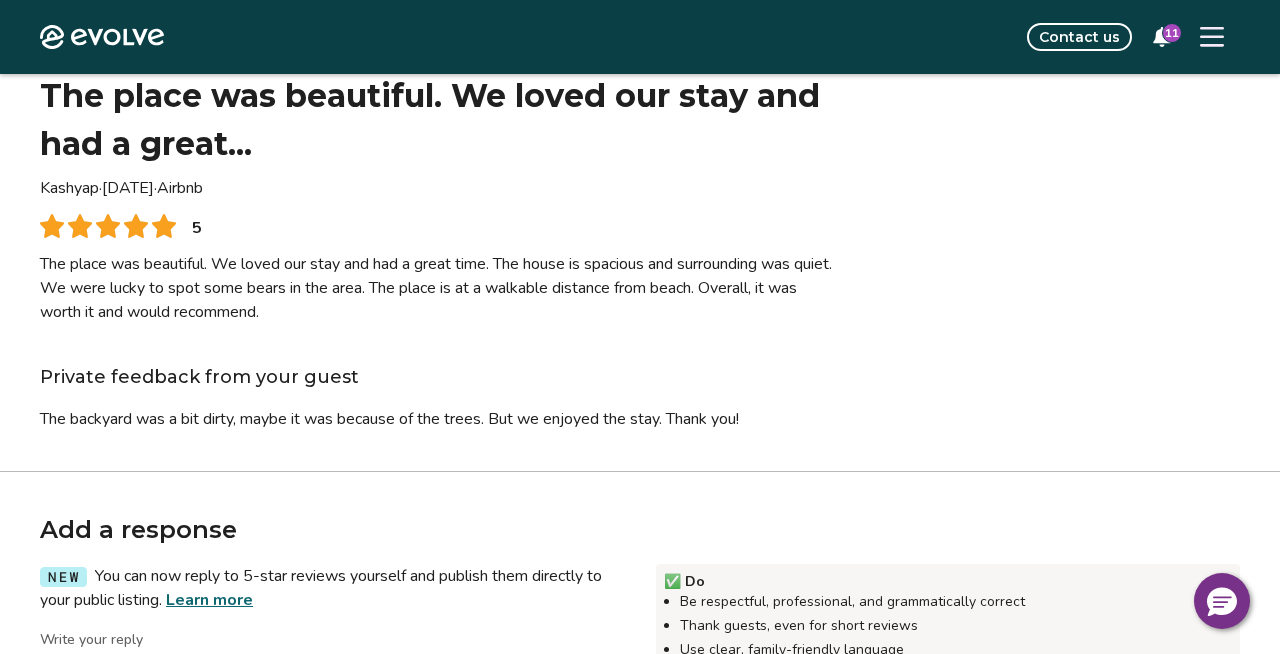 scroll, scrollTop: 0, scrollLeft: 0, axis: both 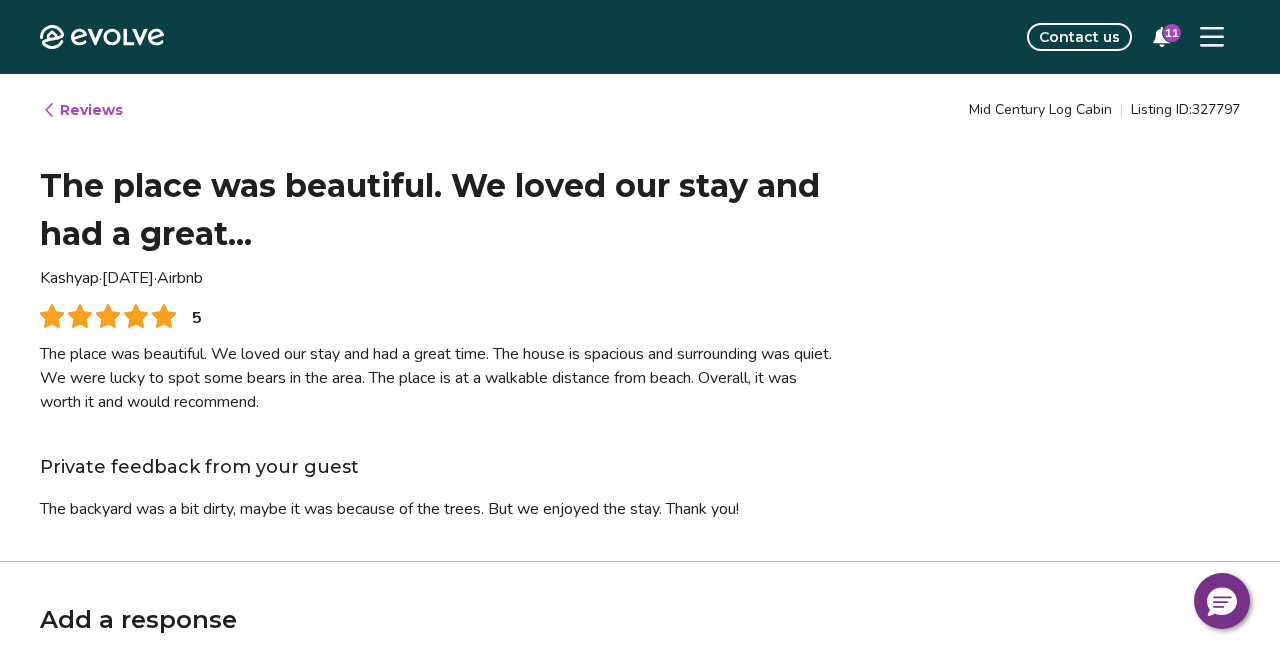 click on "Reviews" at bounding box center (82, 110) 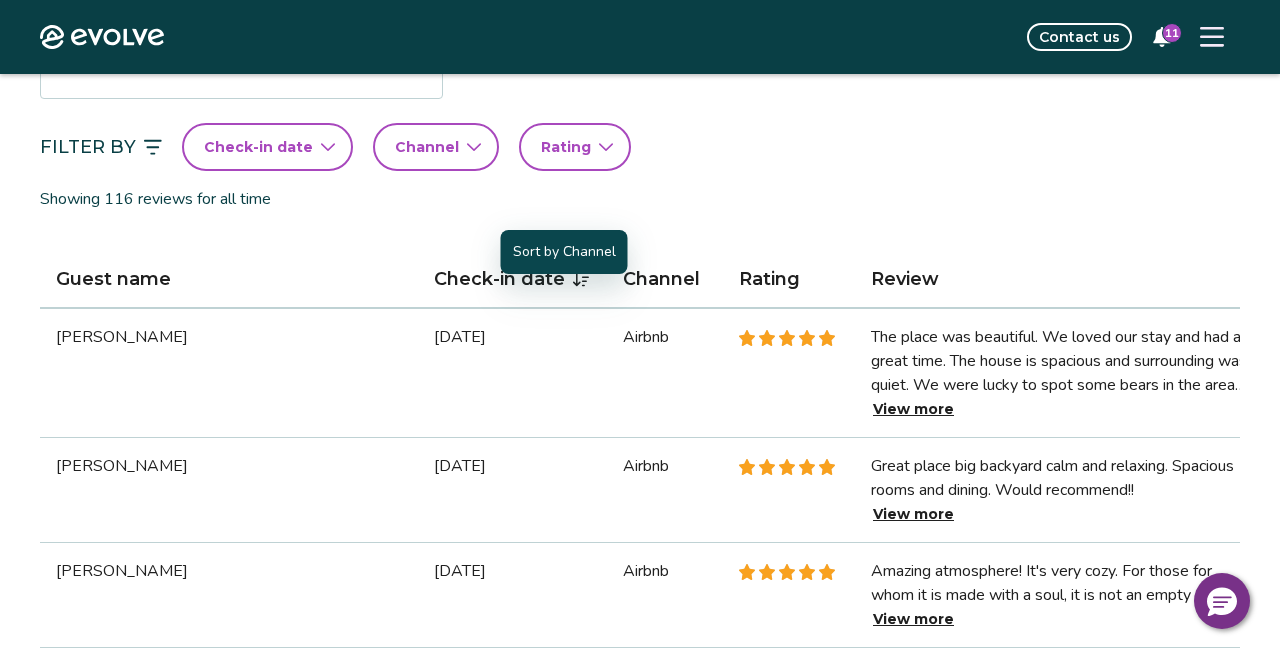 scroll, scrollTop: 487, scrollLeft: 0, axis: vertical 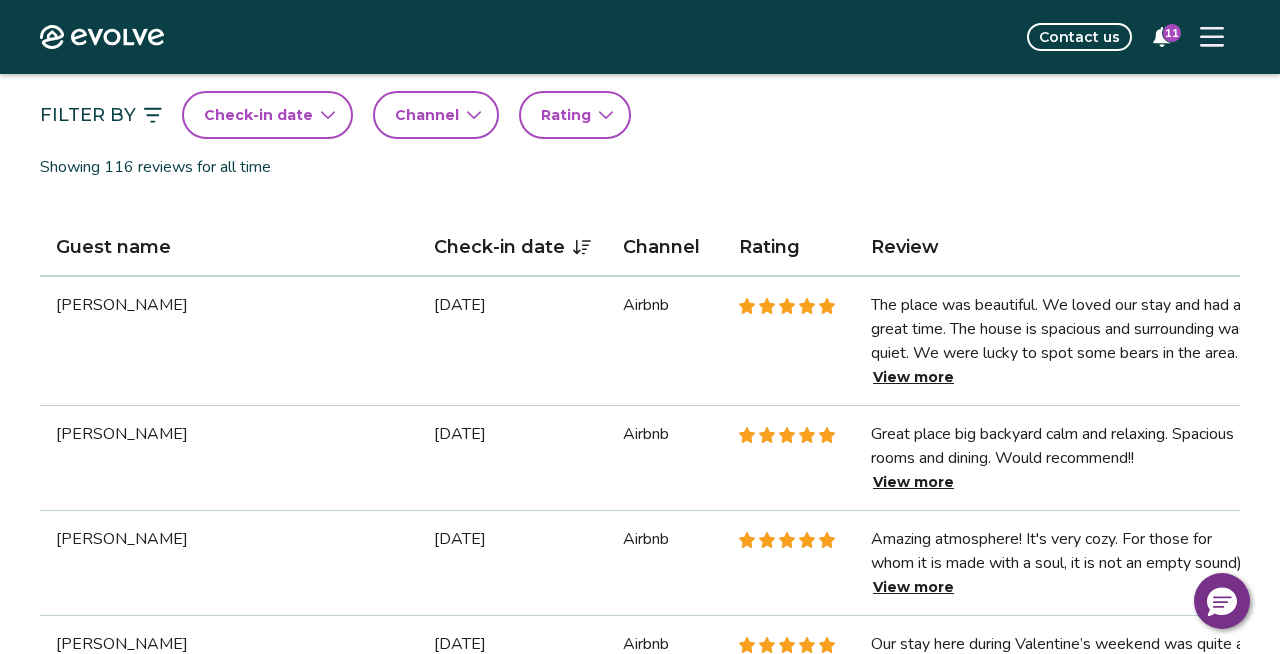 click on "View more" at bounding box center (913, 482) 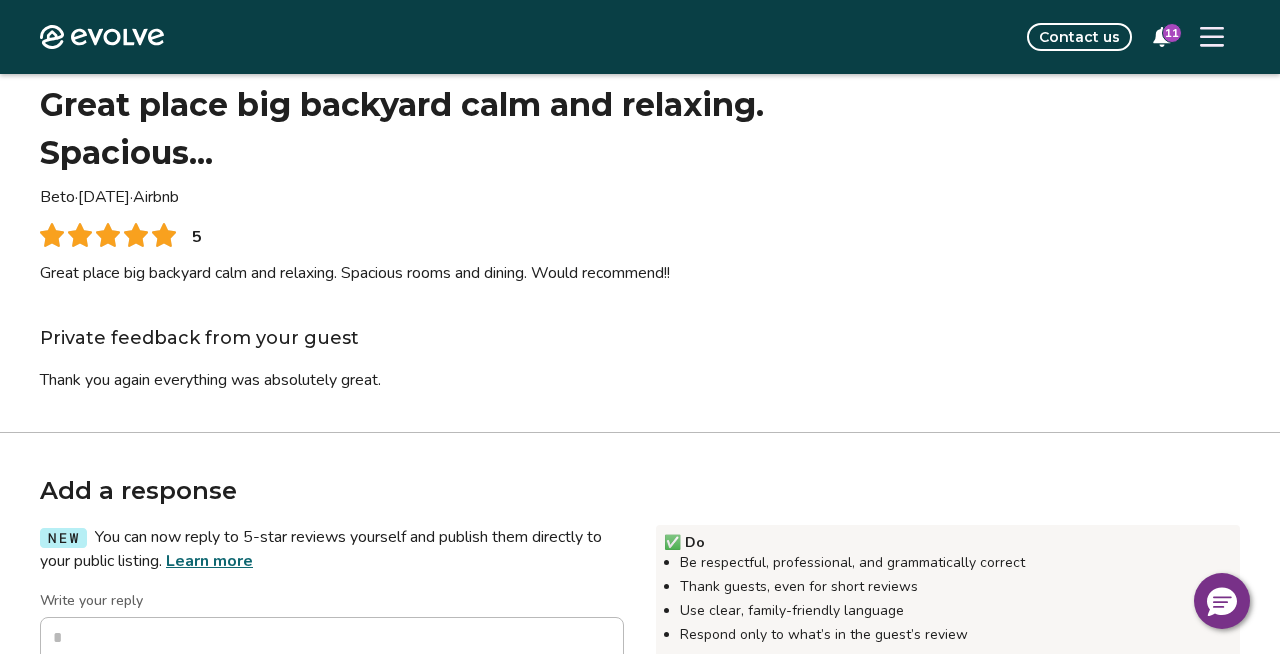 scroll, scrollTop: 0, scrollLeft: 0, axis: both 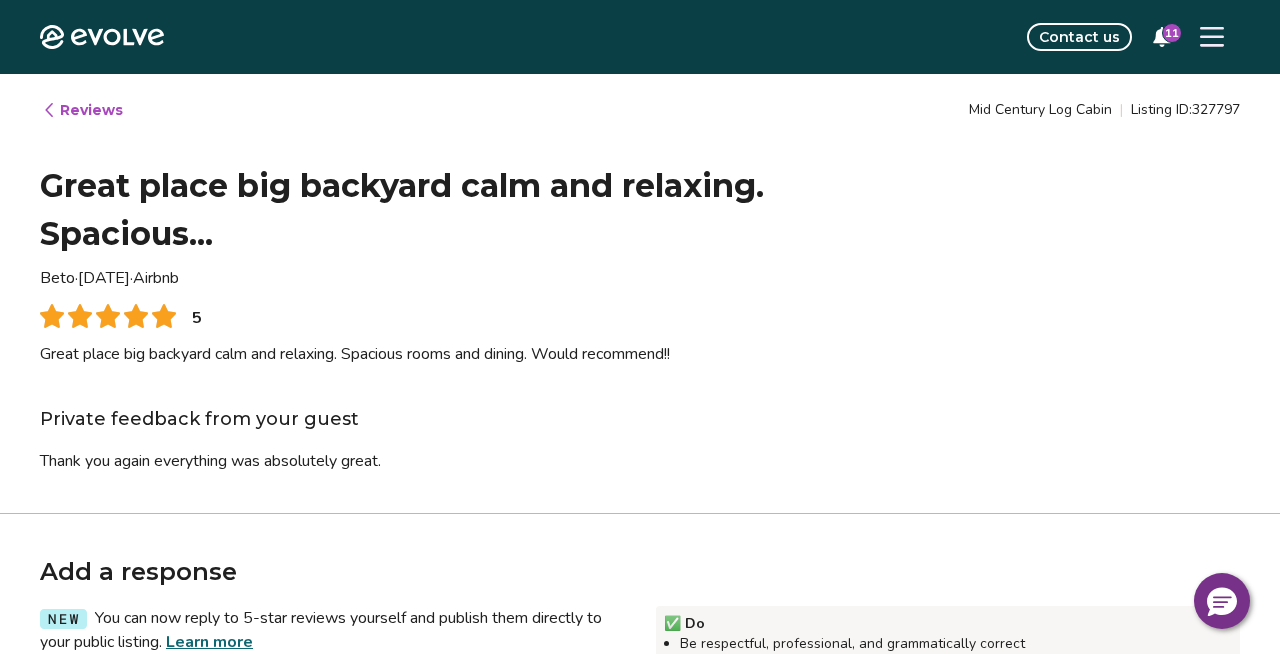 click on "Reviews" at bounding box center (82, 110) 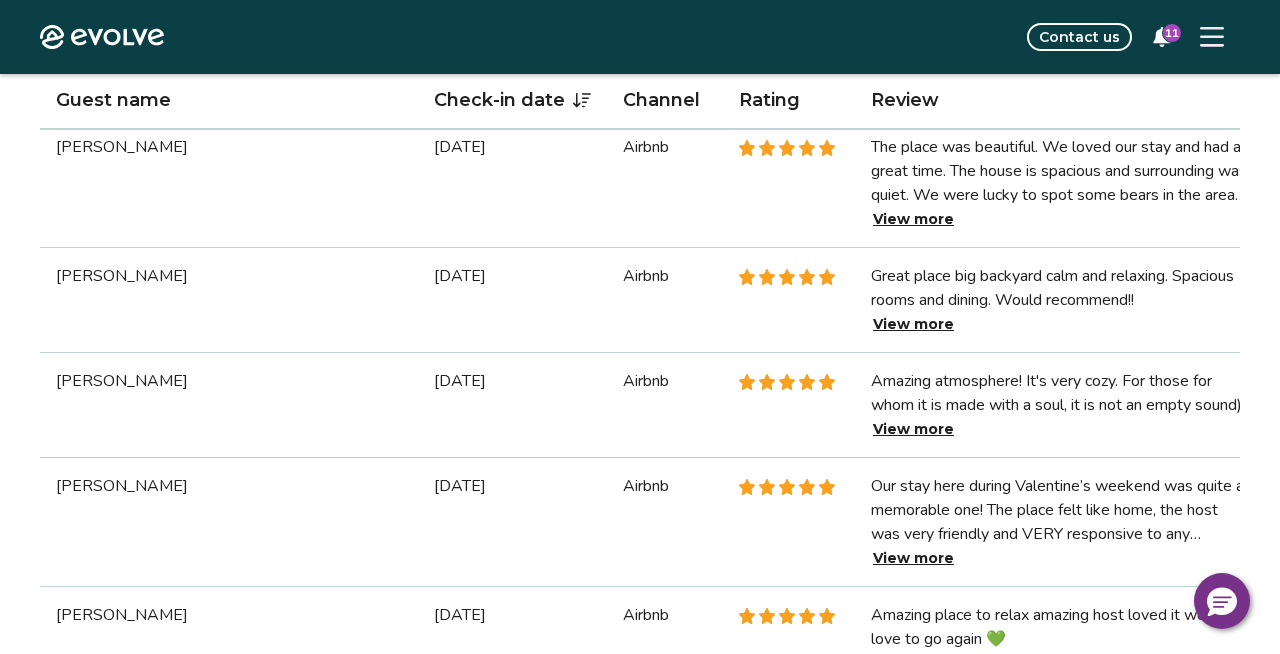 scroll, scrollTop: 646, scrollLeft: 0, axis: vertical 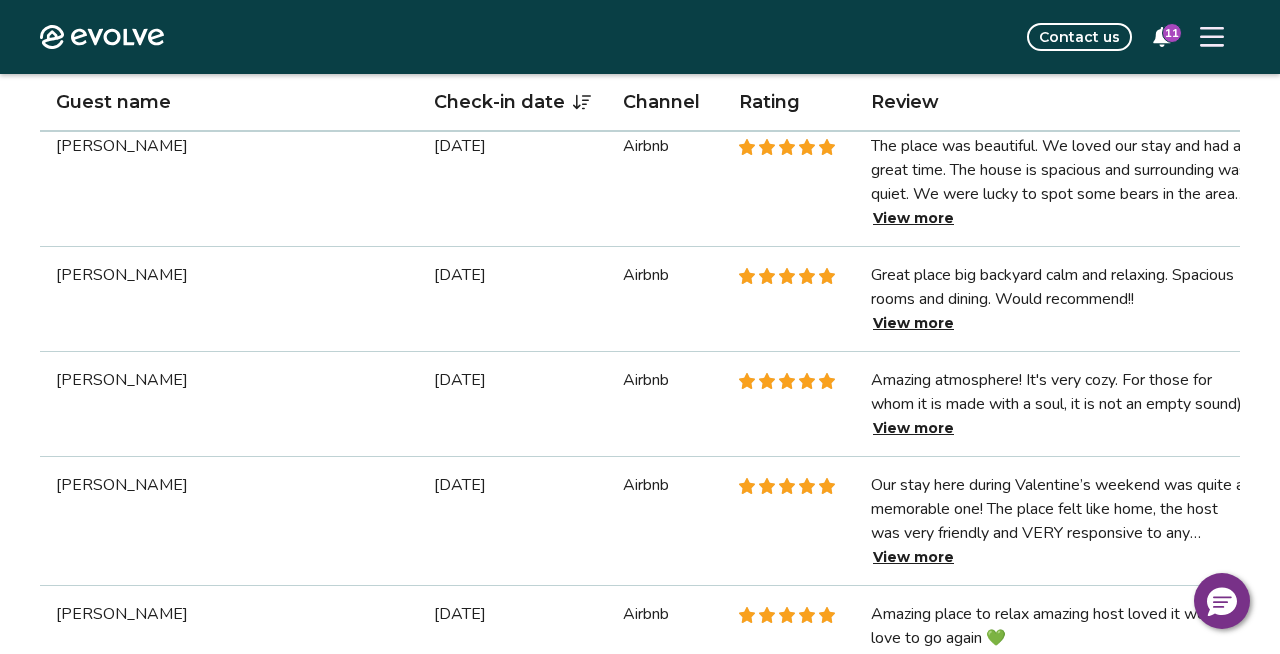 click on "View more" at bounding box center (913, 428) 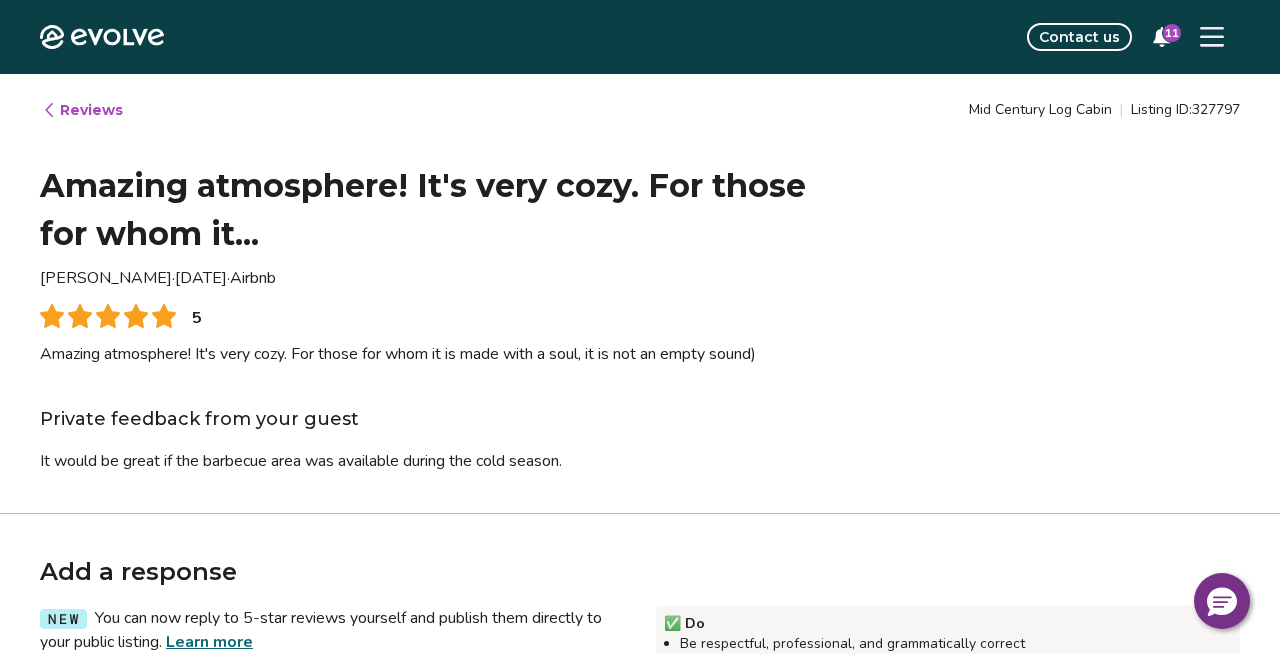 type on "*" 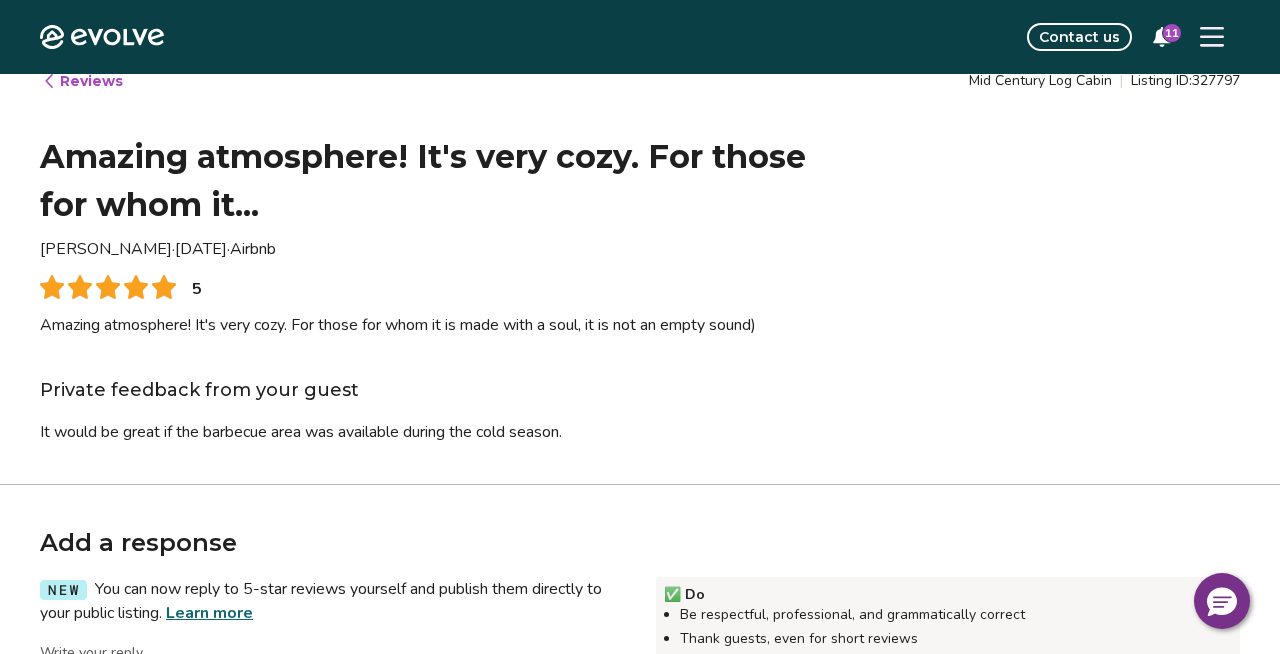scroll, scrollTop: 0, scrollLeft: 0, axis: both 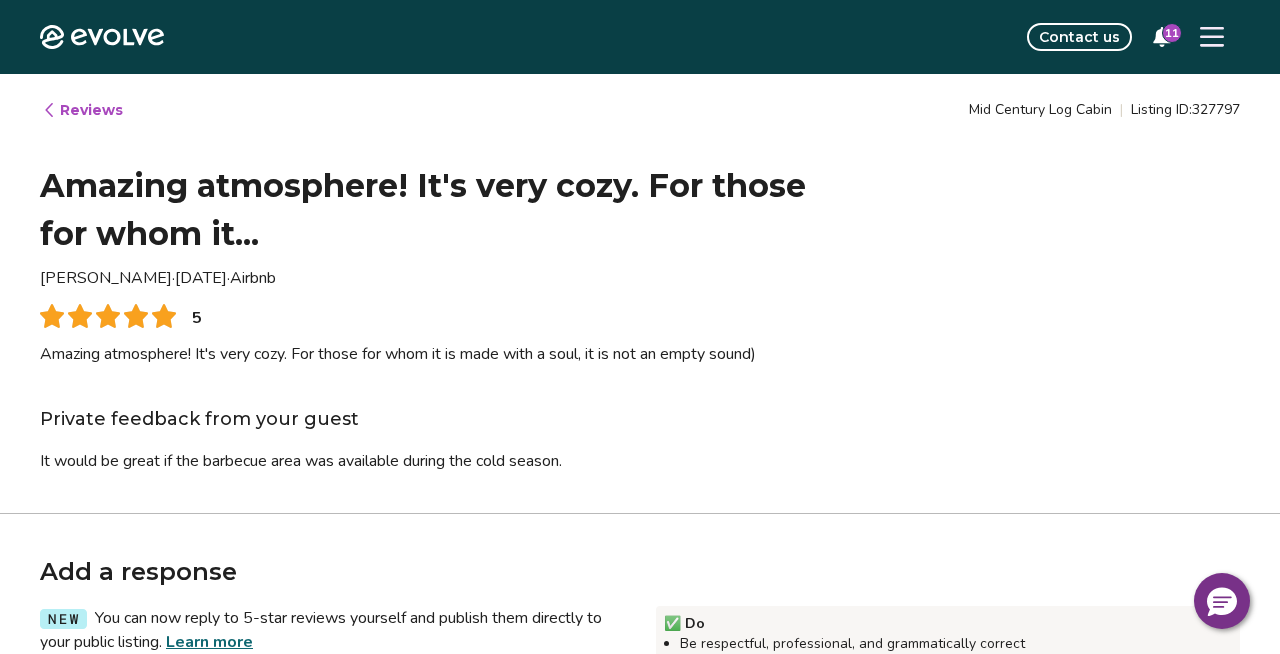 click on "Reviews" at bounding box center (82, 110) 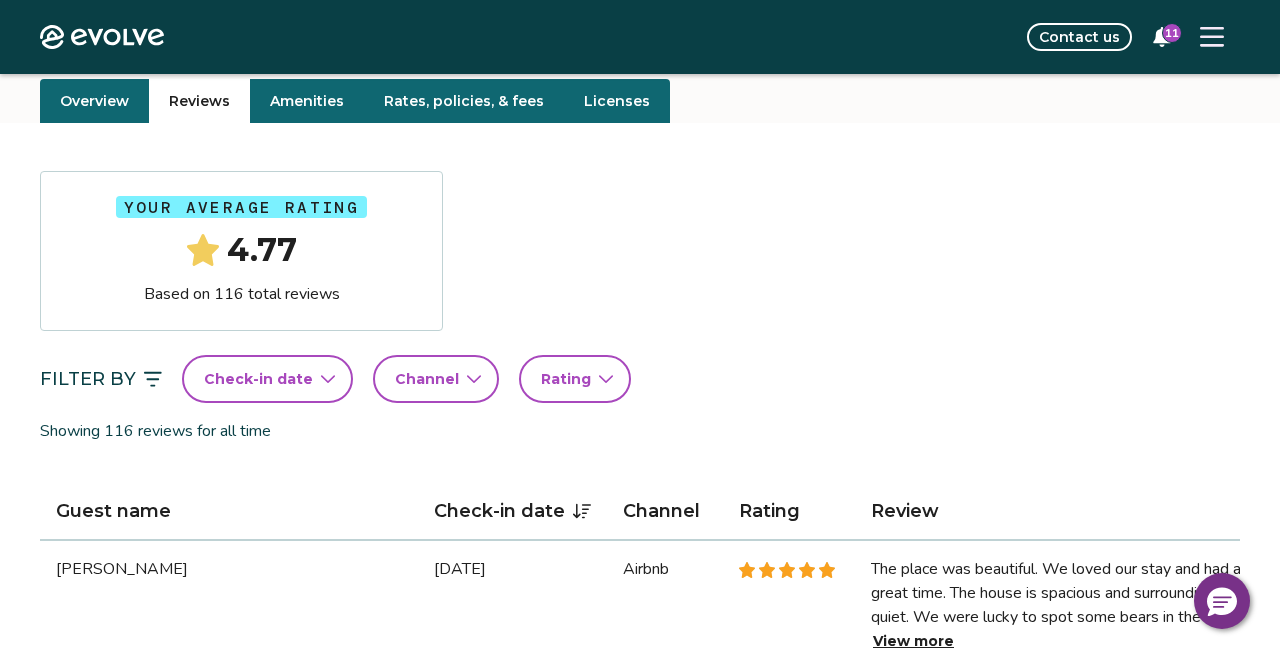 scroll, scrollTop: 0, scrollLeft: 0, axis: both 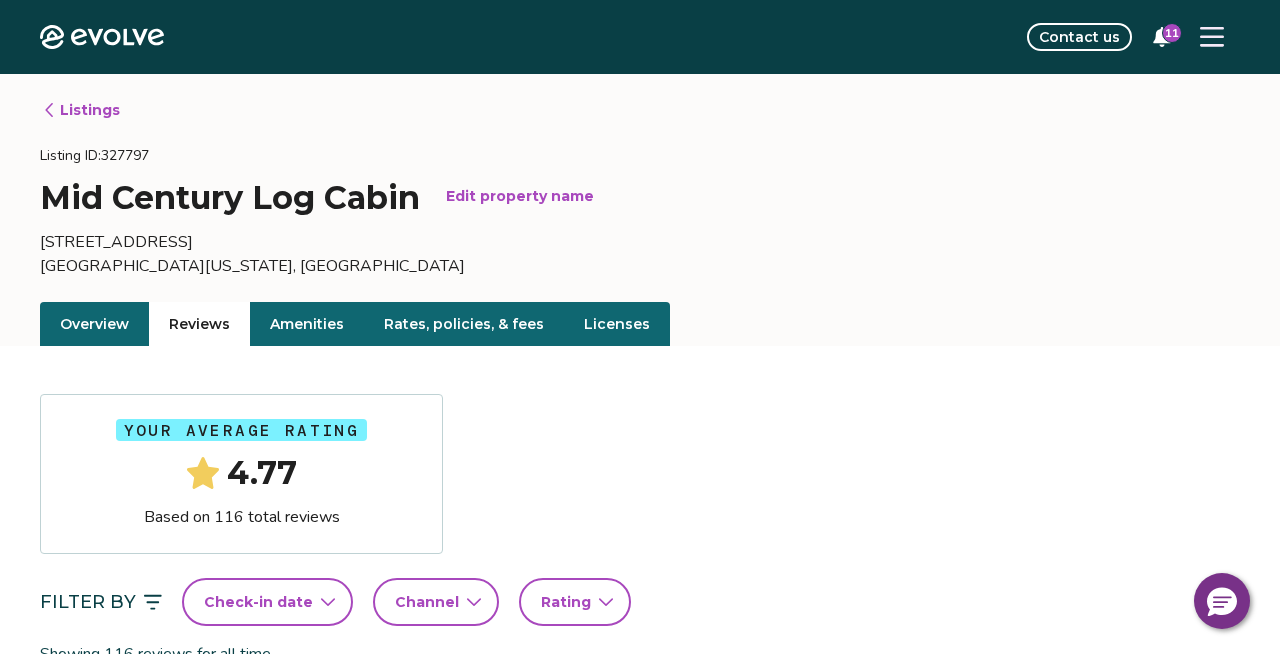 click on "Listings" at bounding box center [81, 110] 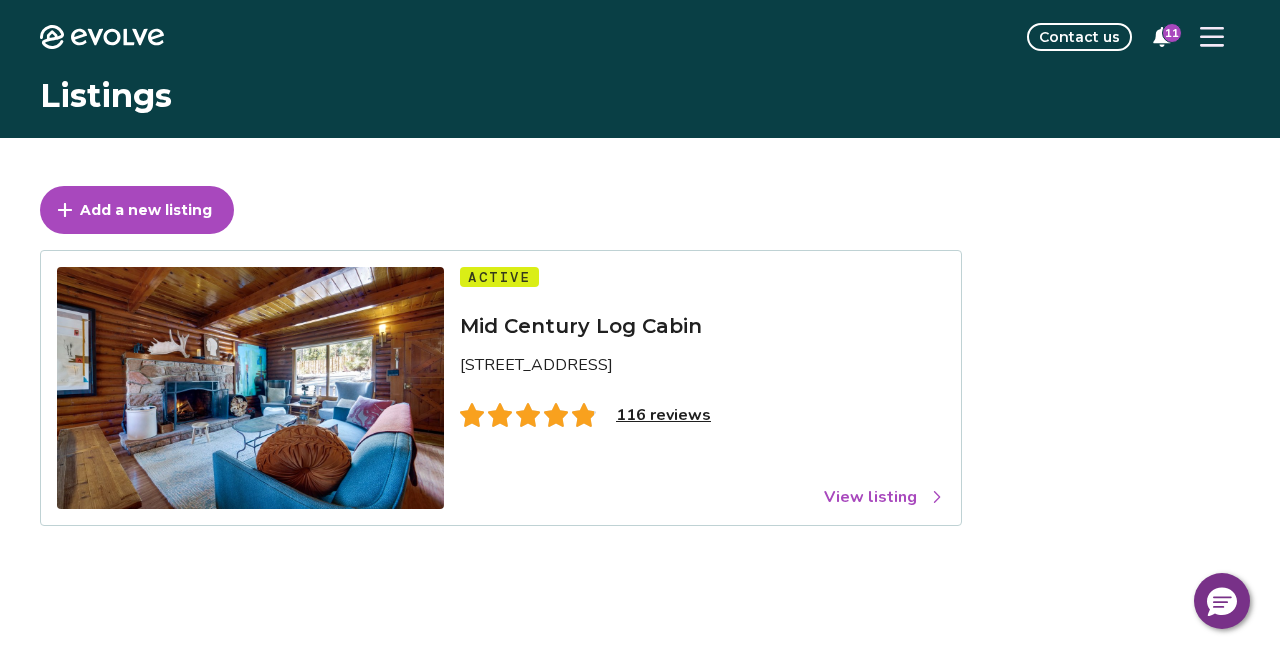 click 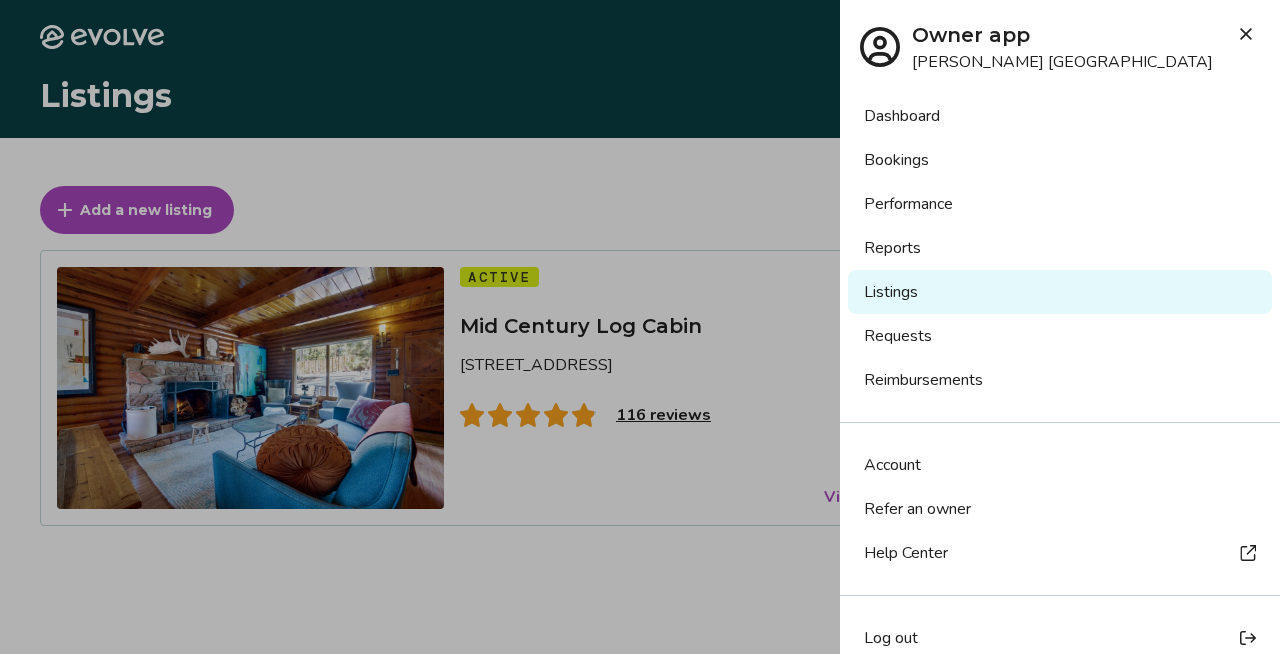 click on "Reports" at bounding box center (1060, 248) 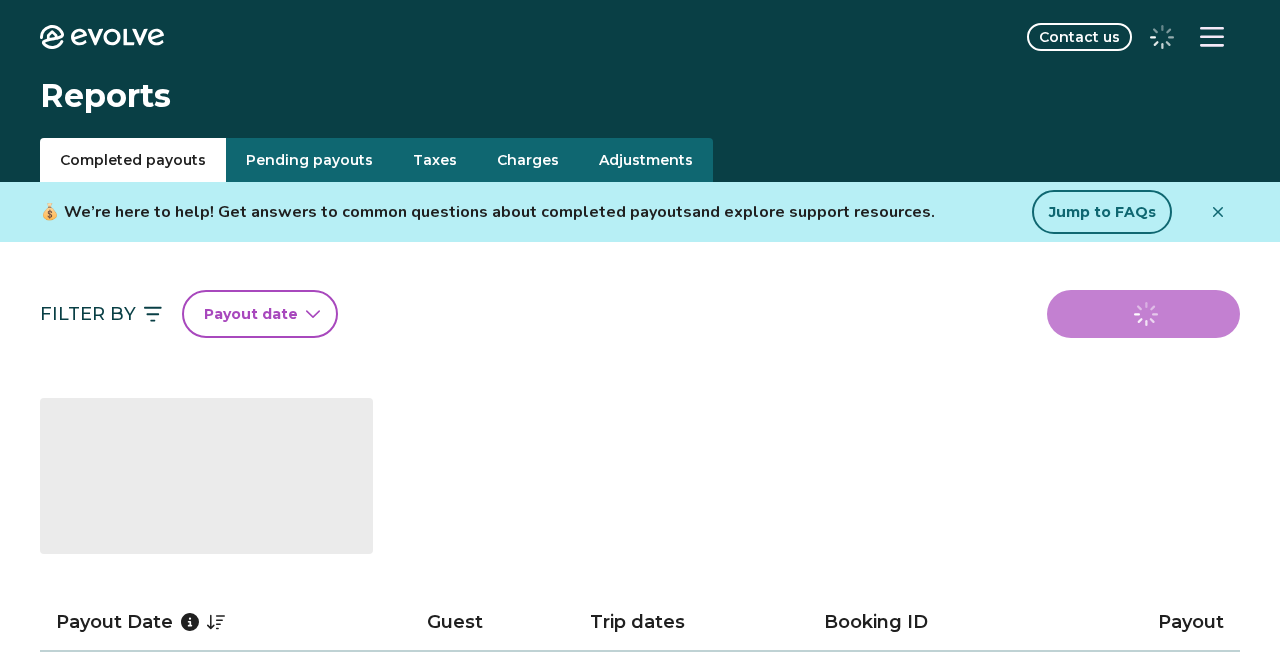 scroll, scrollTop: 0, scrollLeft: 0, axis: both 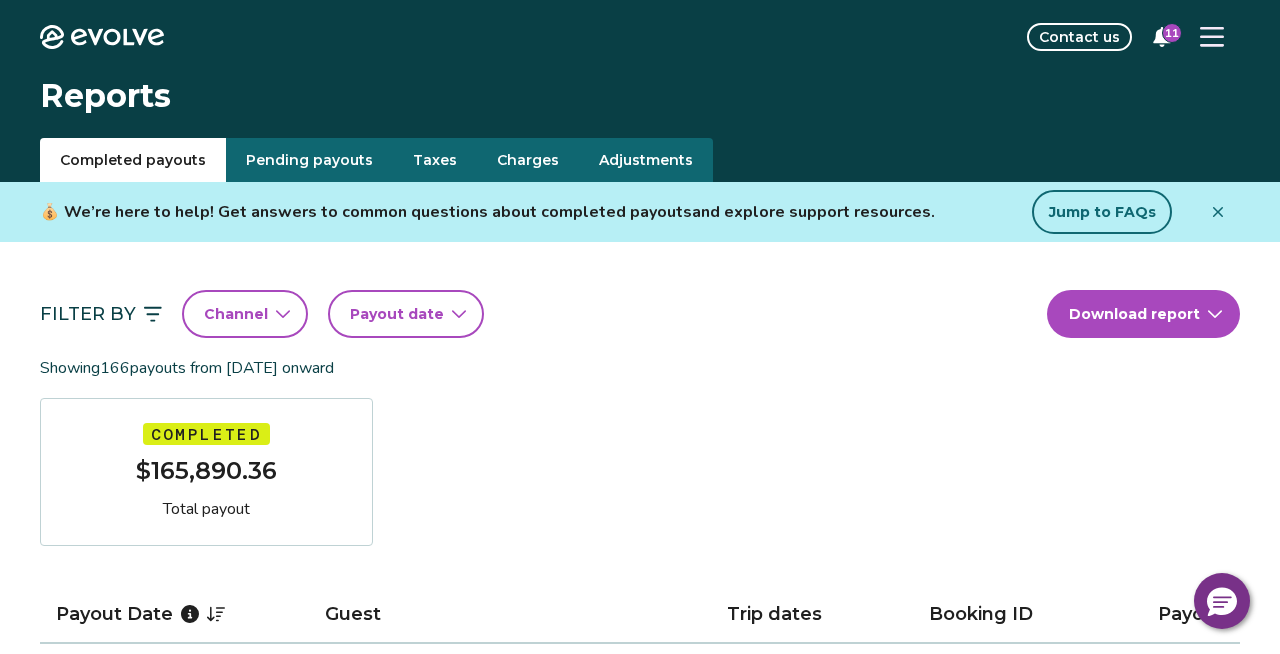 click on "Filter By  Channel Payout date Download   report Showing  166  payouts   from [DATE] onward Completed $165,890.36 Total payout Payout Date Guest Trip dates Booking ID Payout [DATE] [PERSON_NAME] [DATE] - [DATE] 14765965 $1,577.90 [DATE] [PERSON_NAME] [DATE] - [DATE] 14699994 $1,072.10 [DATE] [PERSON_NAME] [DATE] - [DATE] 14323172 $718.49 [DATE] [PERSON_NAME] [DATE] - [DATE] 14259192 $729.41 [DATE] [PERSON_NAME] [DATE] - [DATE] 14263606 $1,114.21 [DATE] [PERSON_NAME] [PERSON_NAME][DATE] - [DATE] 14131522 $697.34 [DATE] [GEOGRAPHIC_DATA] Fu [DATE] - [DATE] 14143600 $1,140.31 [DATE] [PERSON_NAME] [DATE] - [DATE] 14097388 $1,382.59 [DATE] May Thiri Kyaw [DATE] - [DATE] 14166295 $726.44 [DATE] [PERSON_NAME] [PERSON_NAME][DATE] - [DATE] 14131522 $718.49 [DATE] [PERSON_NAME] [DATE] - [DATE] 14075068 $150.00 [DATE] [PERSON_NAME] [DATE] - [DATE] 14132363 $718.49 [DATE] [PERSON_NAME] 14087127 $843.61" at bounding box center [640, 1109] 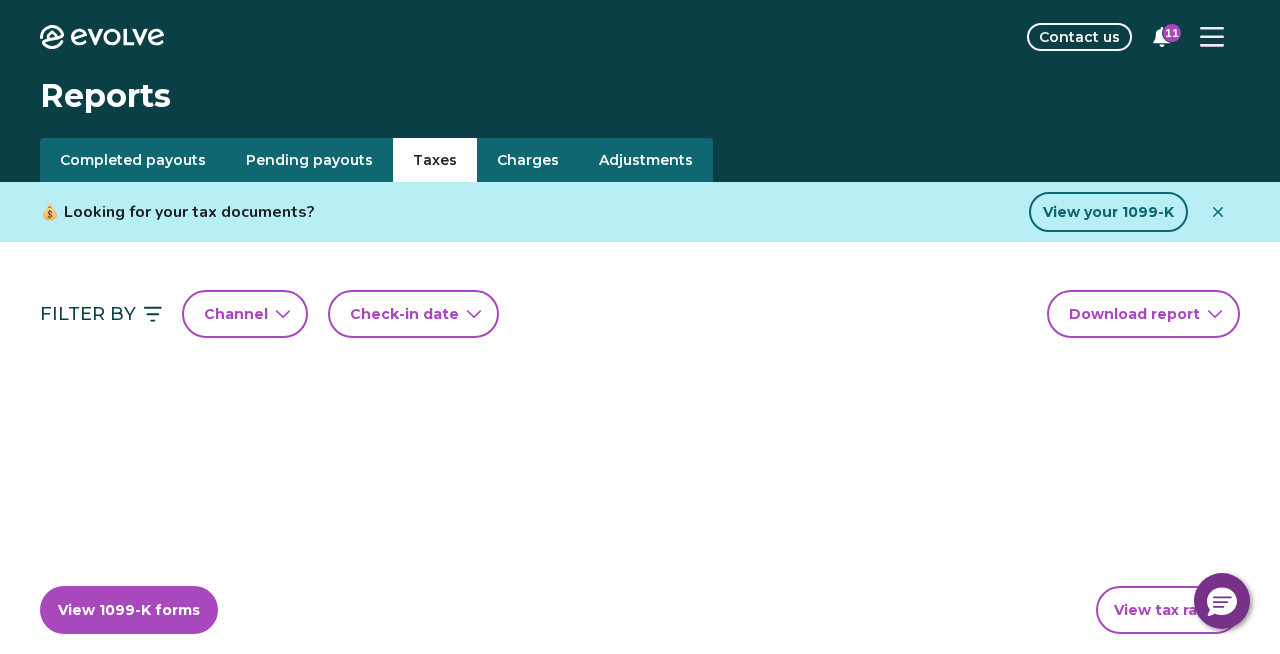 click on "Taxes" at bounding box center (435, 160) 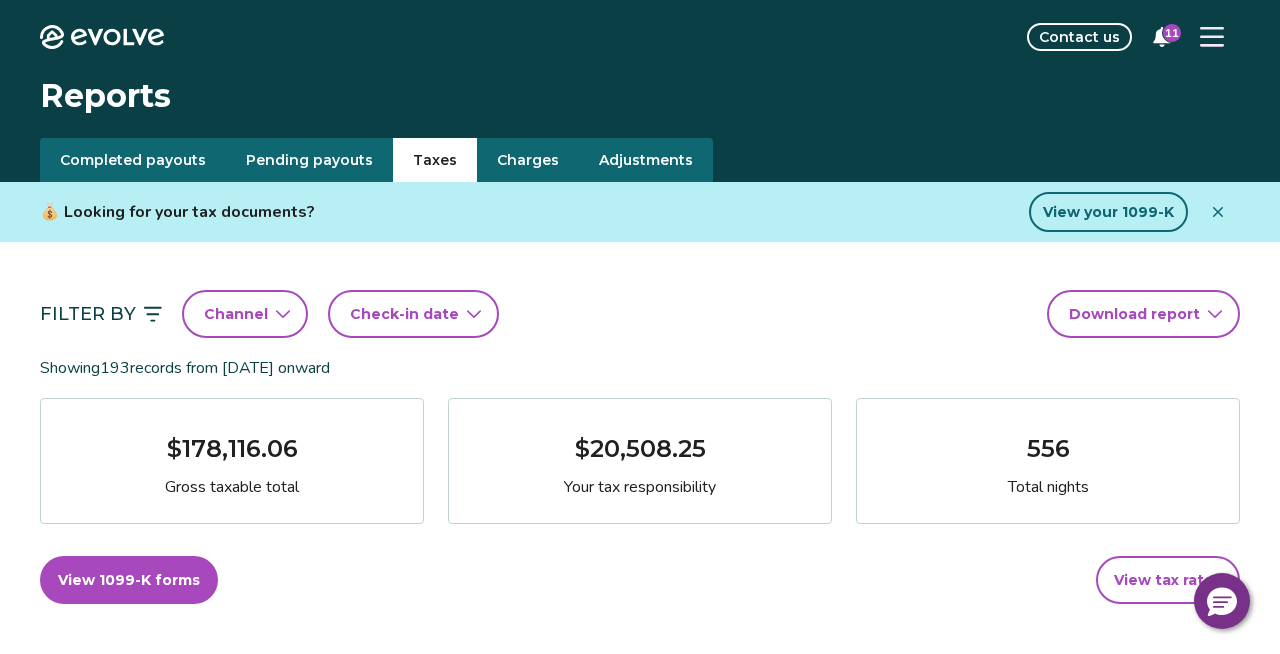 click on "Check-in date" at bounding box center (404, 314) 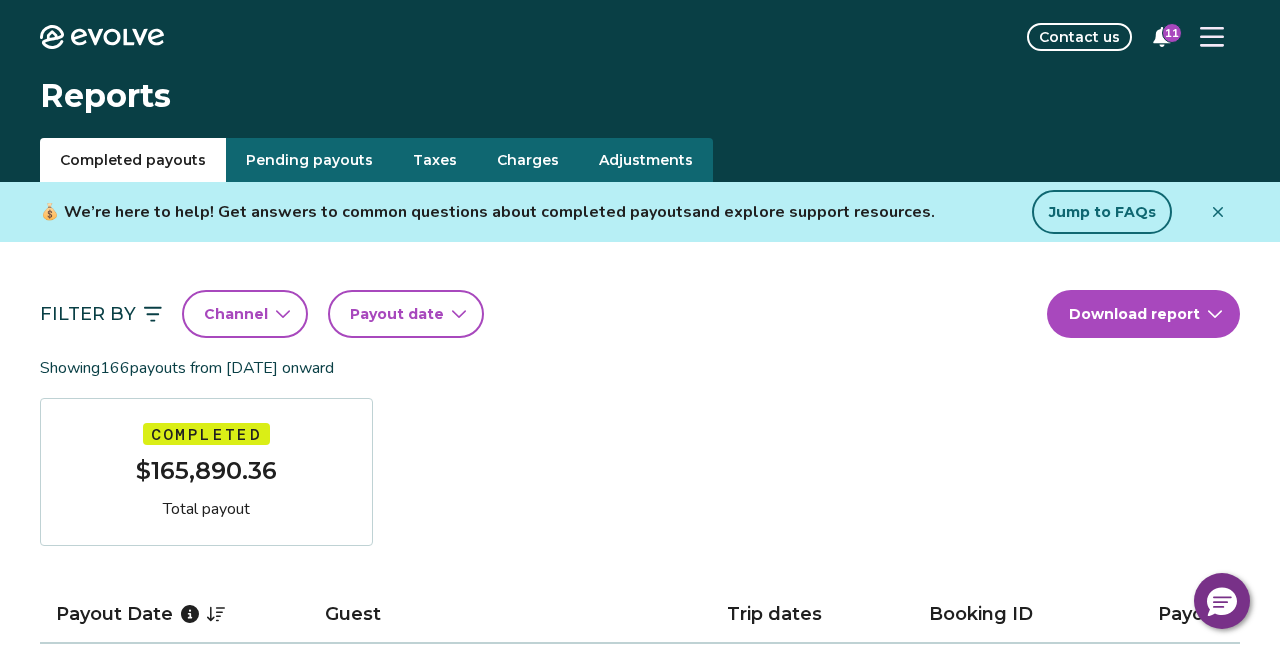 click on "Completed payouts" at bounding box center (133, 160) 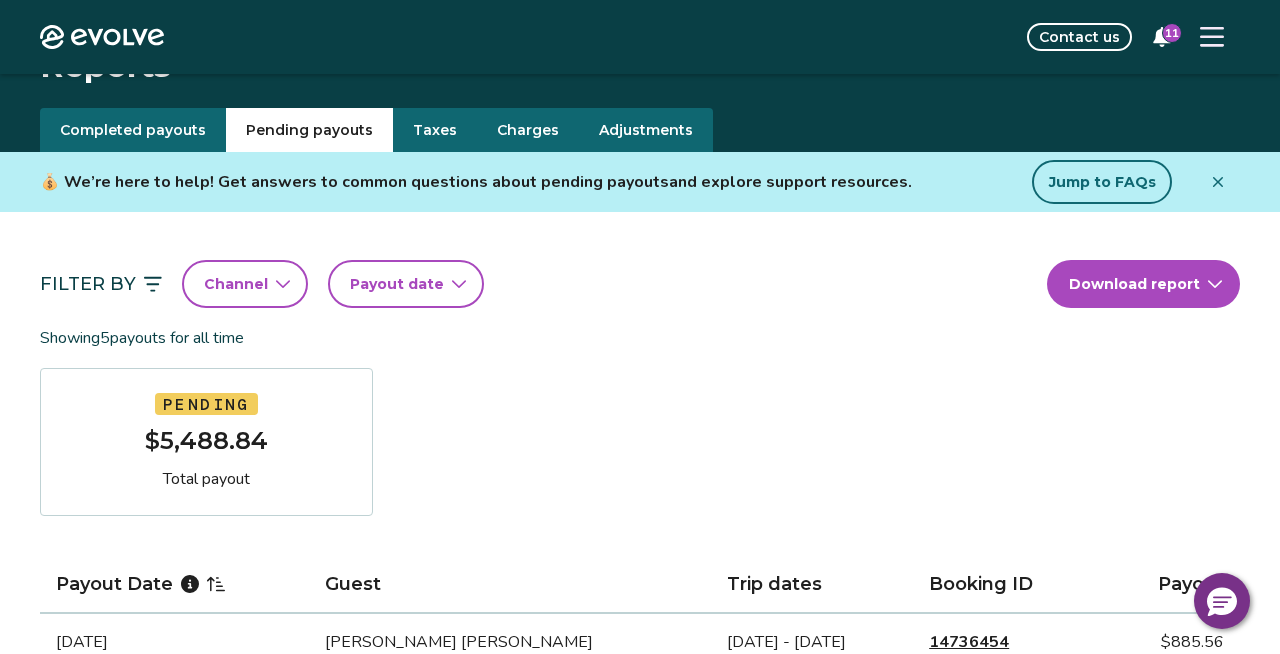 scroll, scrollTop: 31, scrollLeft: 0, axis: vertical 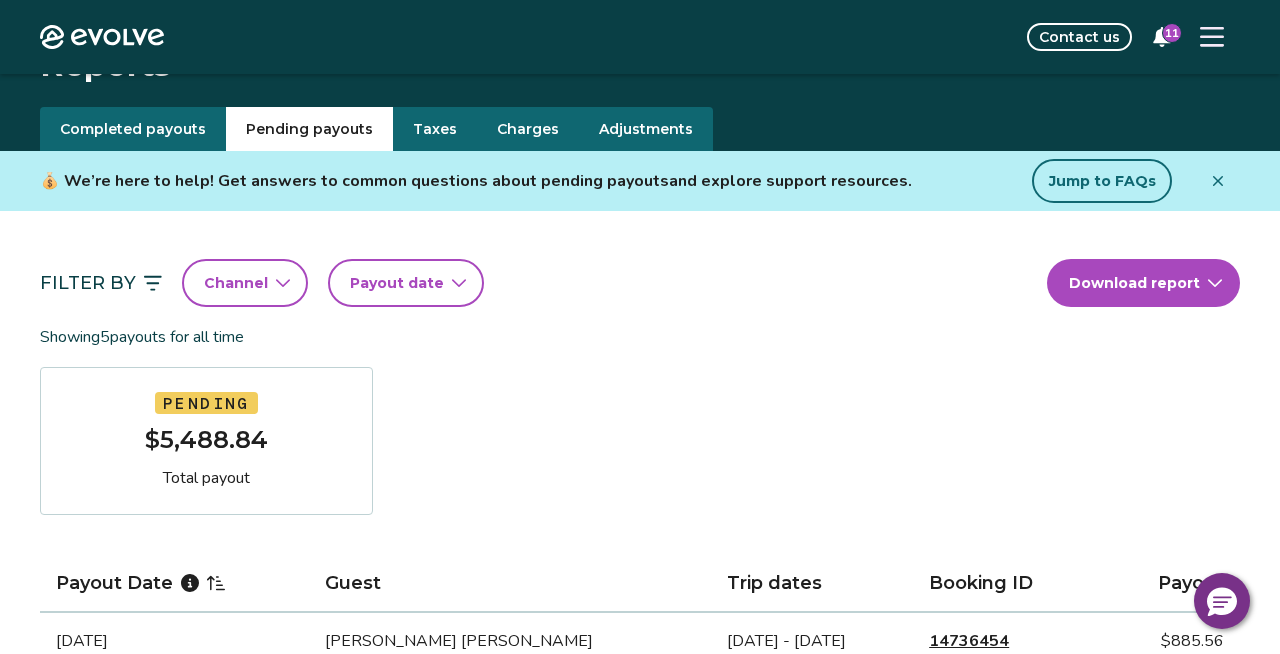 click on "Taxes" at bounding box center (435, 129) 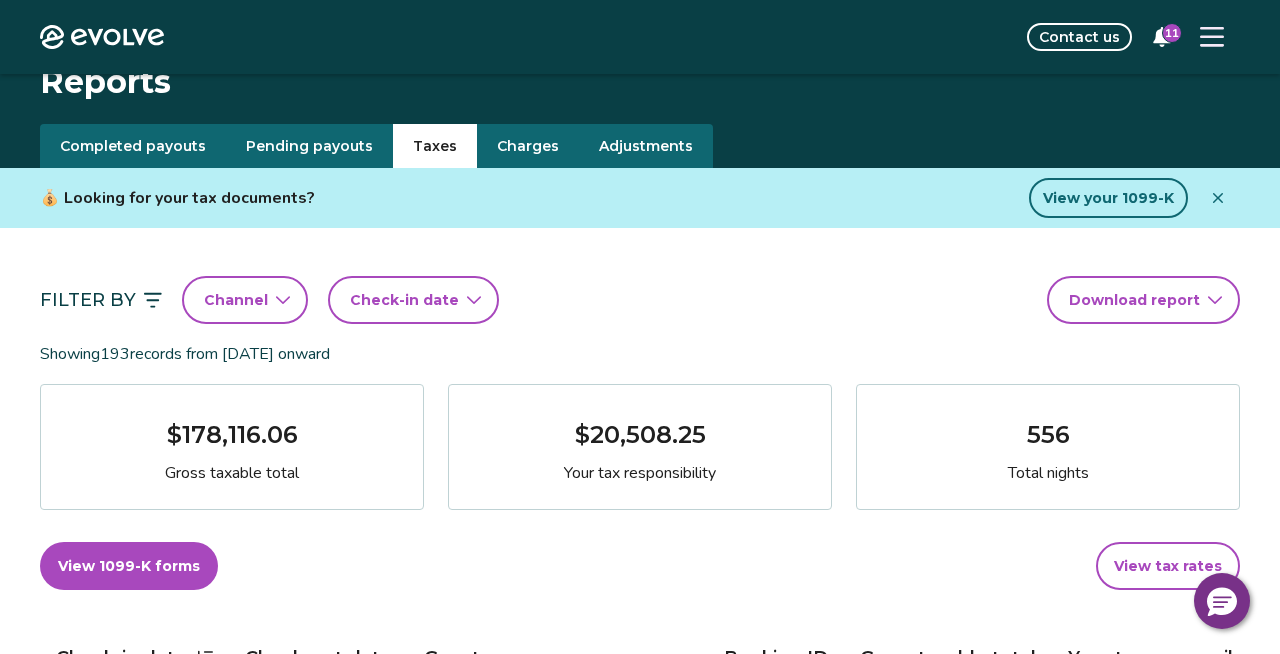 scroll, scrollTop: 0, scrollLeft: 0, axis: both 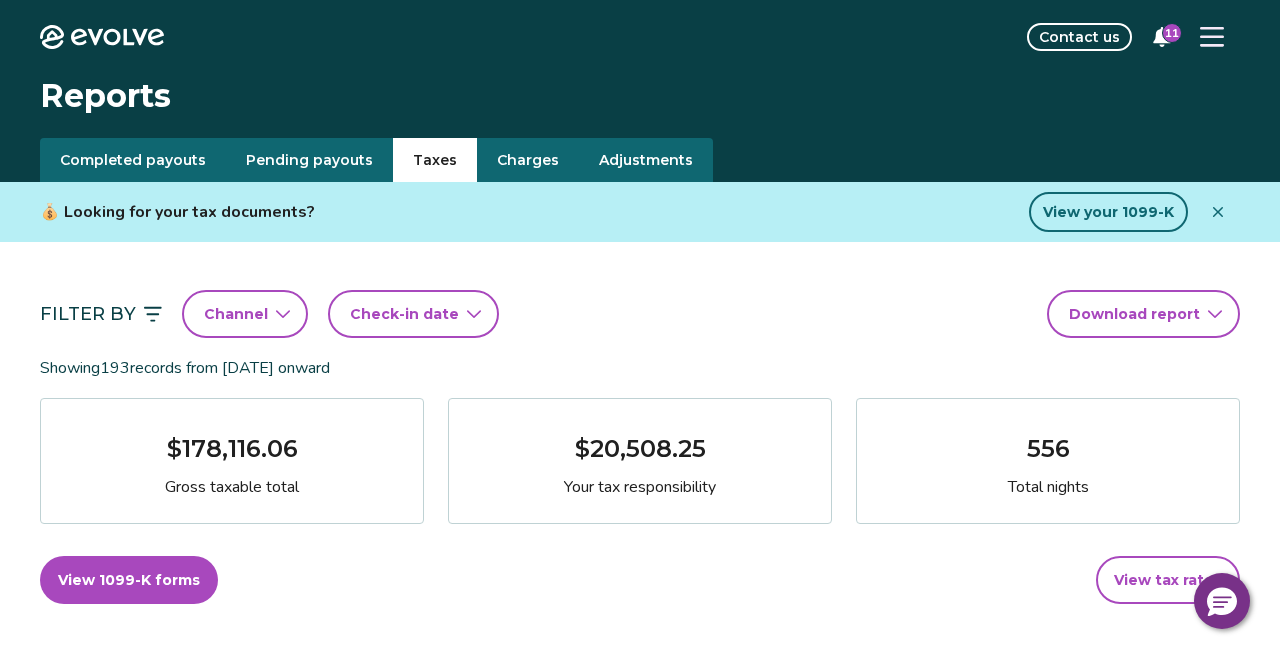 click on "Check-in date" at bounding box center (404, 314) 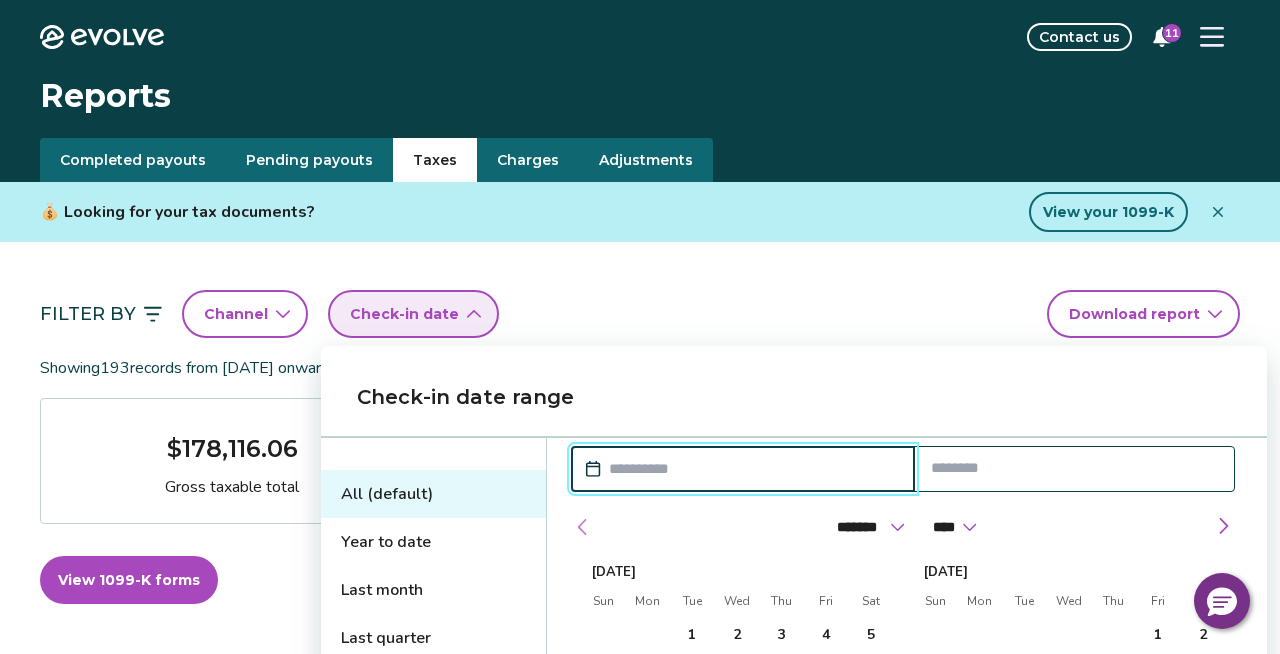 click at bounding box center (583, 527) 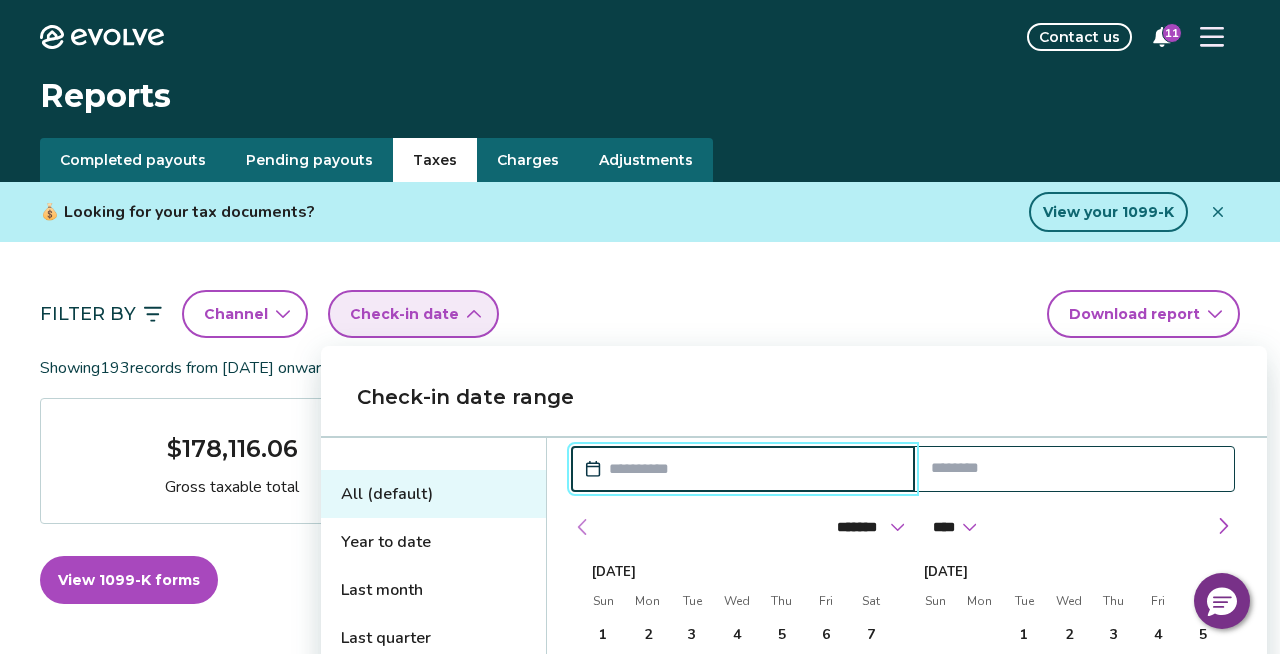 click at bounding box center (583, 527) 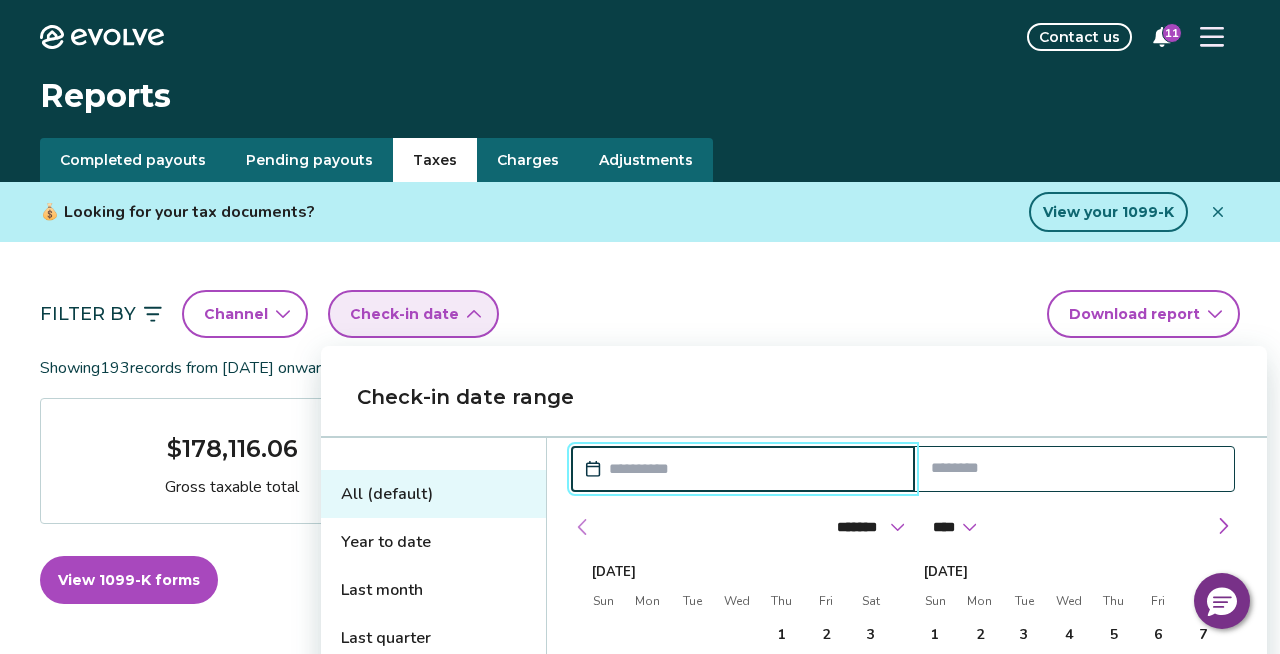 click at bounding box center [583, 527] 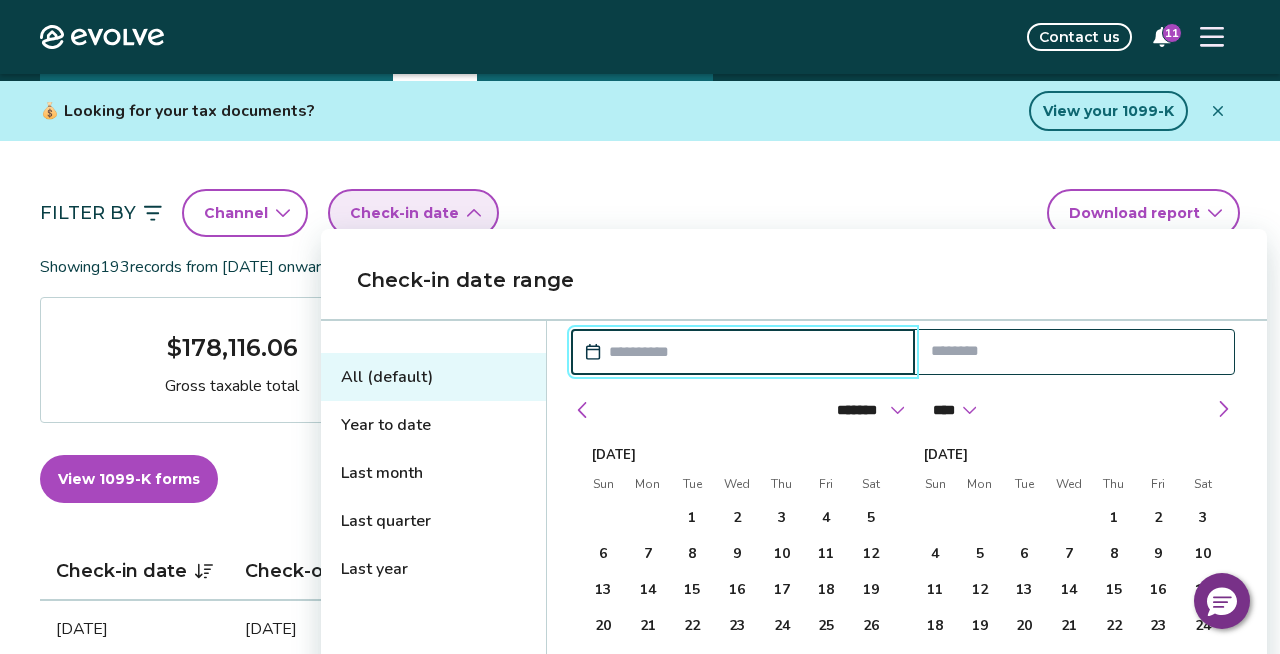 scroll, scrollTop: 130, scrollLeft: 0, axis: vertical 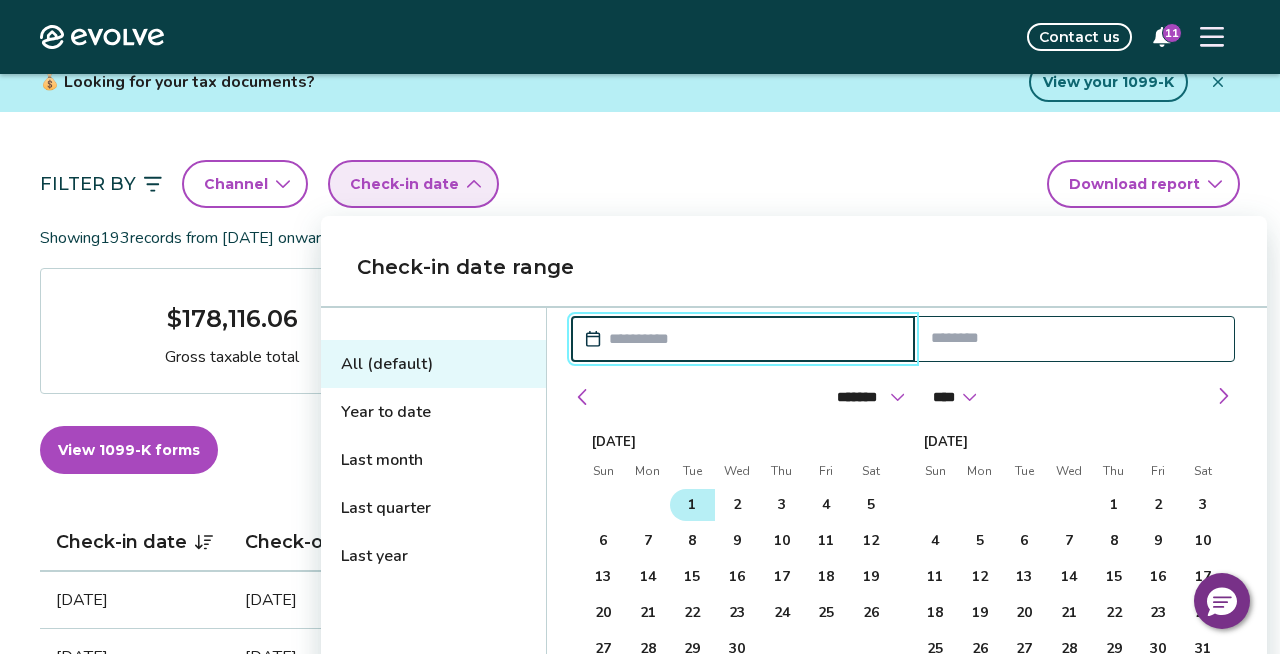 click on "1" at bounding box center [692, 505] 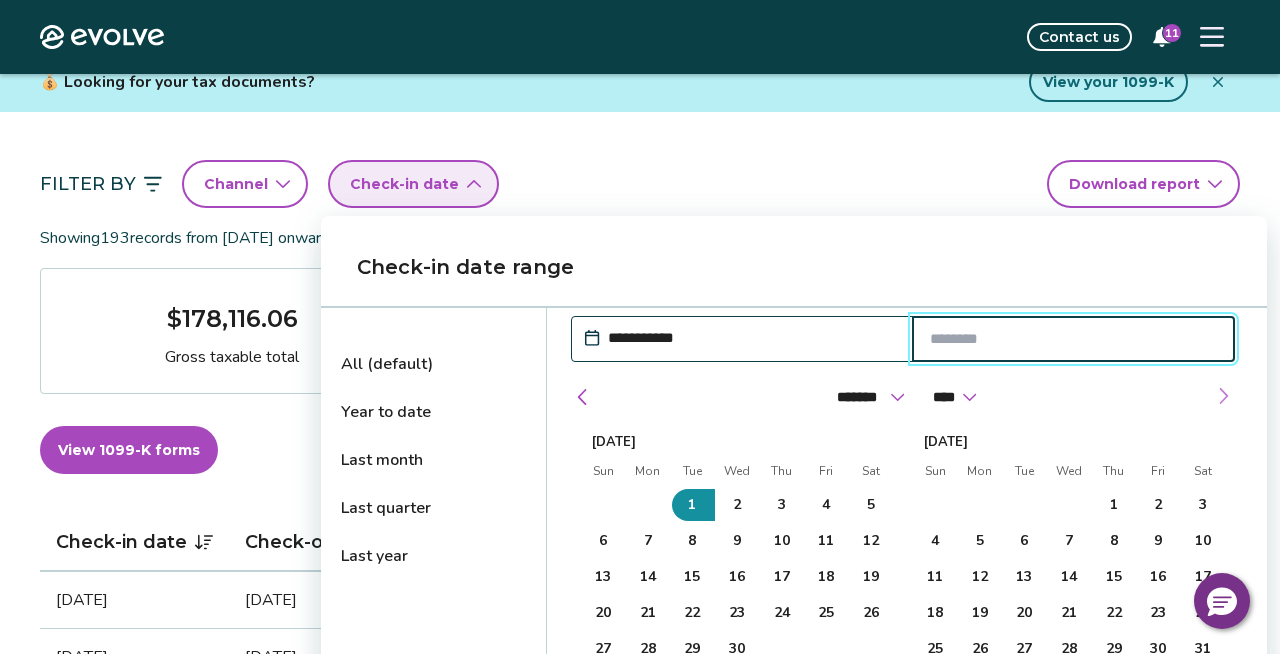 click at bounding box center (1223, 396) 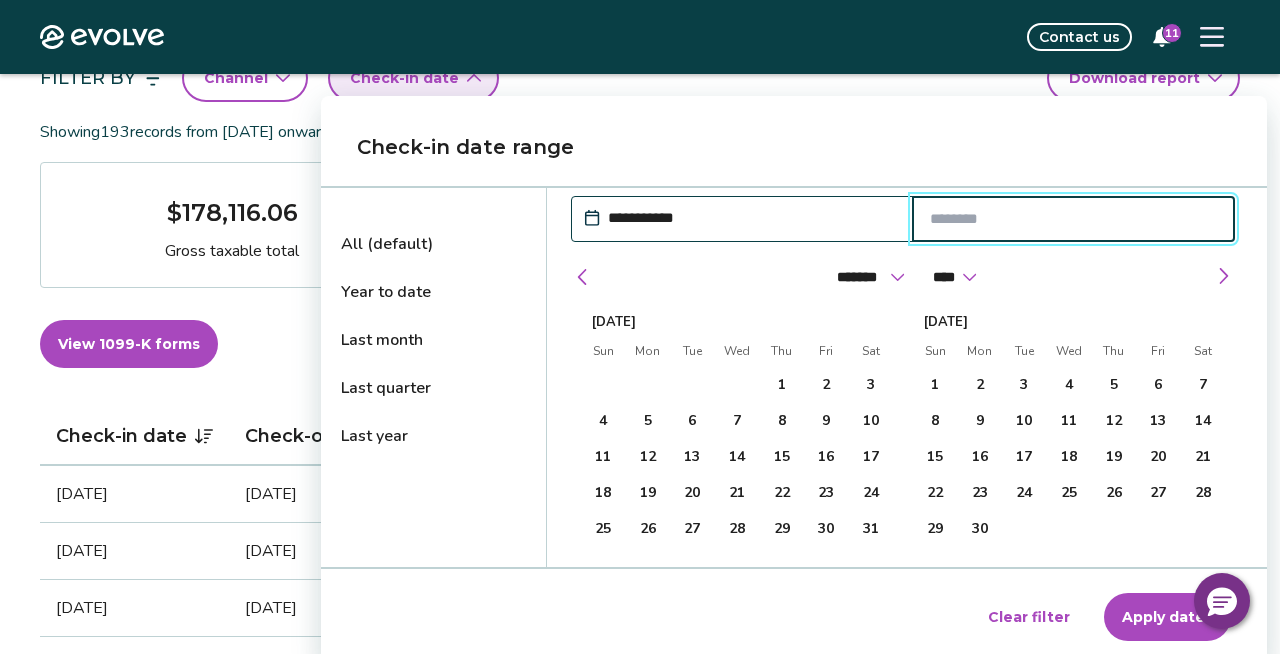 scroll, scrollTop: 257, scrollLeft: 0, axis: vertical 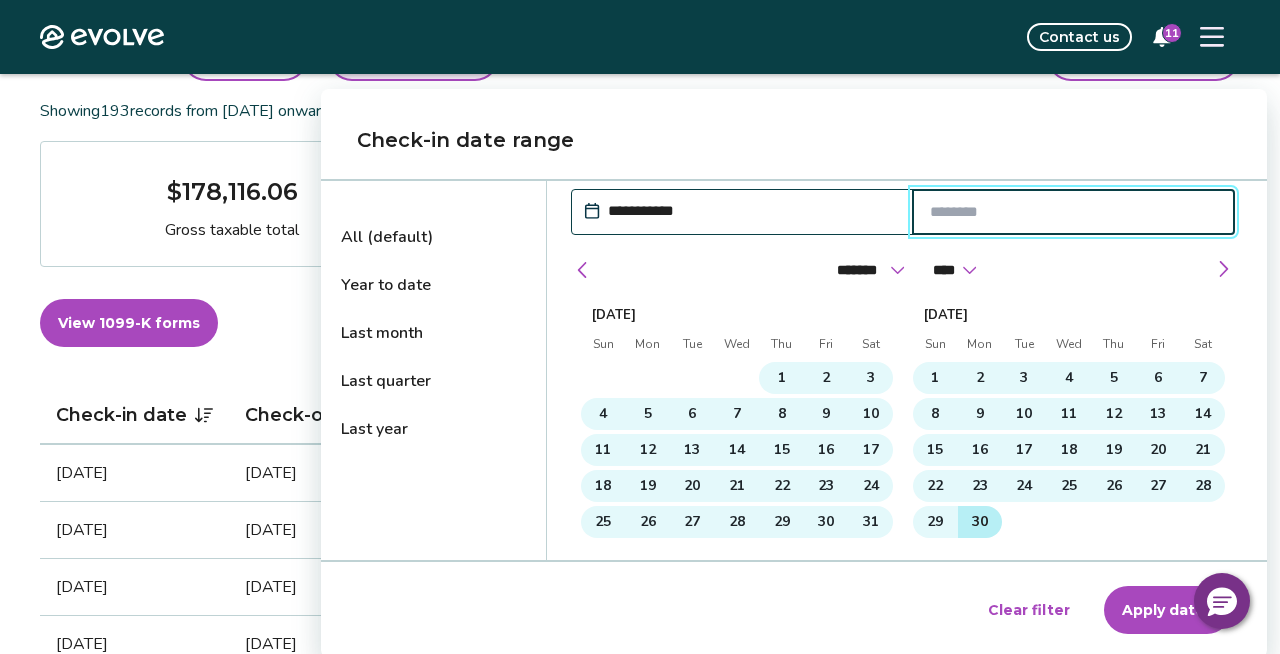 click on "30" at bounding box center (980, 522) 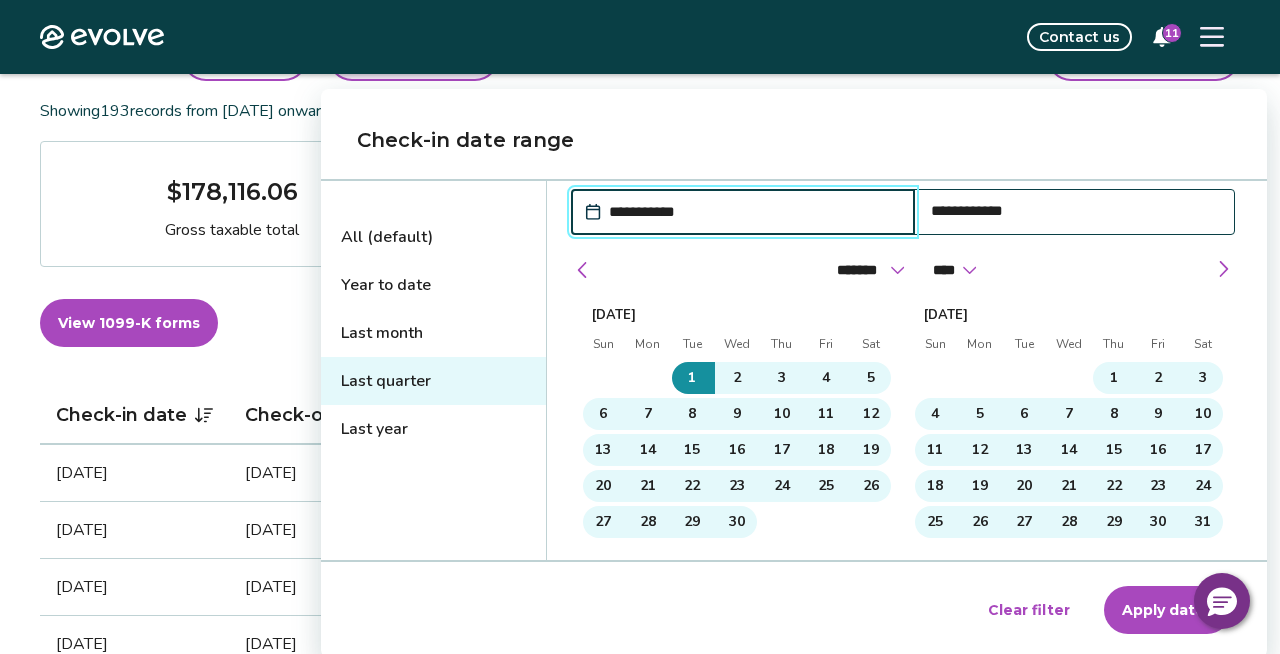 click on "Apply dates" at bounding box center [1167, 610] 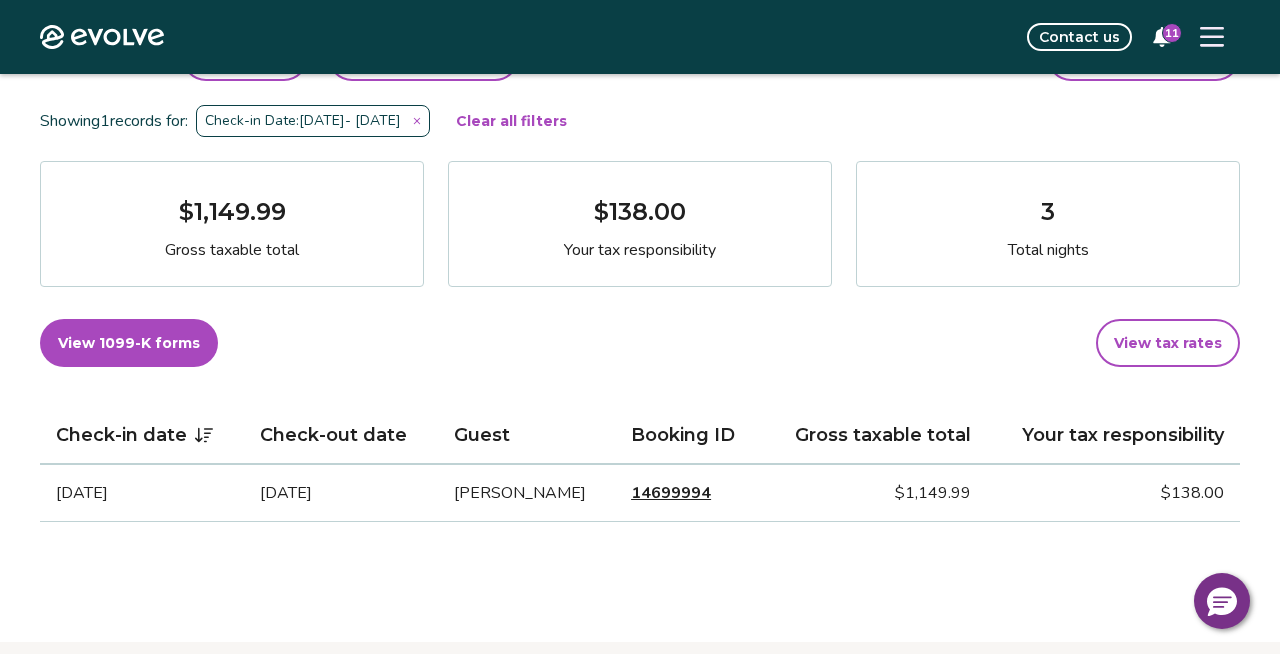 scroll, scrollTop: 0, scrollLeft: 0, axis: both 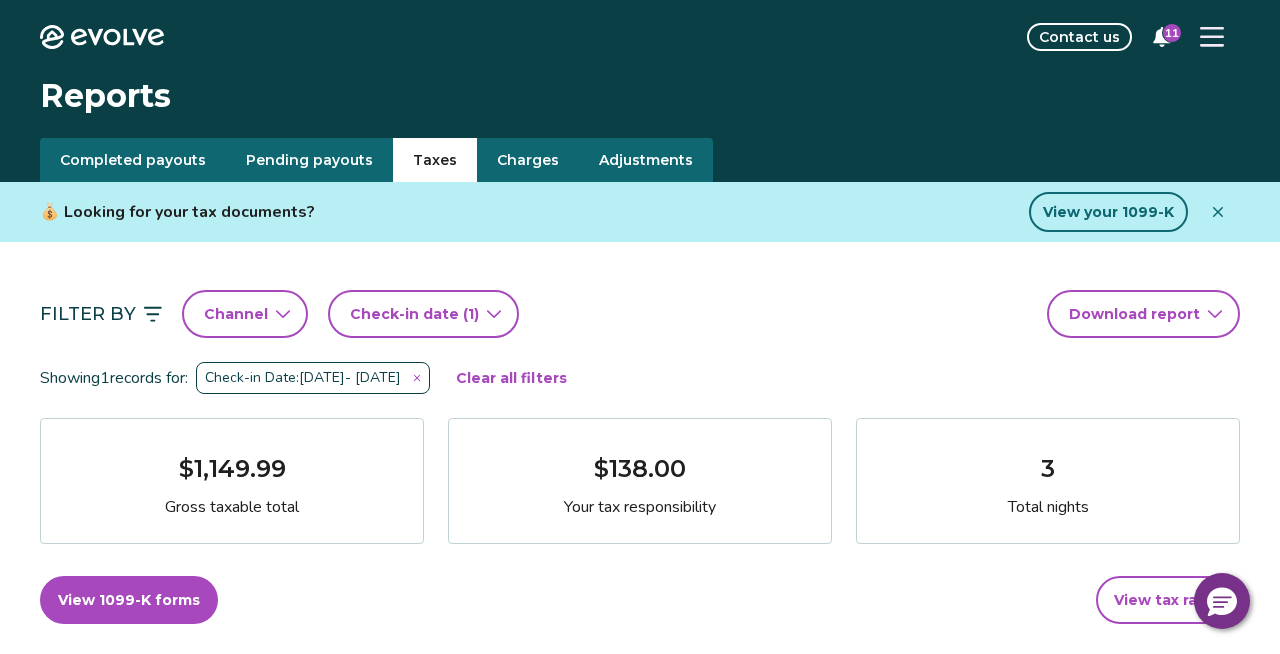 click 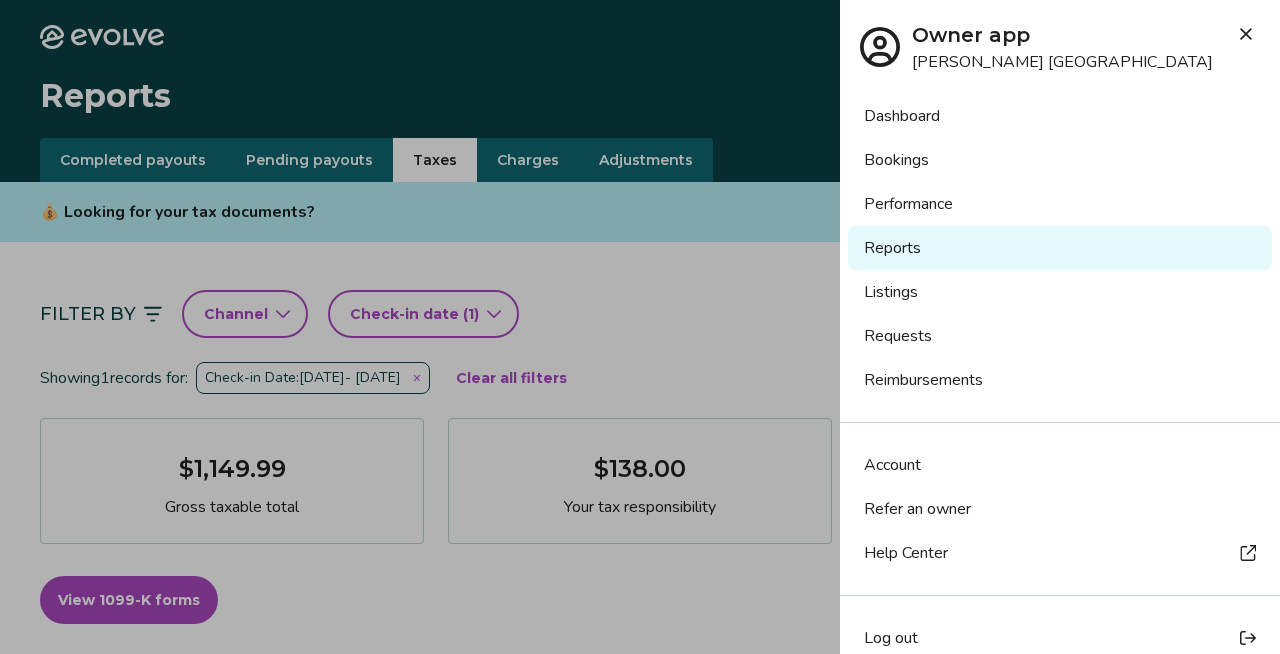 click on "Bookings" at bounding box center [1060, 160] 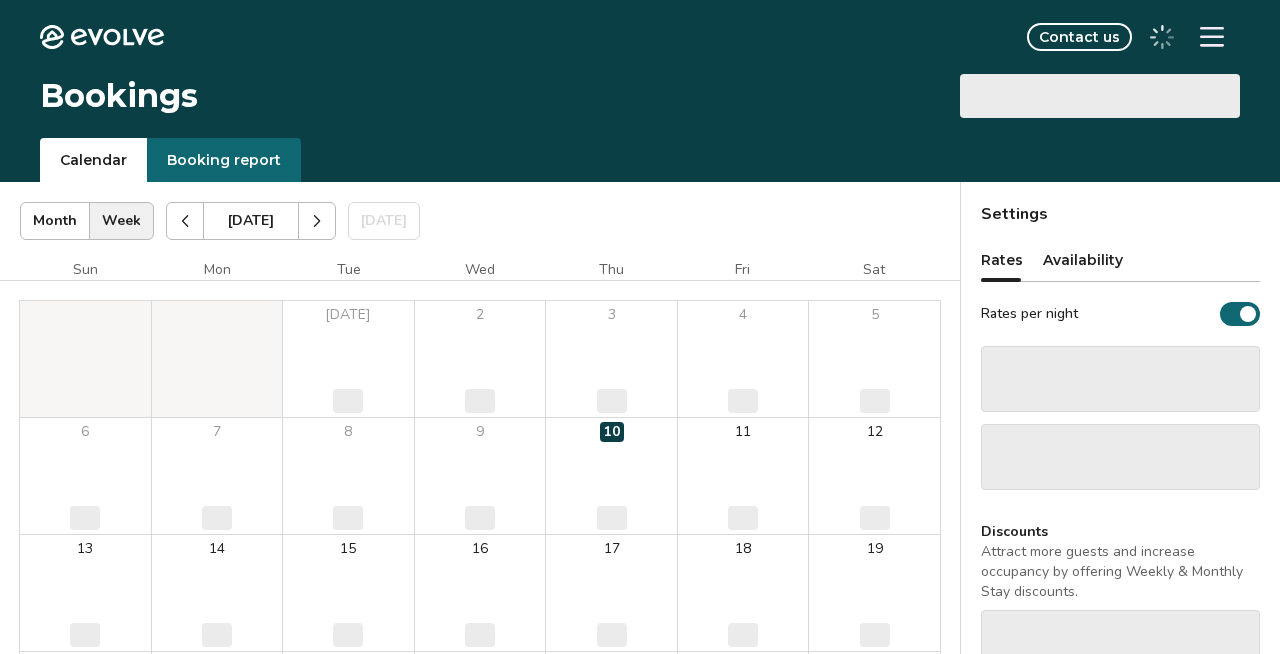 scroll, scrollTop: 0, scrollLeft: 0, axis: both 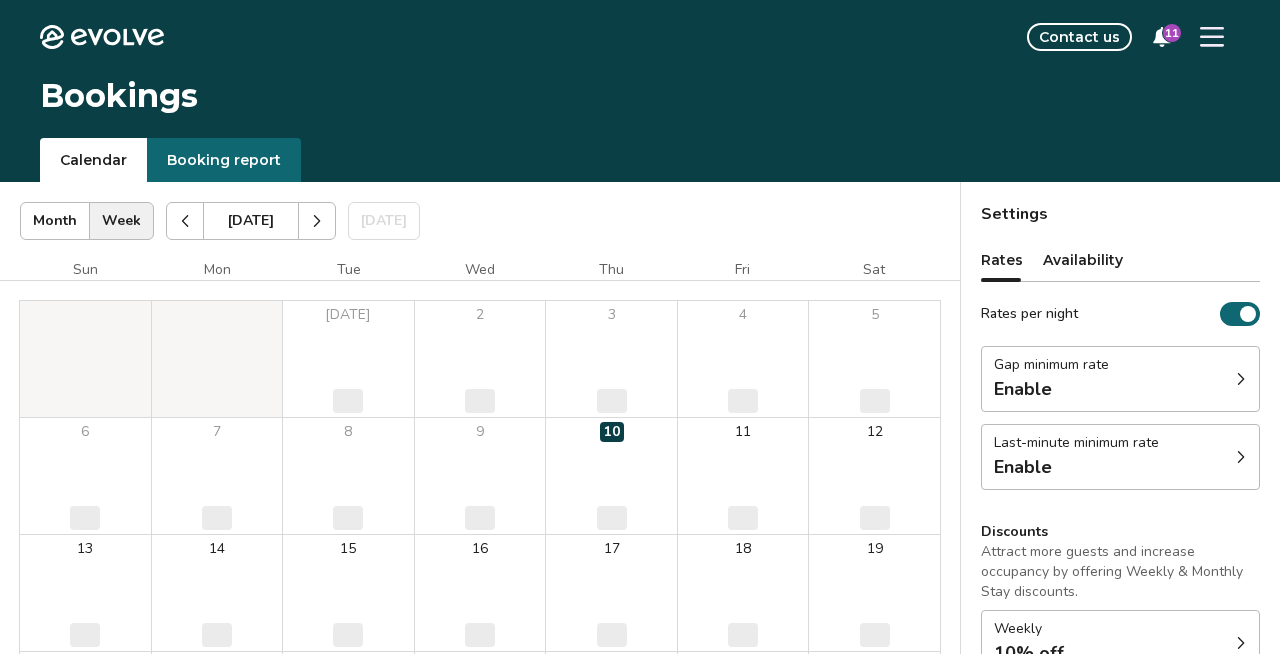 click 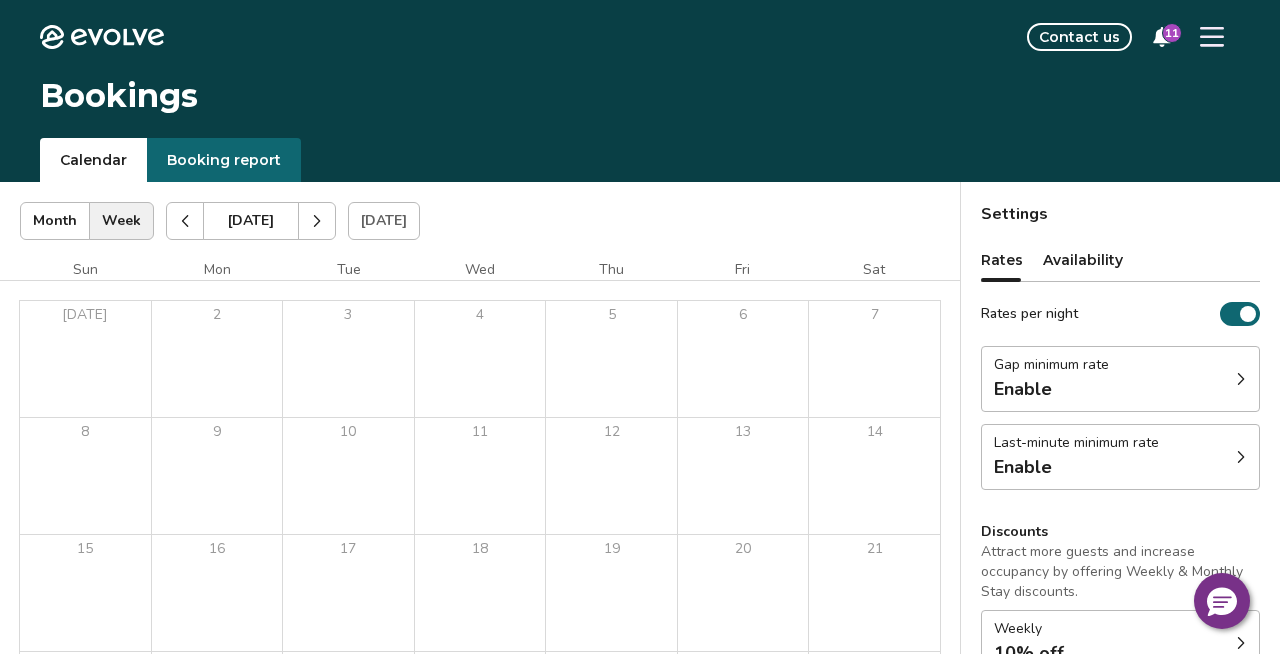 click 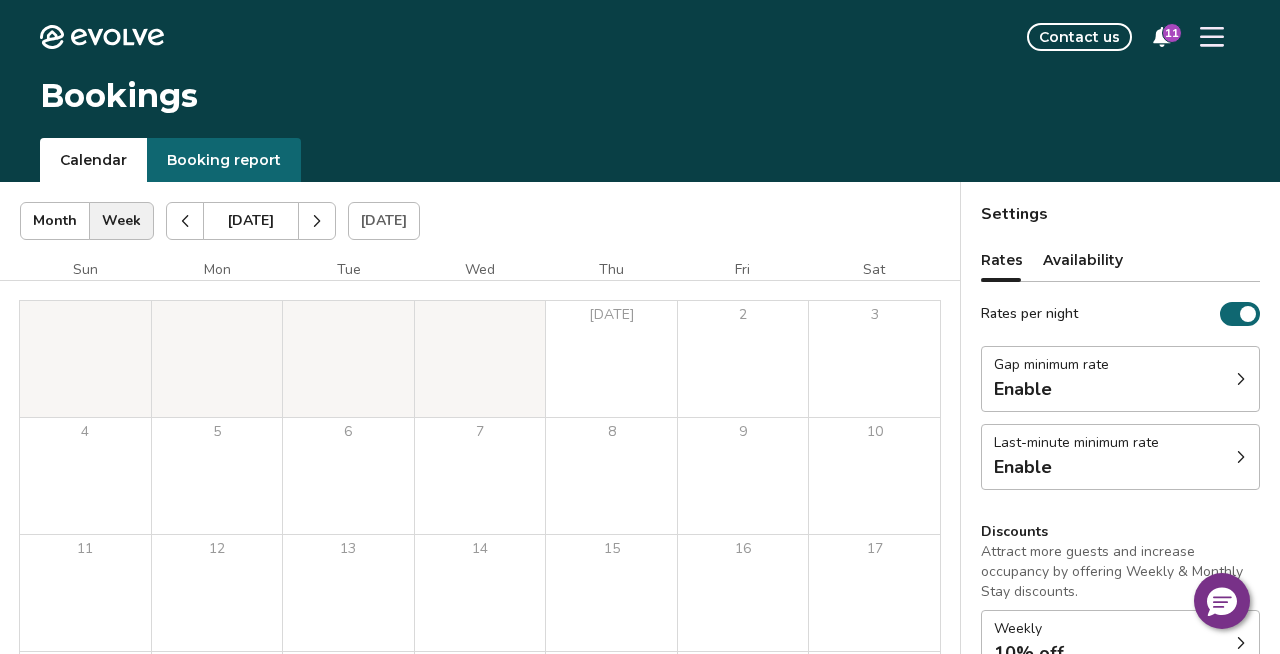 click 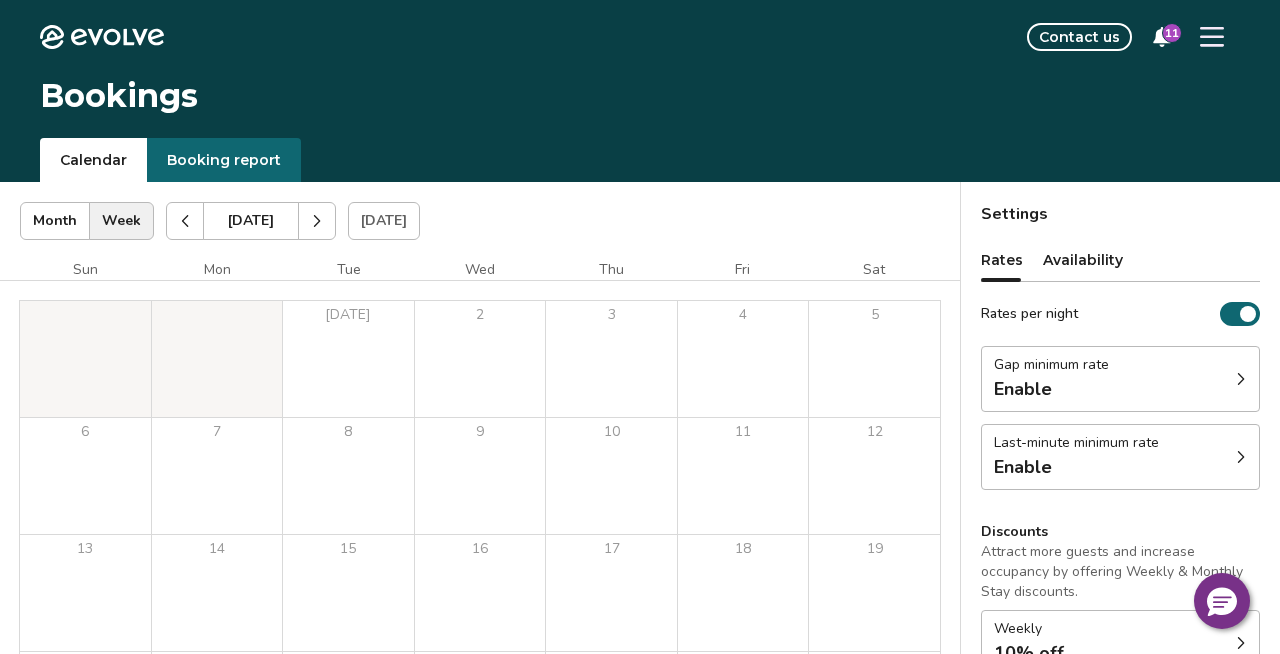 click 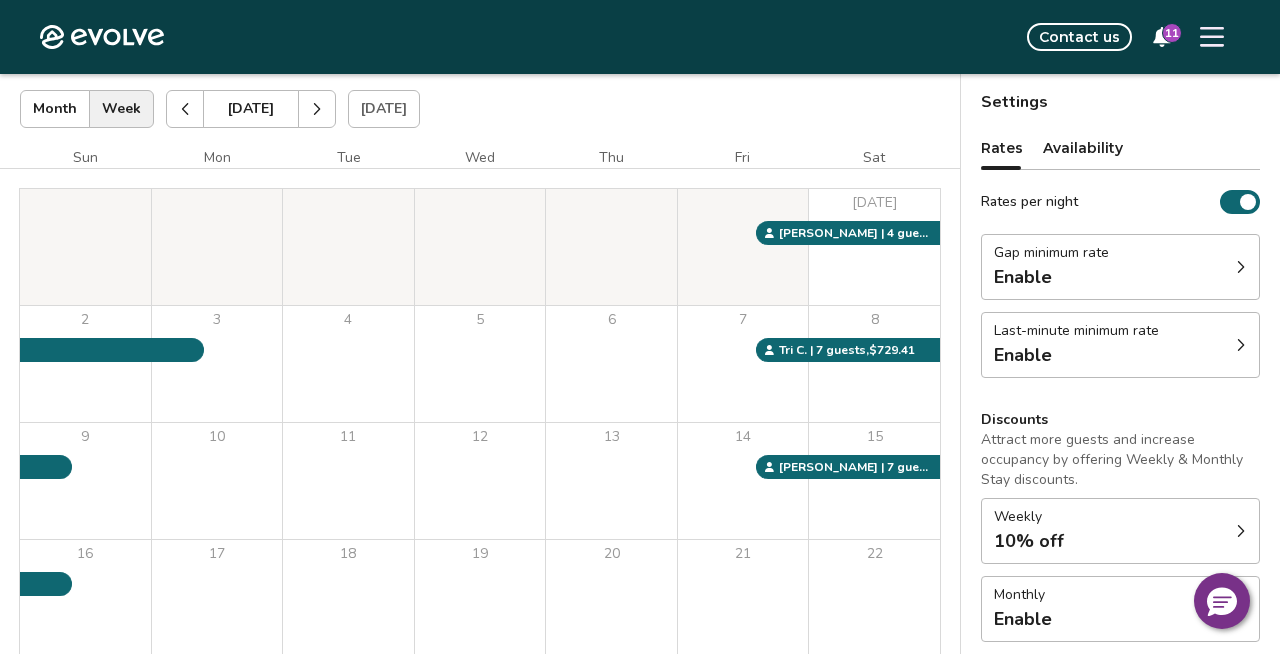 scroll, scrollTop: 0, scrollLeft: 0, axis: both 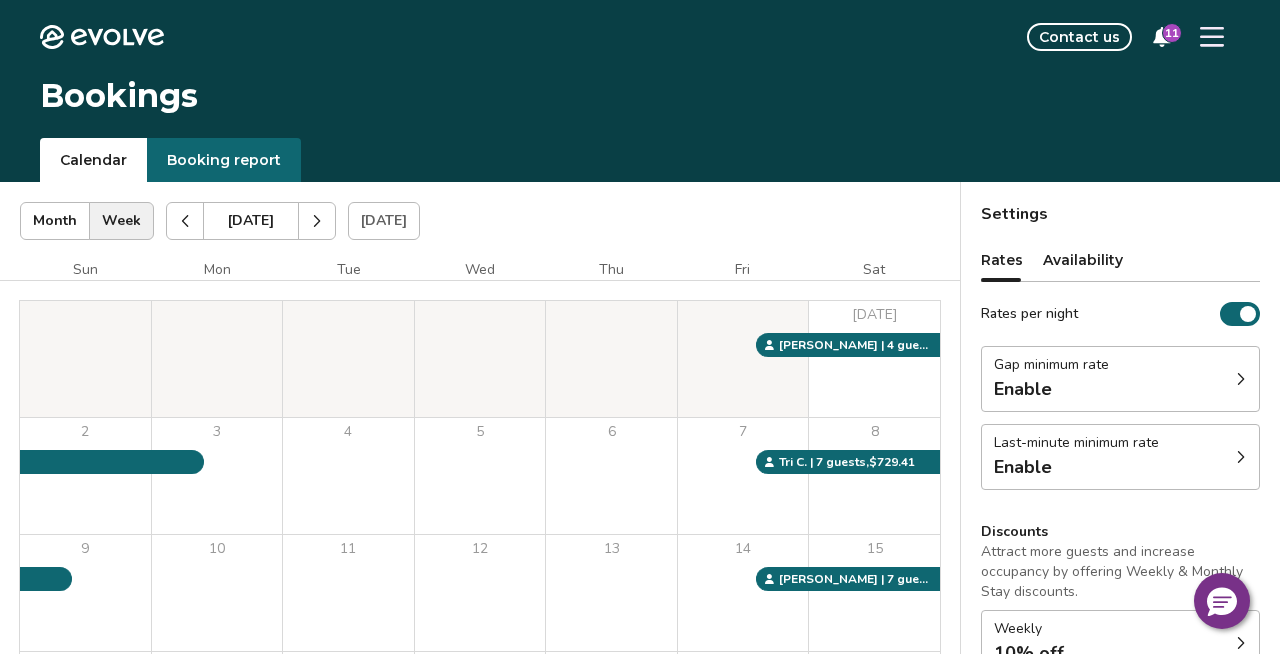 click 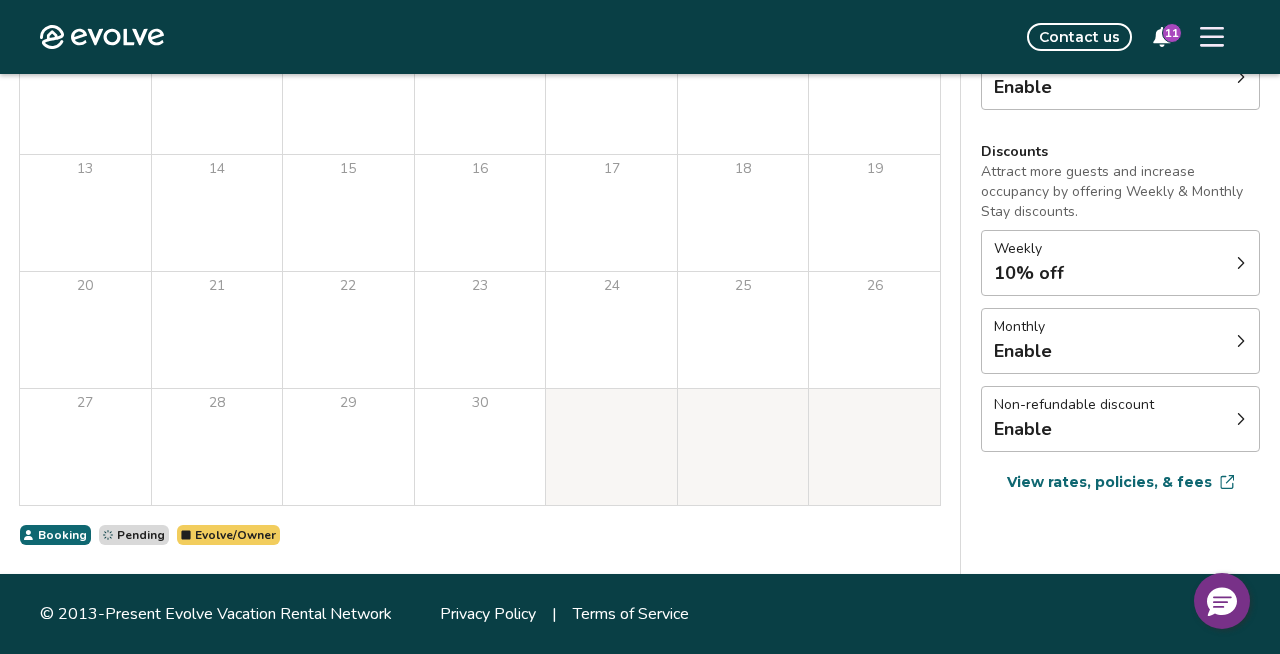 scroll, scrollTop: 0, scrollLeft: 0, axis: both 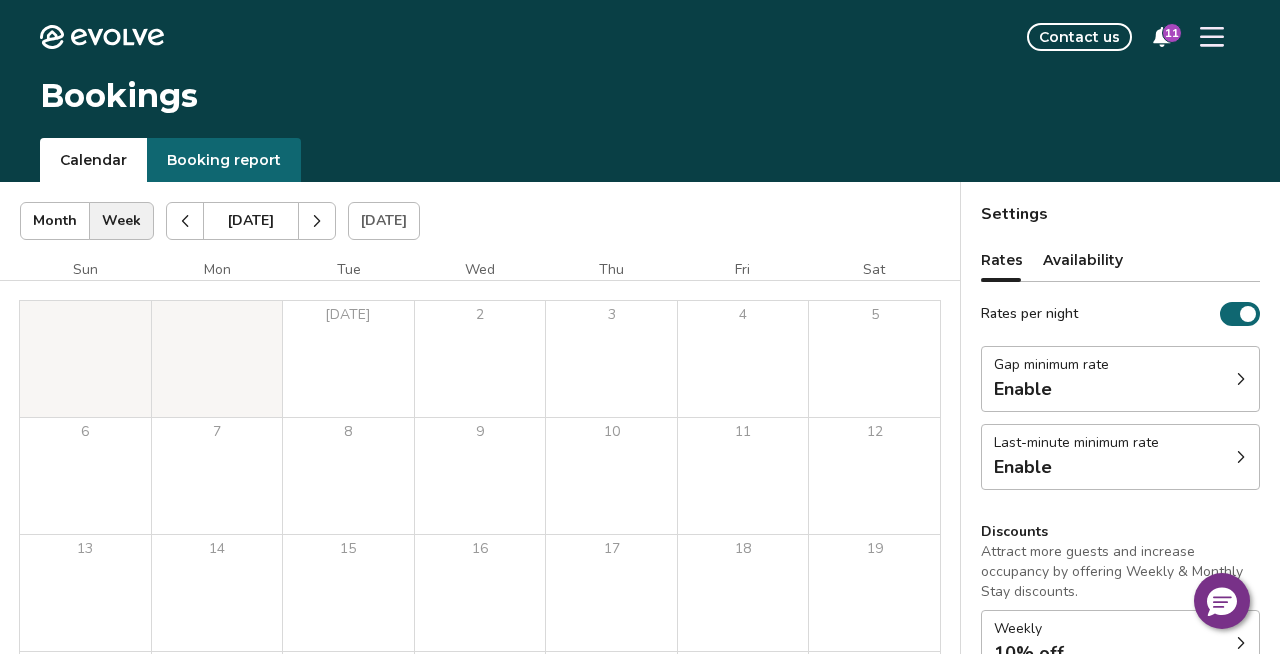 click 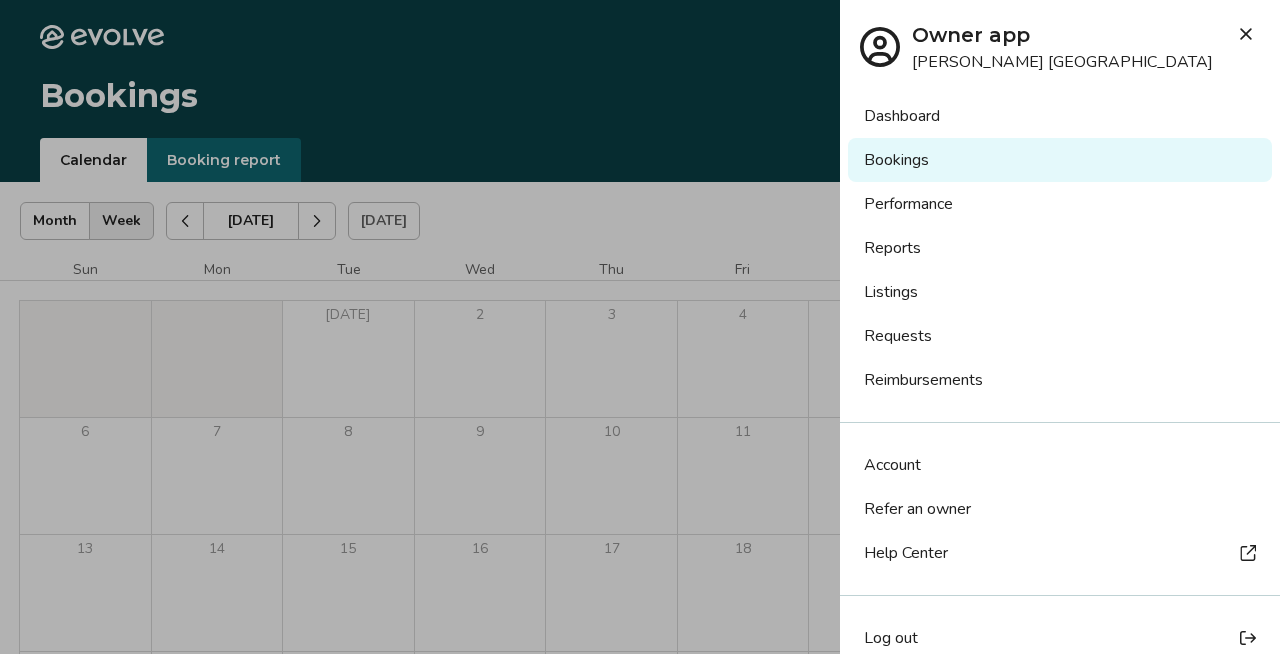 click on "Reports" at bounding box center (1060, 248) 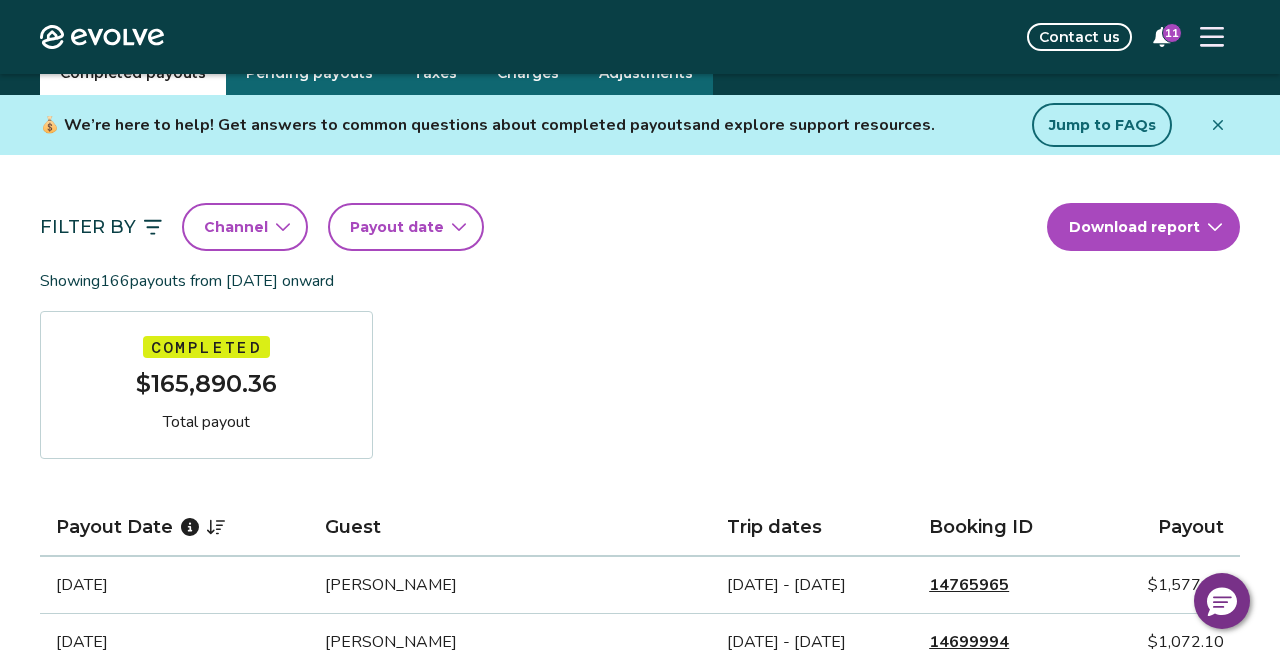 scroll, scrollTop: 0, scrollLeft: 0, axis: both 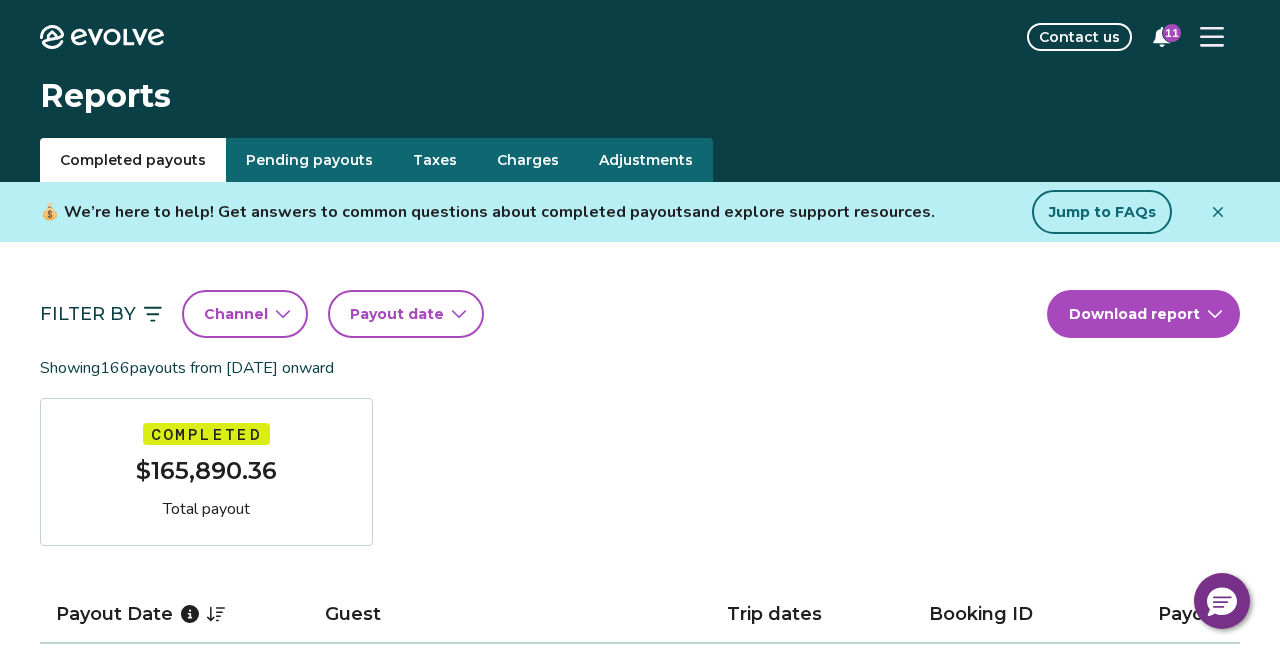 click 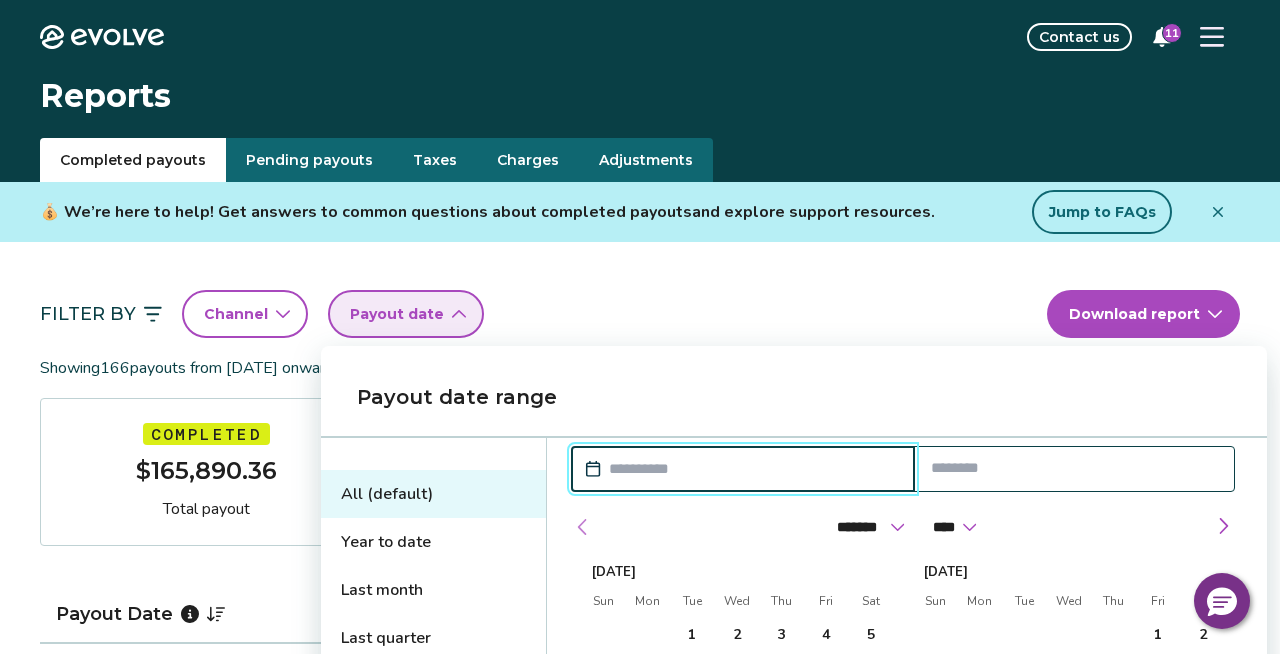 click at bounding box center (583, 527) 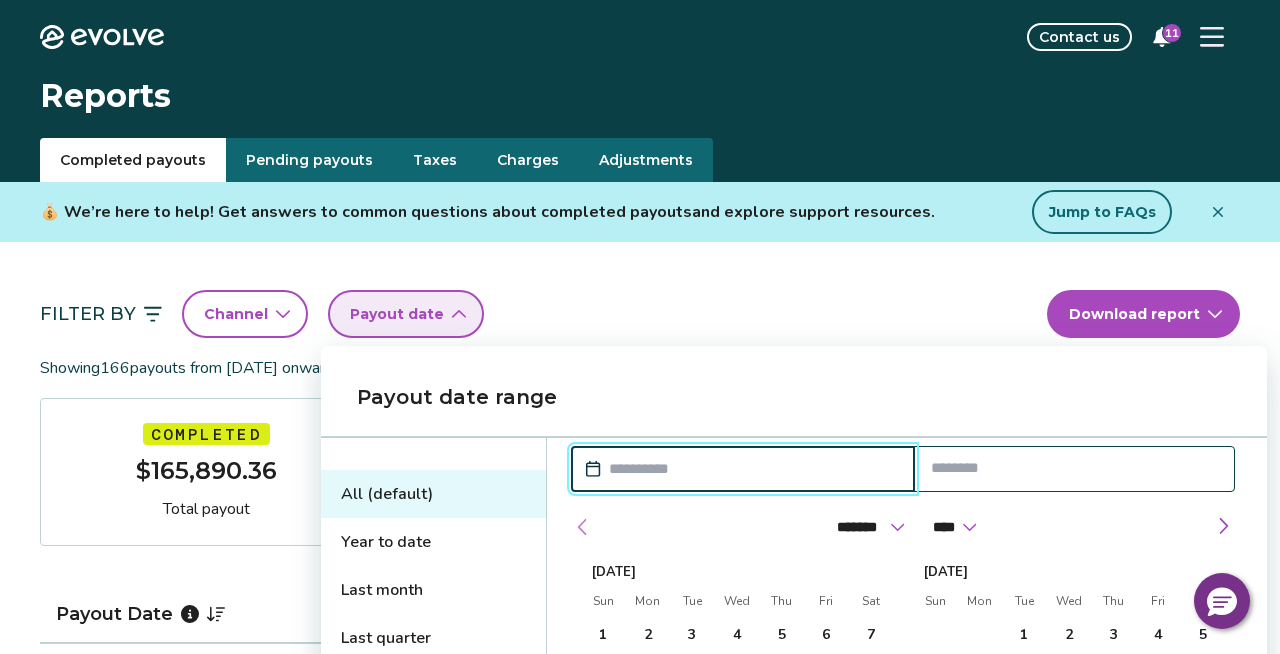 click at bounding box center (583, 527) 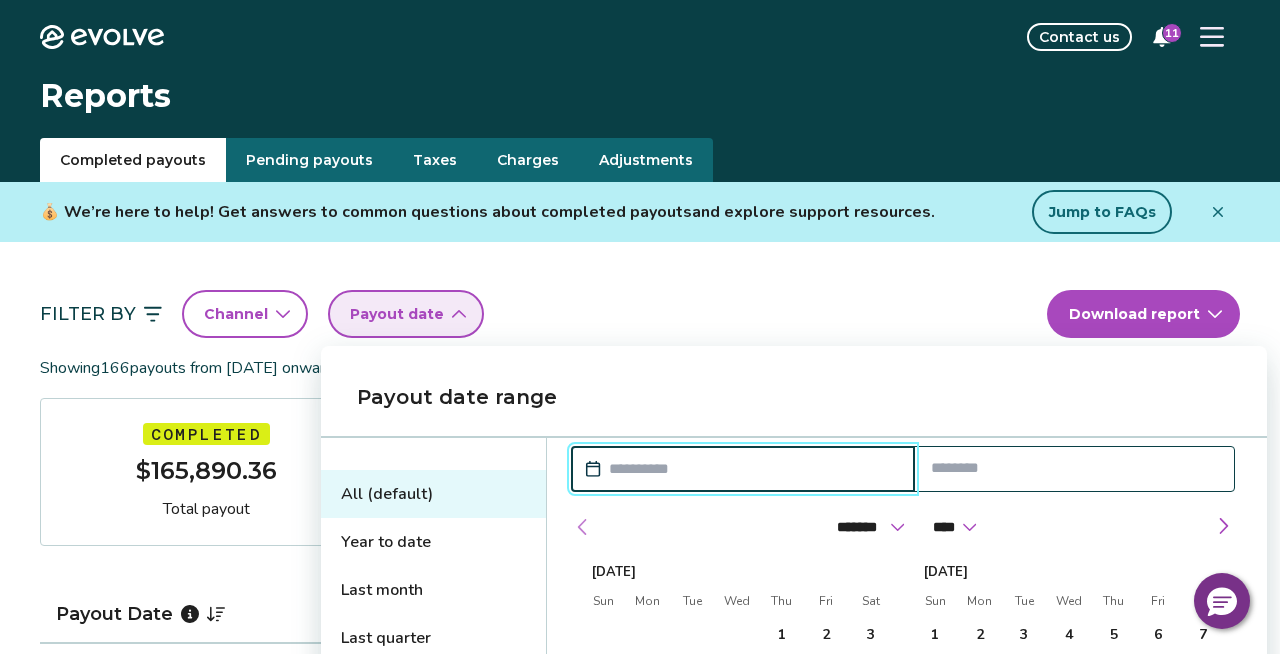click at bounding box center [583, 527] 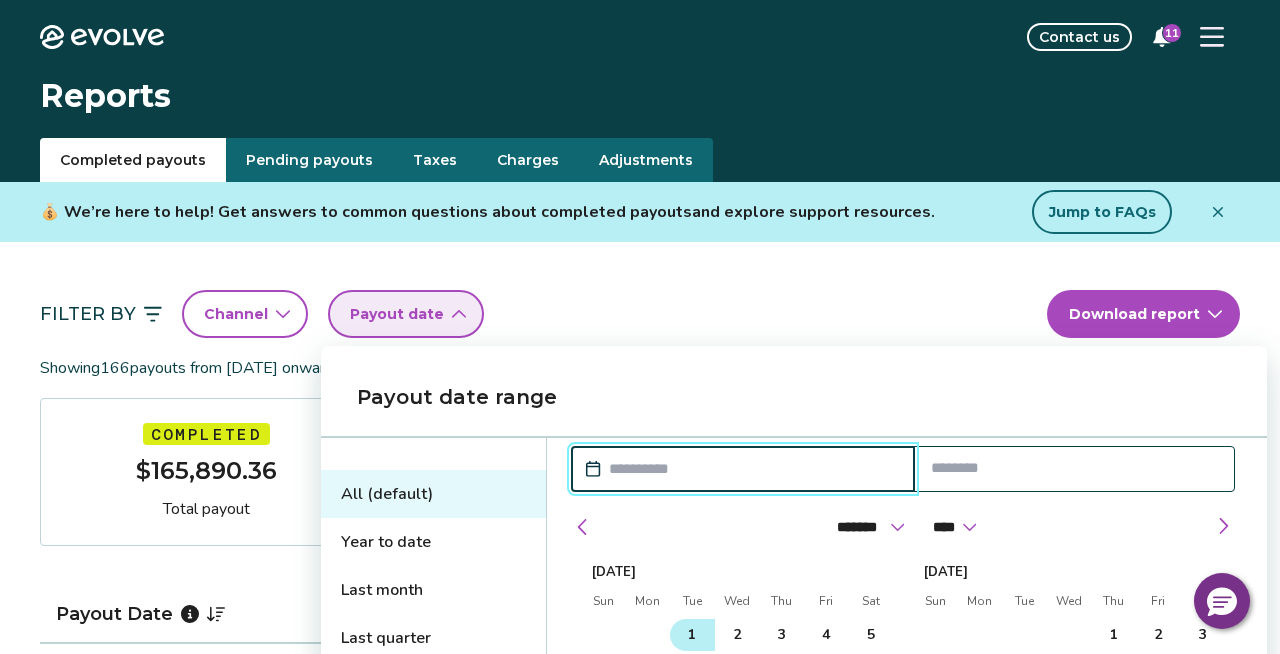 click on "1" at bounding box center (692, 635) 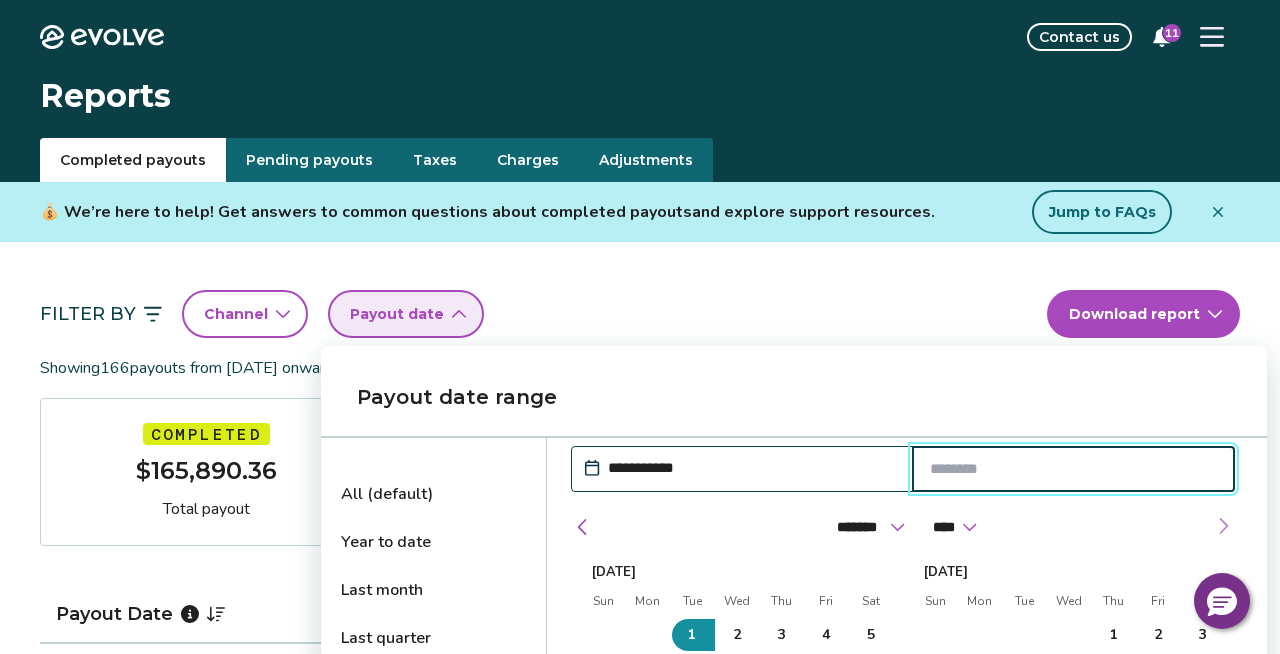 click at bounding box center [1223, 526] 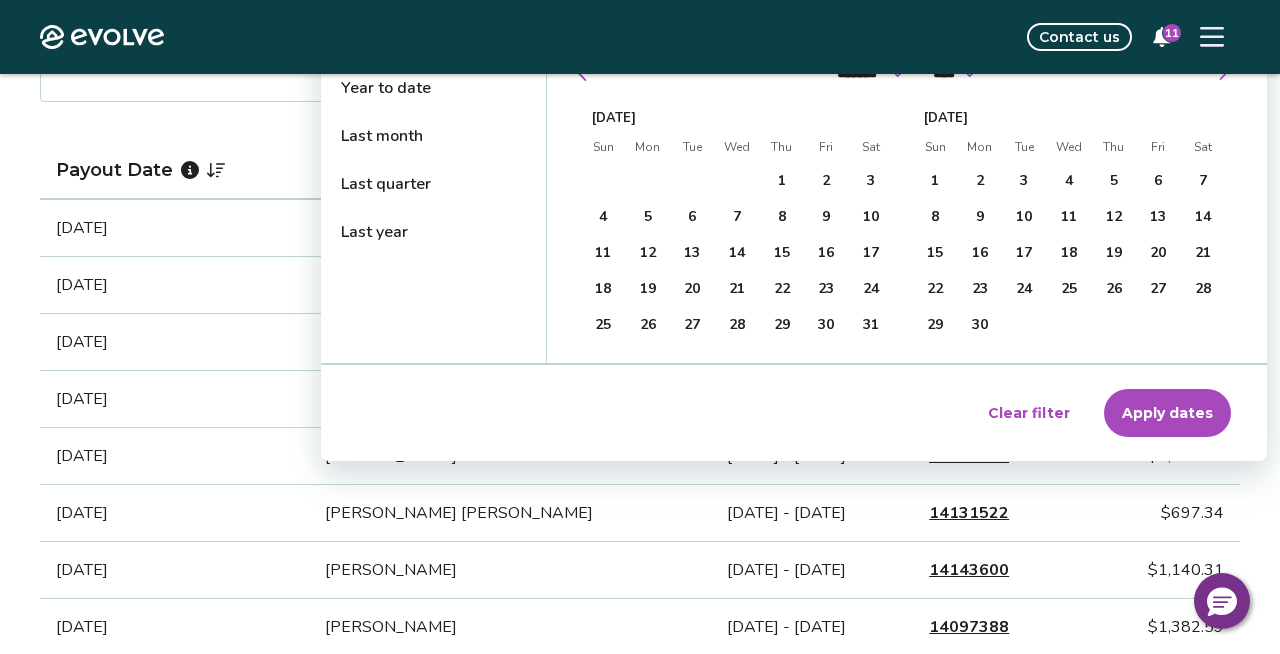 scroll, scrollTop: 454, scrollLeft: 0, axis: vertical 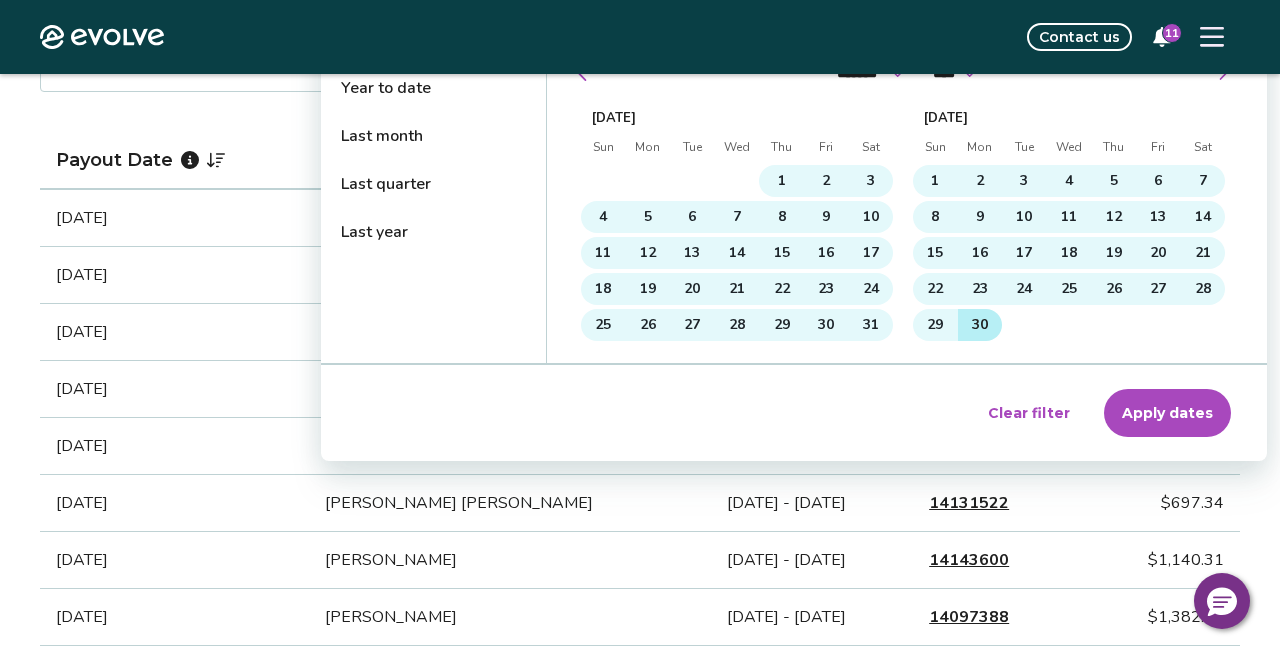 click on "30" at bounding box center [980, 325] 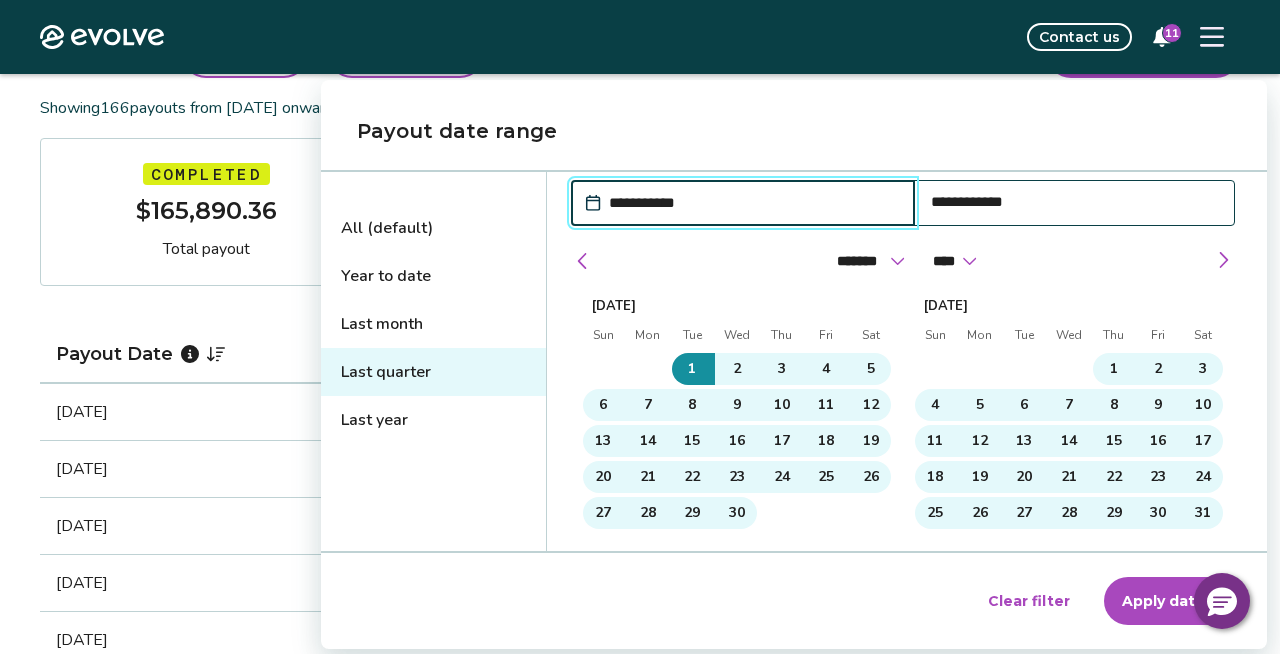 scroll, scrollTop: 266, scrollLeft: 0, axis: vertical 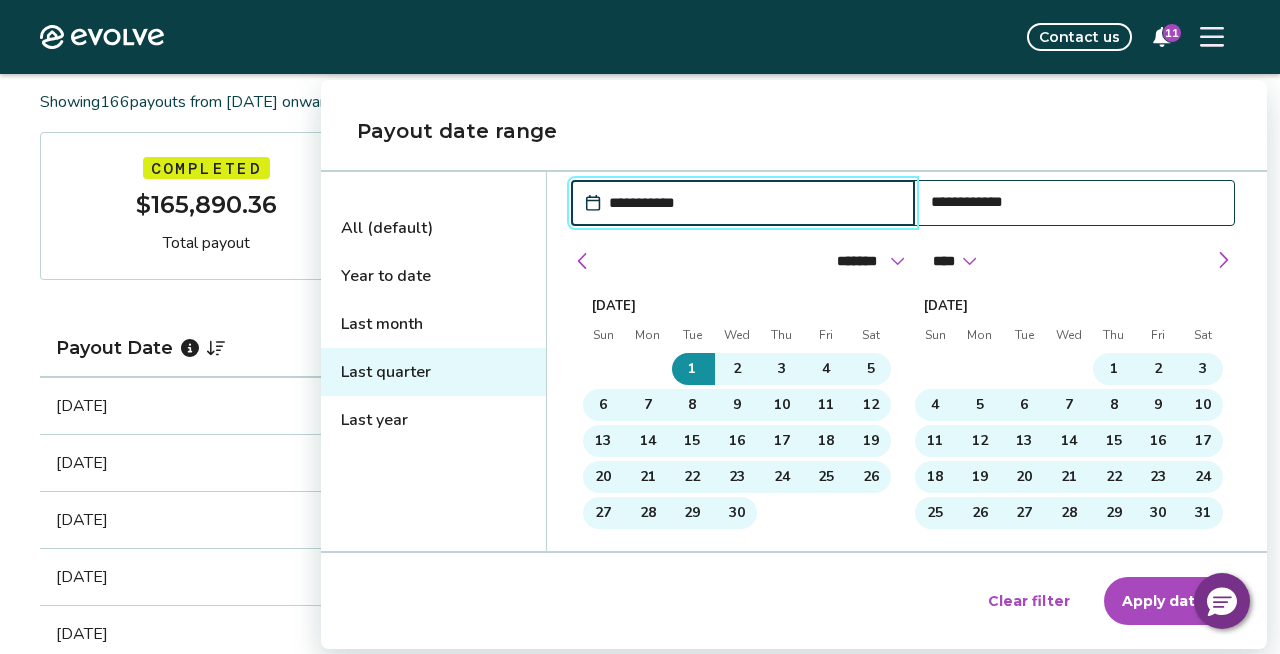 click on "Apply dates" at bounding box center [1167, 601] 